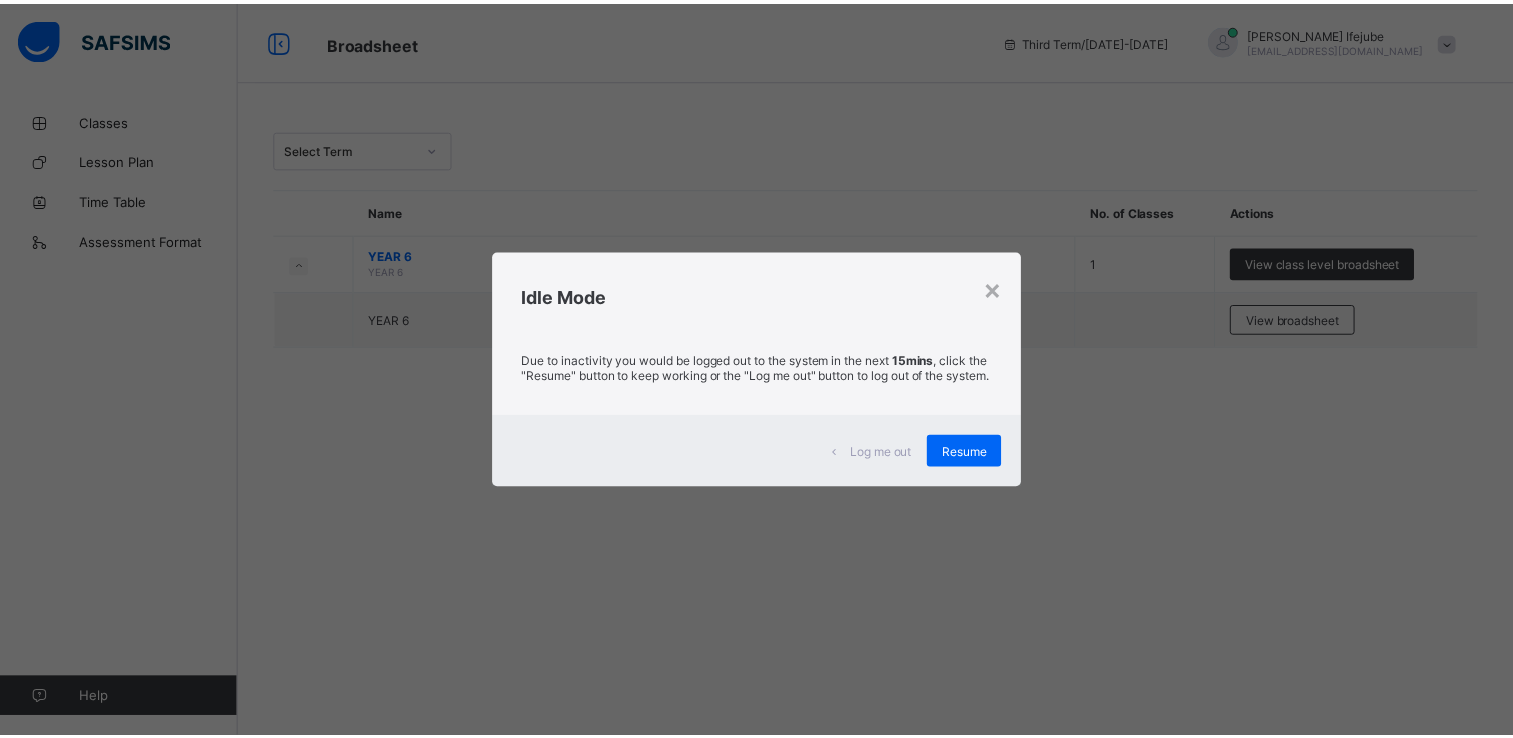 scroll, scrollTop: 0, scrollLeft: 0, axis: both 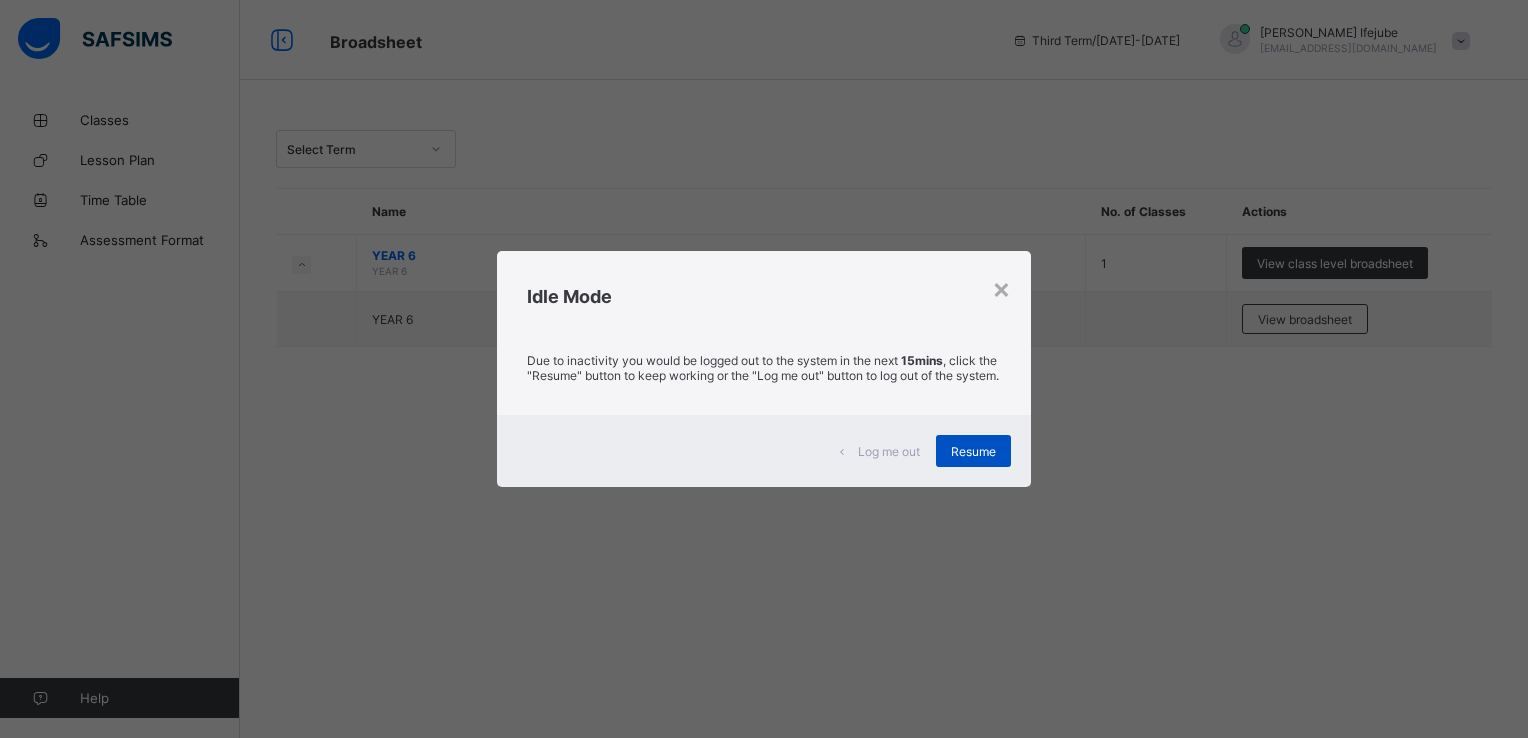 click on "Resume" at bounding box center [973, 451] 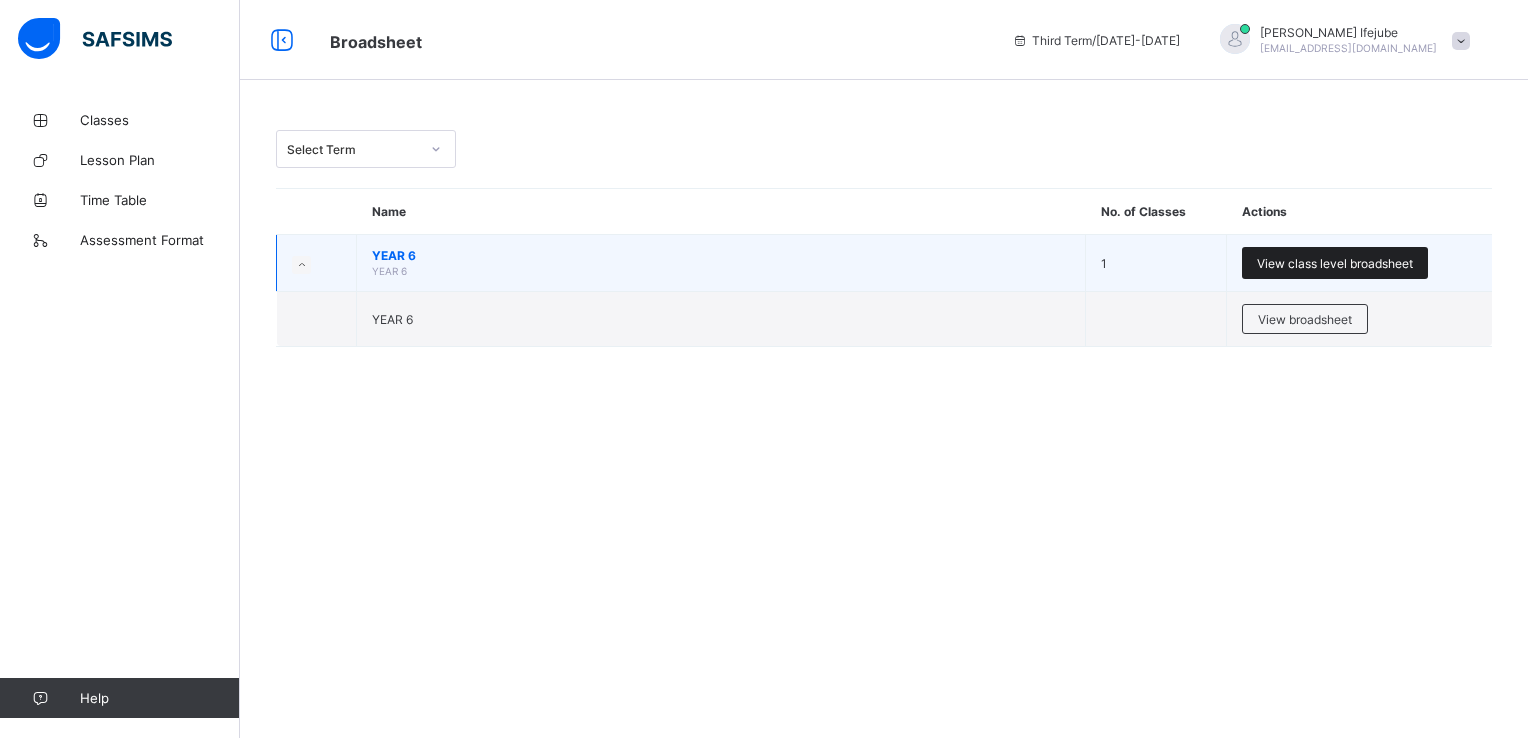 click on "View class level broadsheet" at bounding box center [1335, 263] 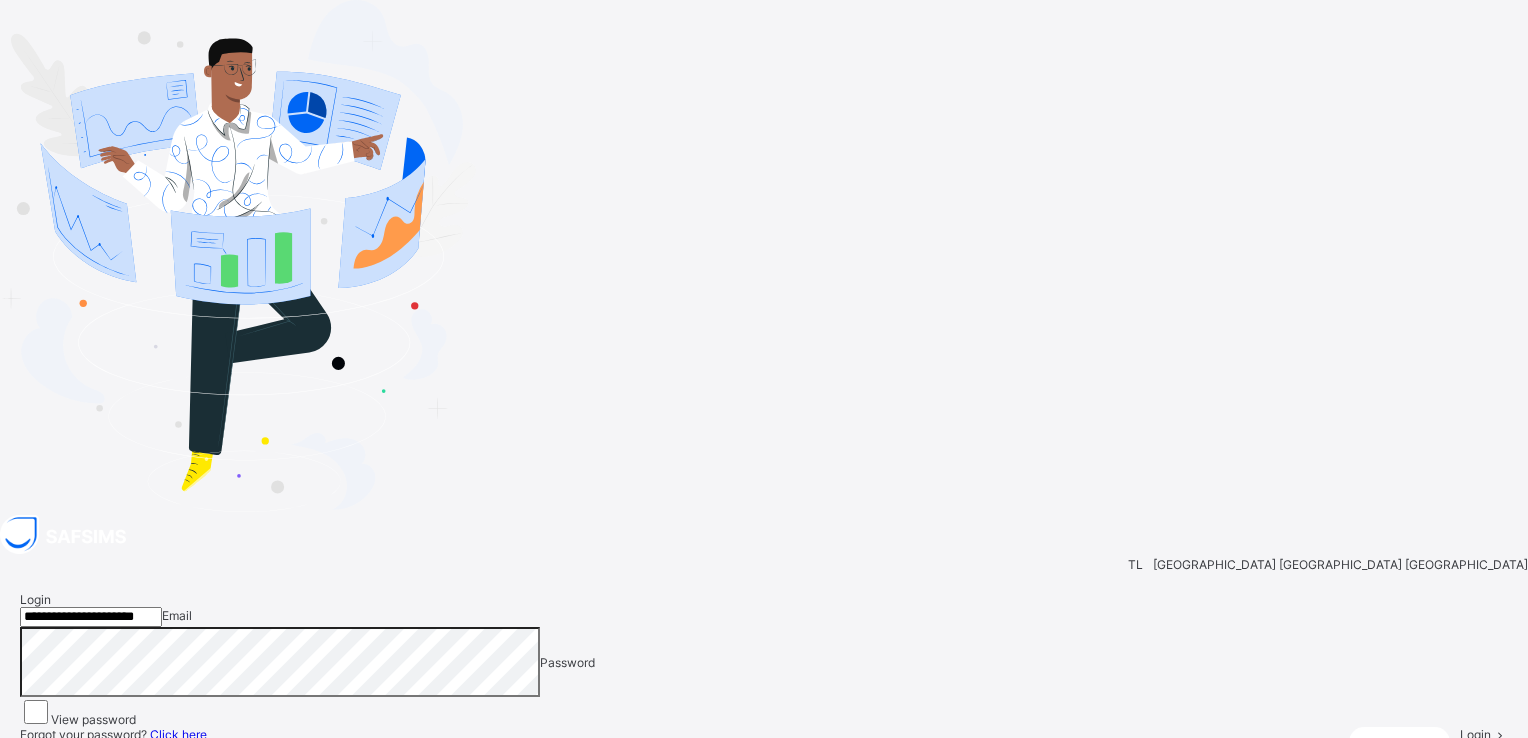 click on "**********" at bounding box center (91, 617) 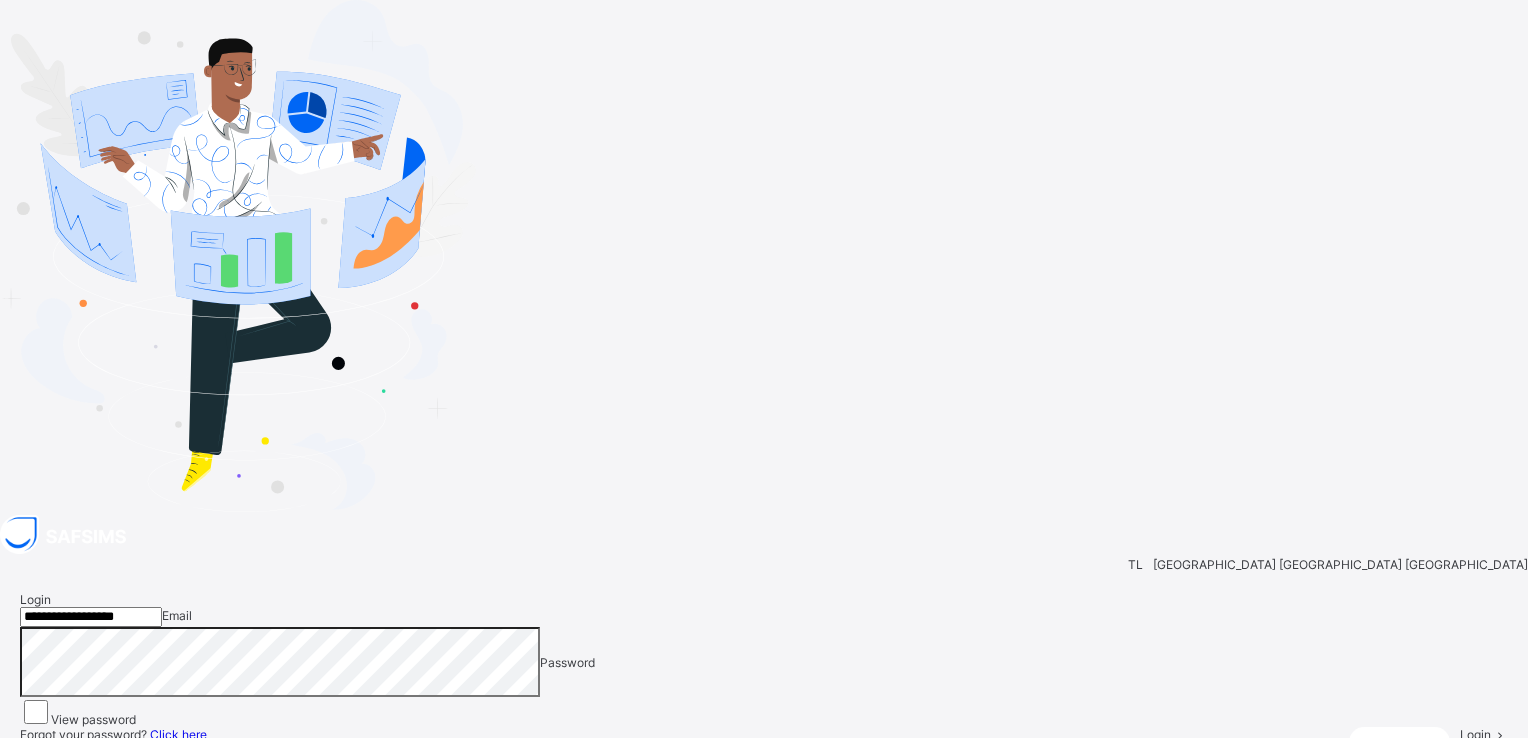 type on "**********" 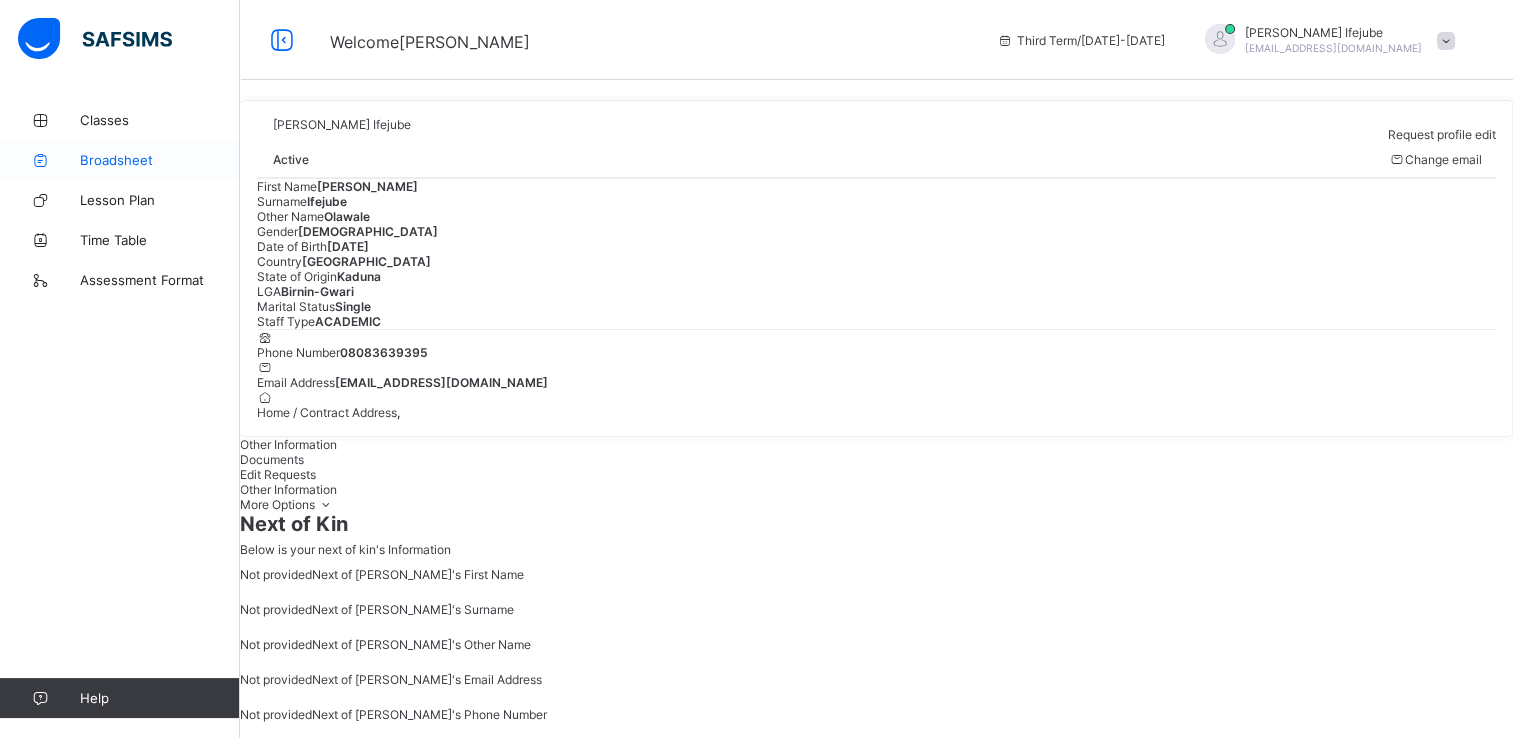 click on "Broadsheet" at bounding box center (160, 160) 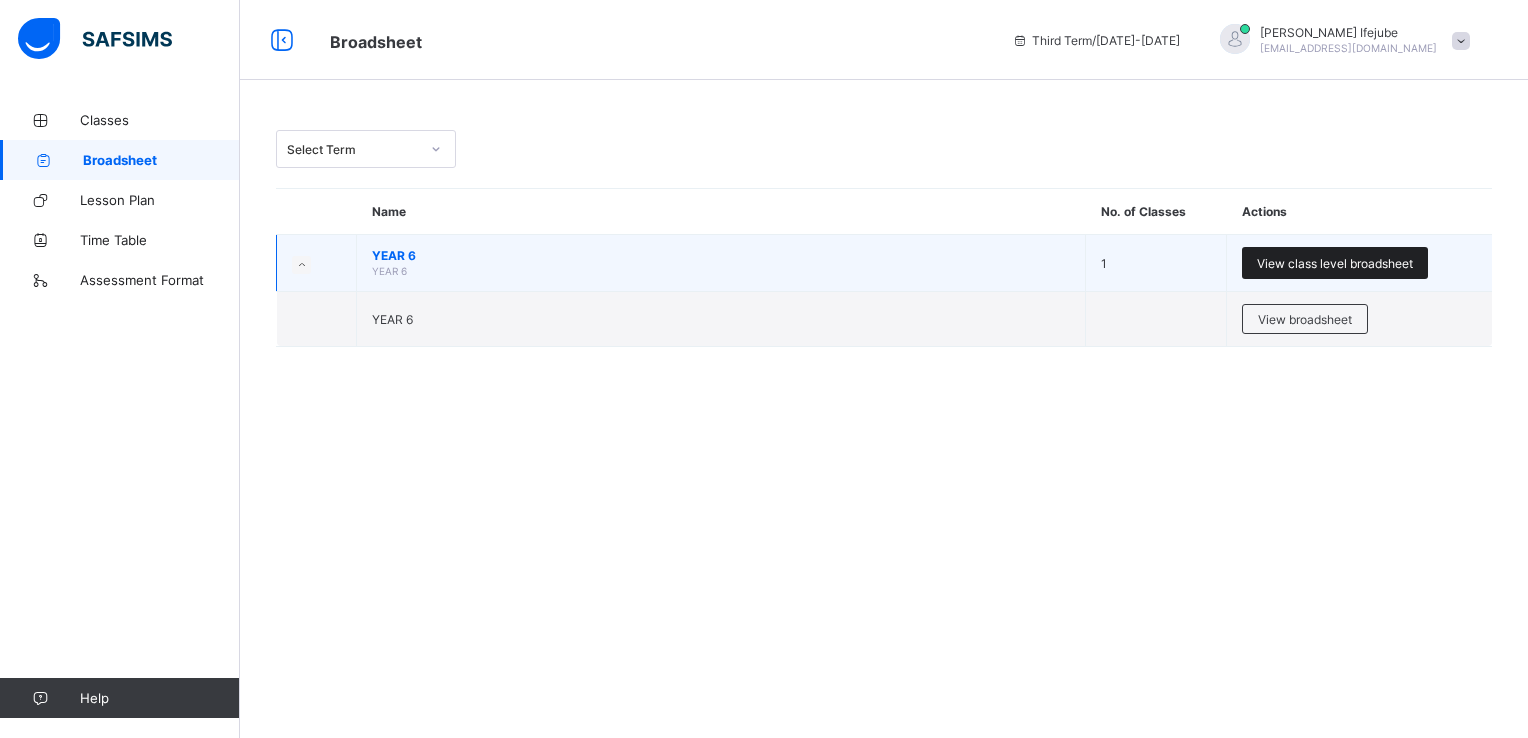 click on "View class level broadsheet" at bounding box center (1335, 263) 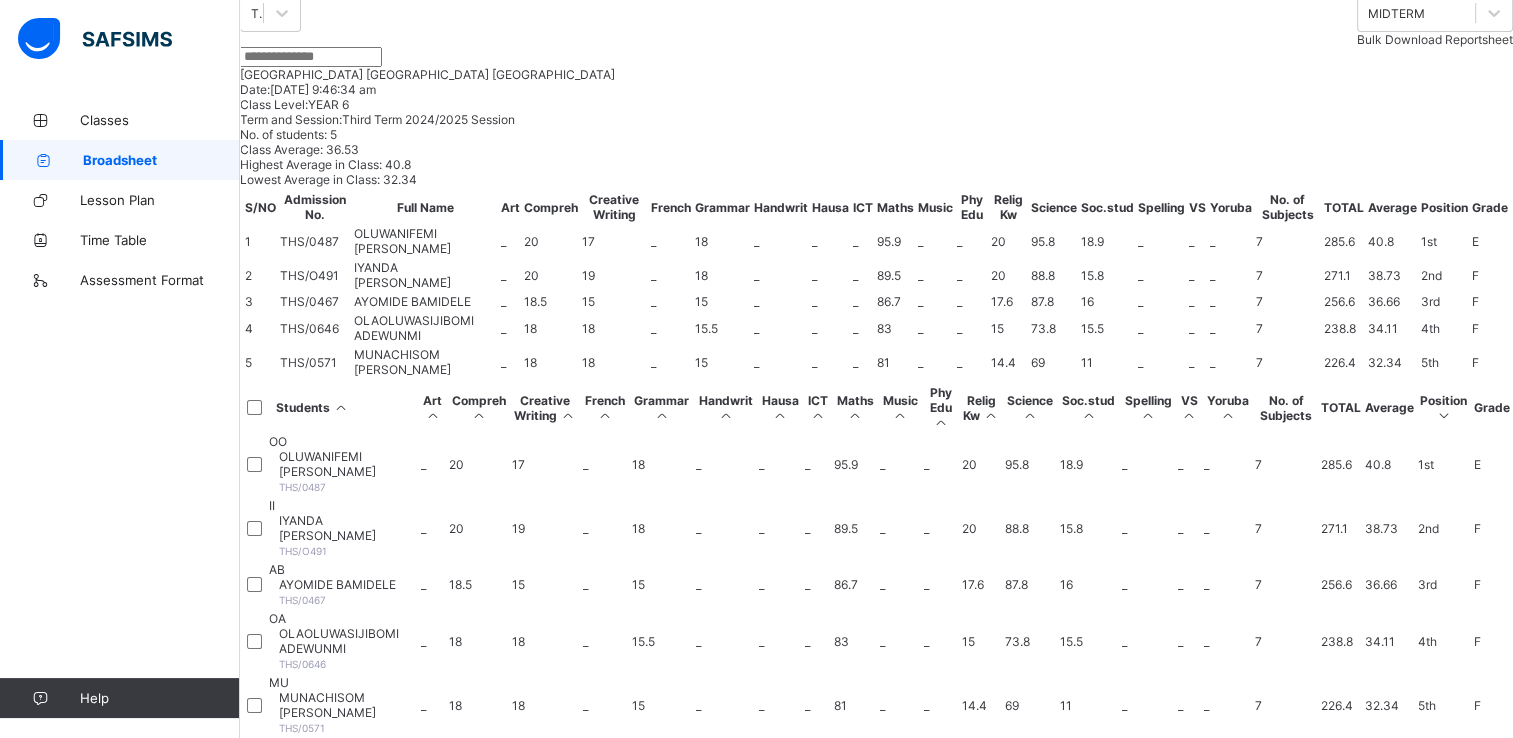scroll, scrollTop: 245, scrollLeft: 0, axis: vertical 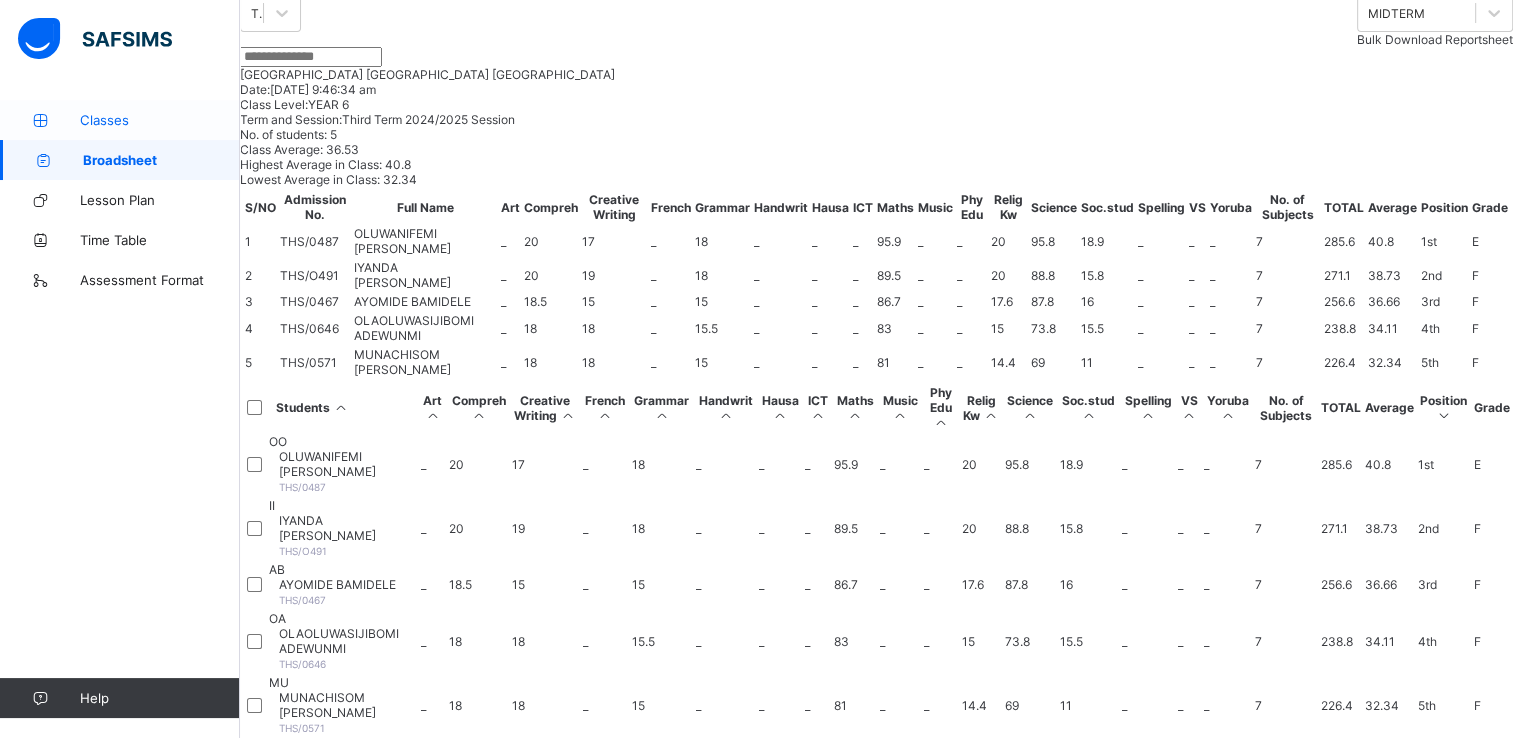 click on "Classes" at bounding box center (160, 120) 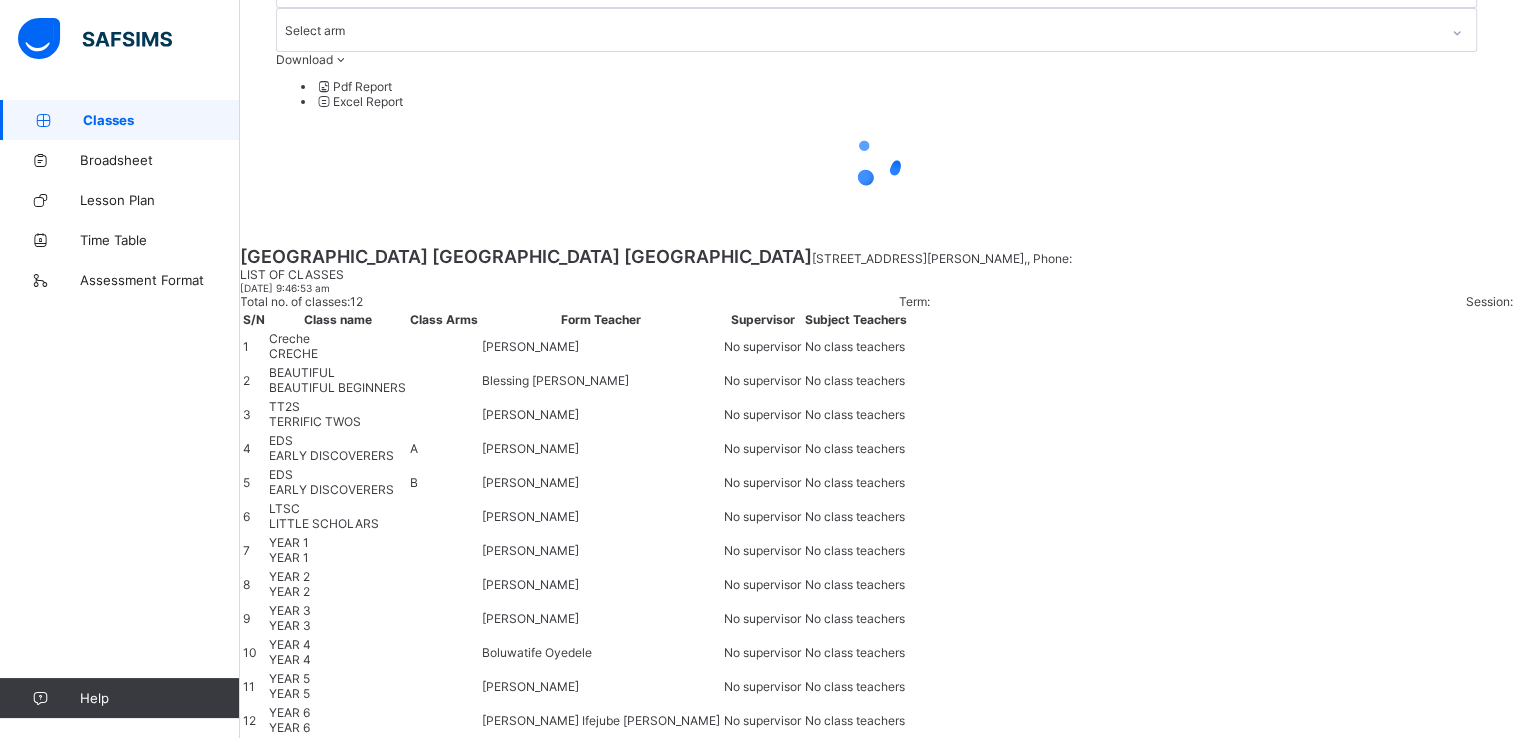 scroll, scrollTop: 0, scrollLeft: 0, axis: both 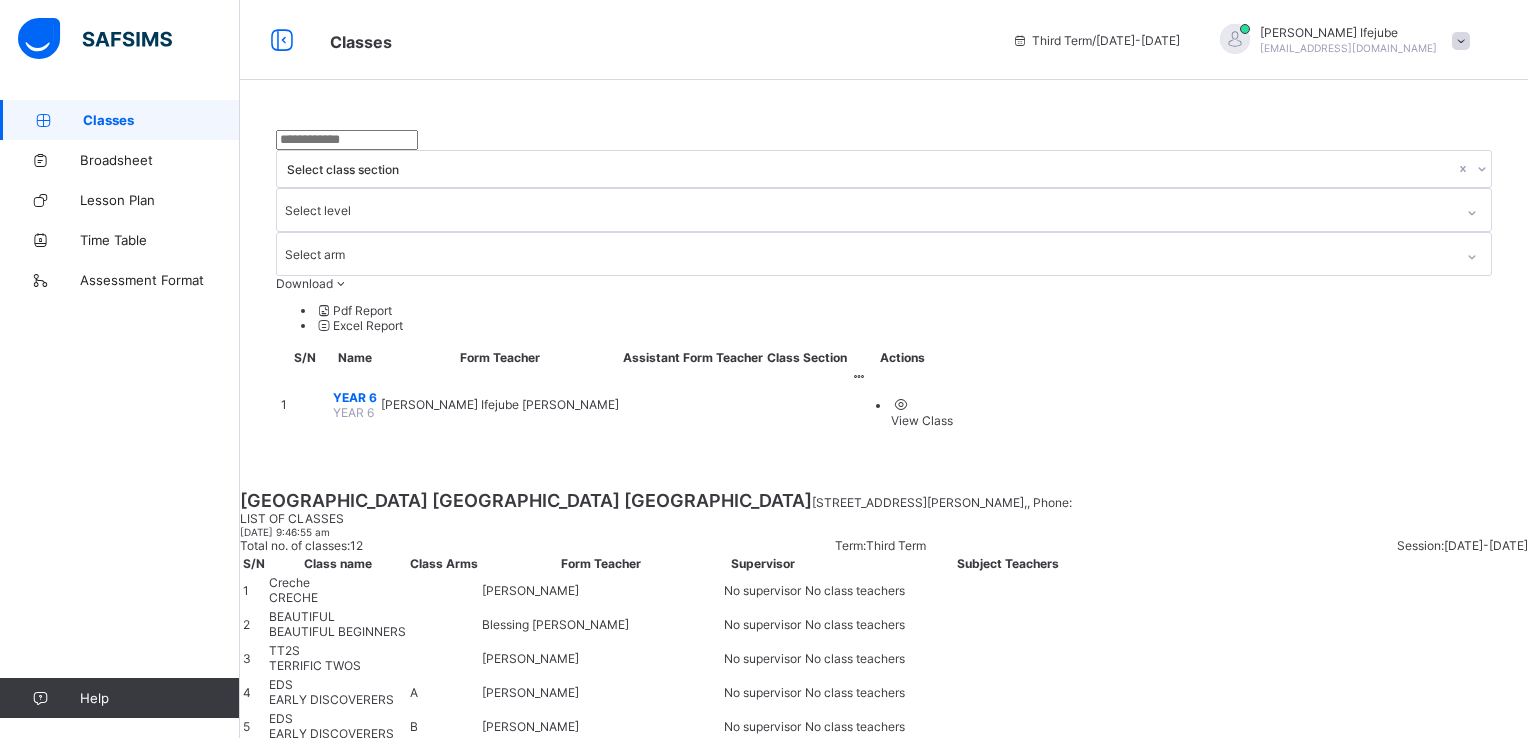 click on "Classes" at bounding box center [161, 120] 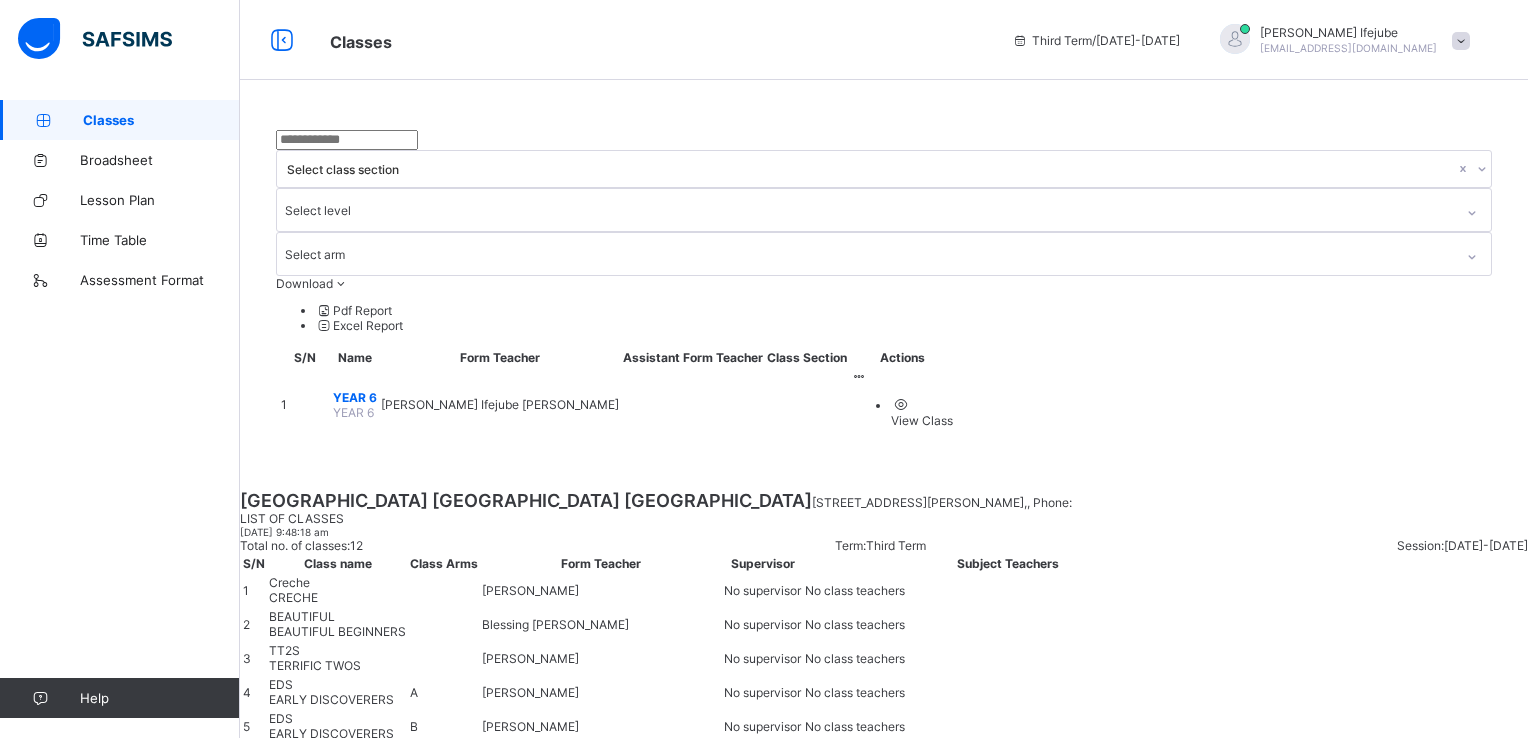click on "Classes" at bounding box center (161, 120) 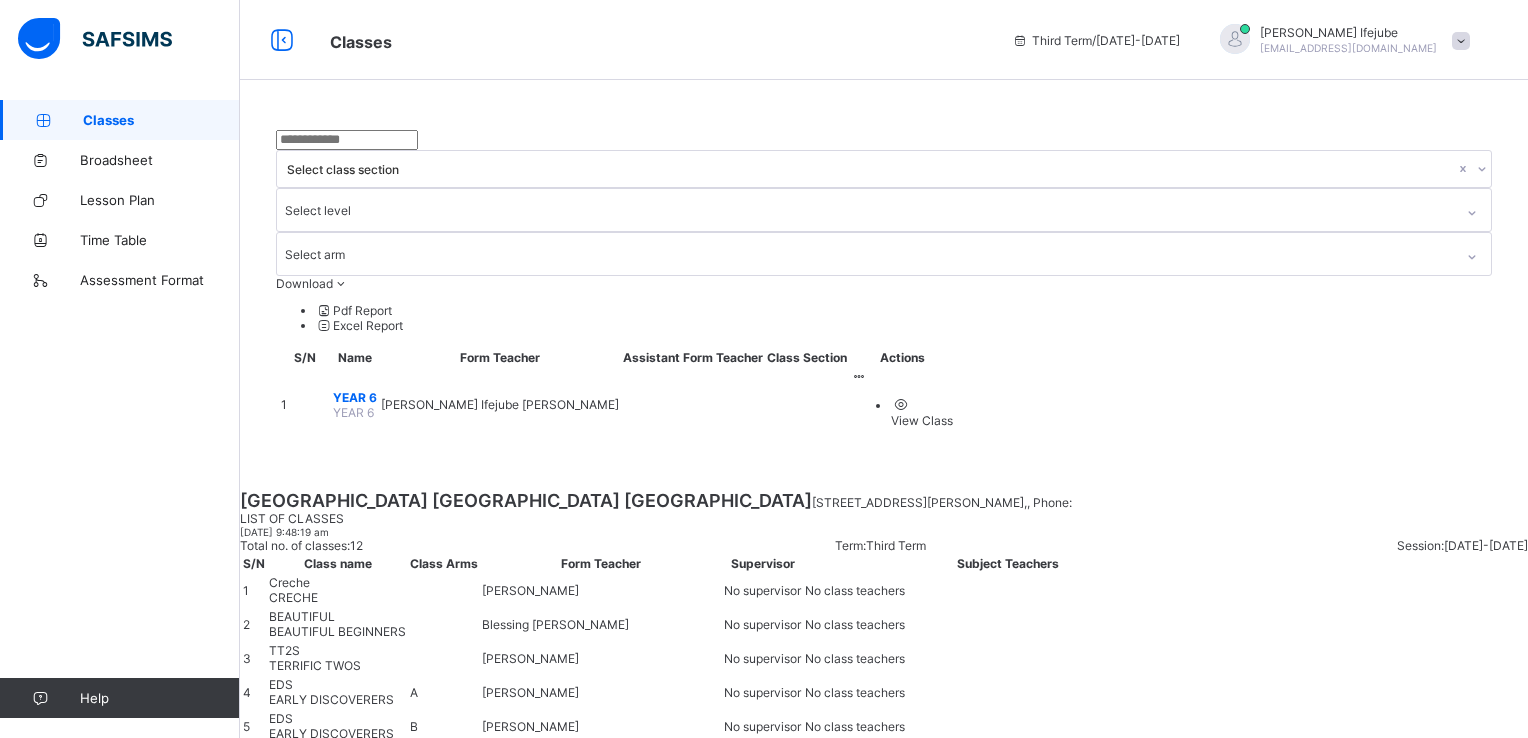 click on "YEAR 6" at bounding box center [355, 397] 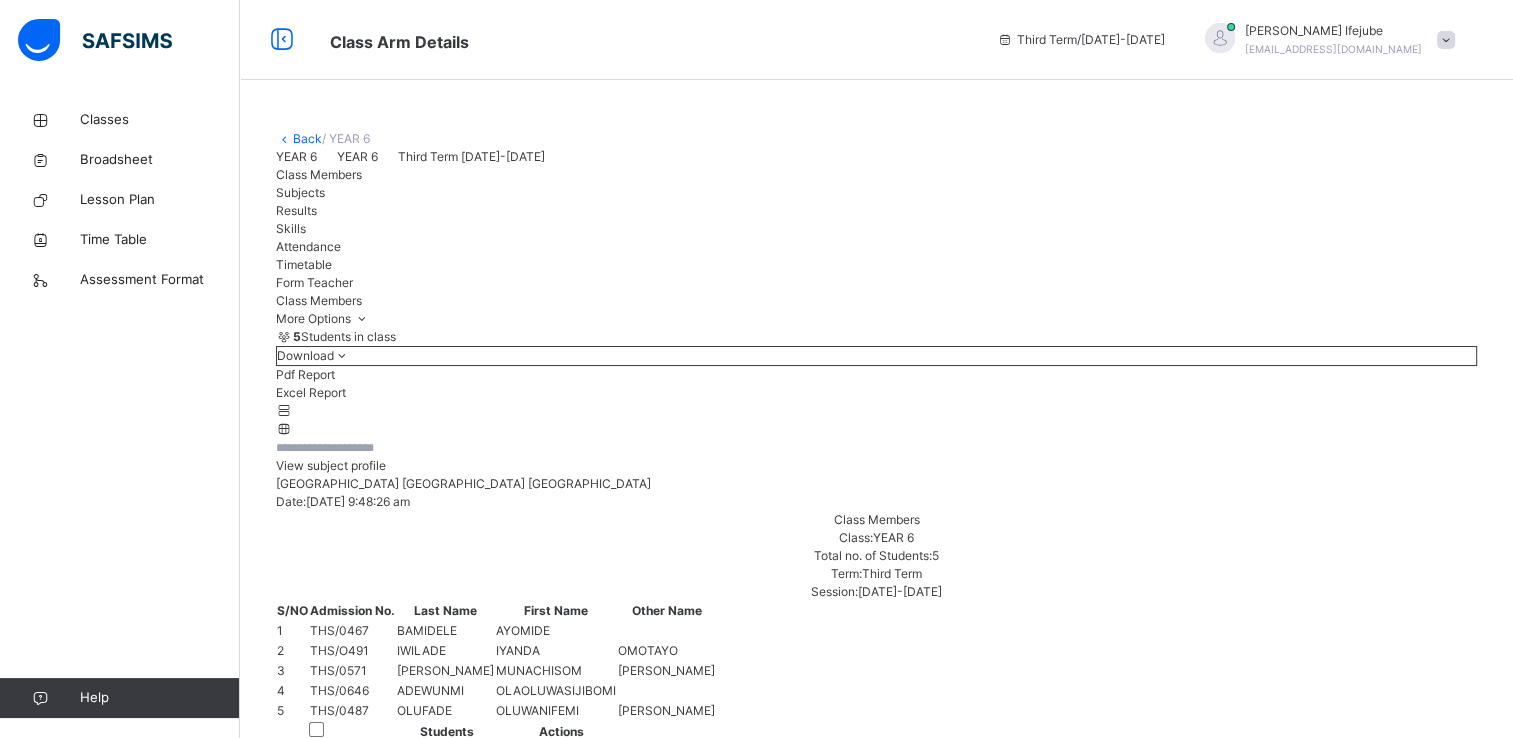 click on "Subjects" at bounding box center [300, 192] 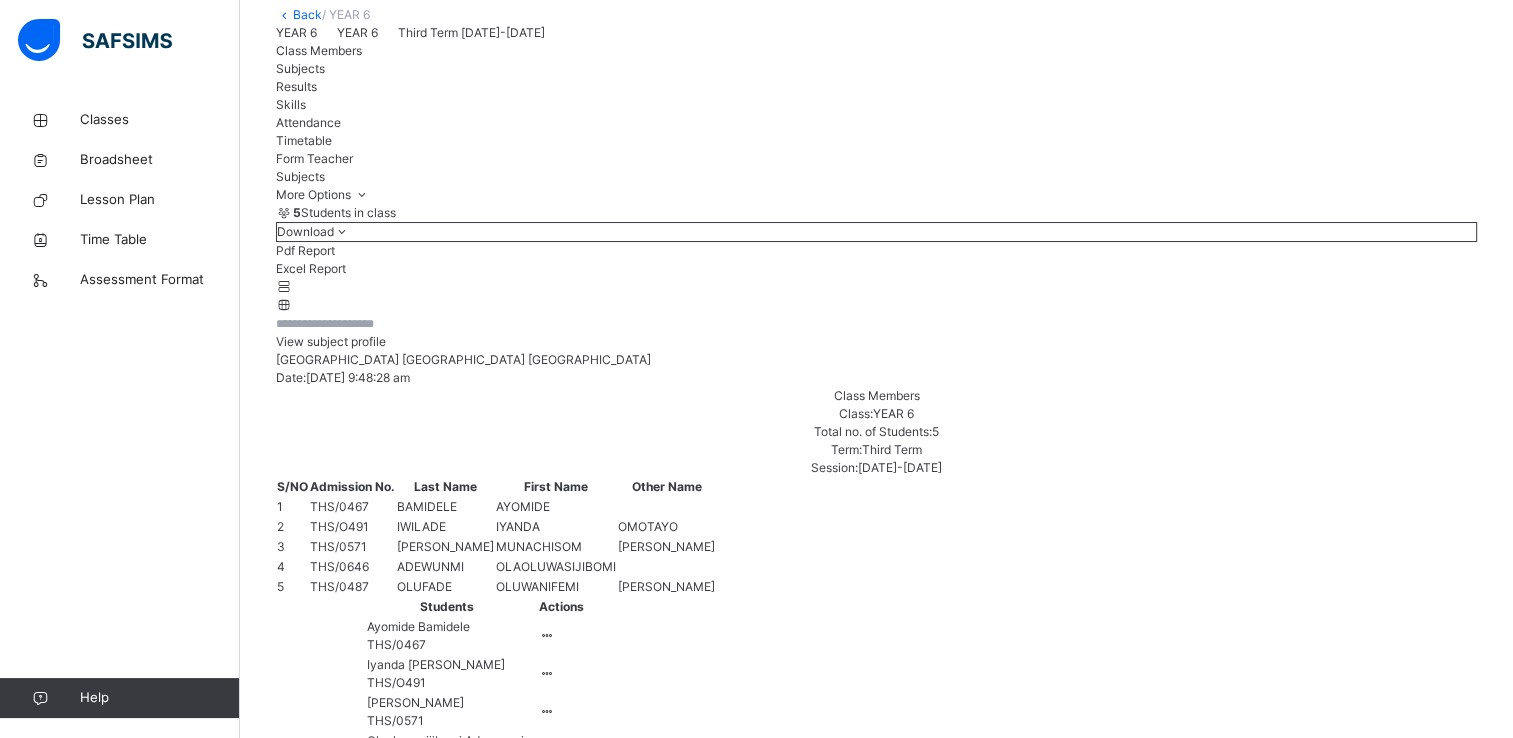 scroll, scrollTop: 214, scrollLeft: 0, axis: vertical 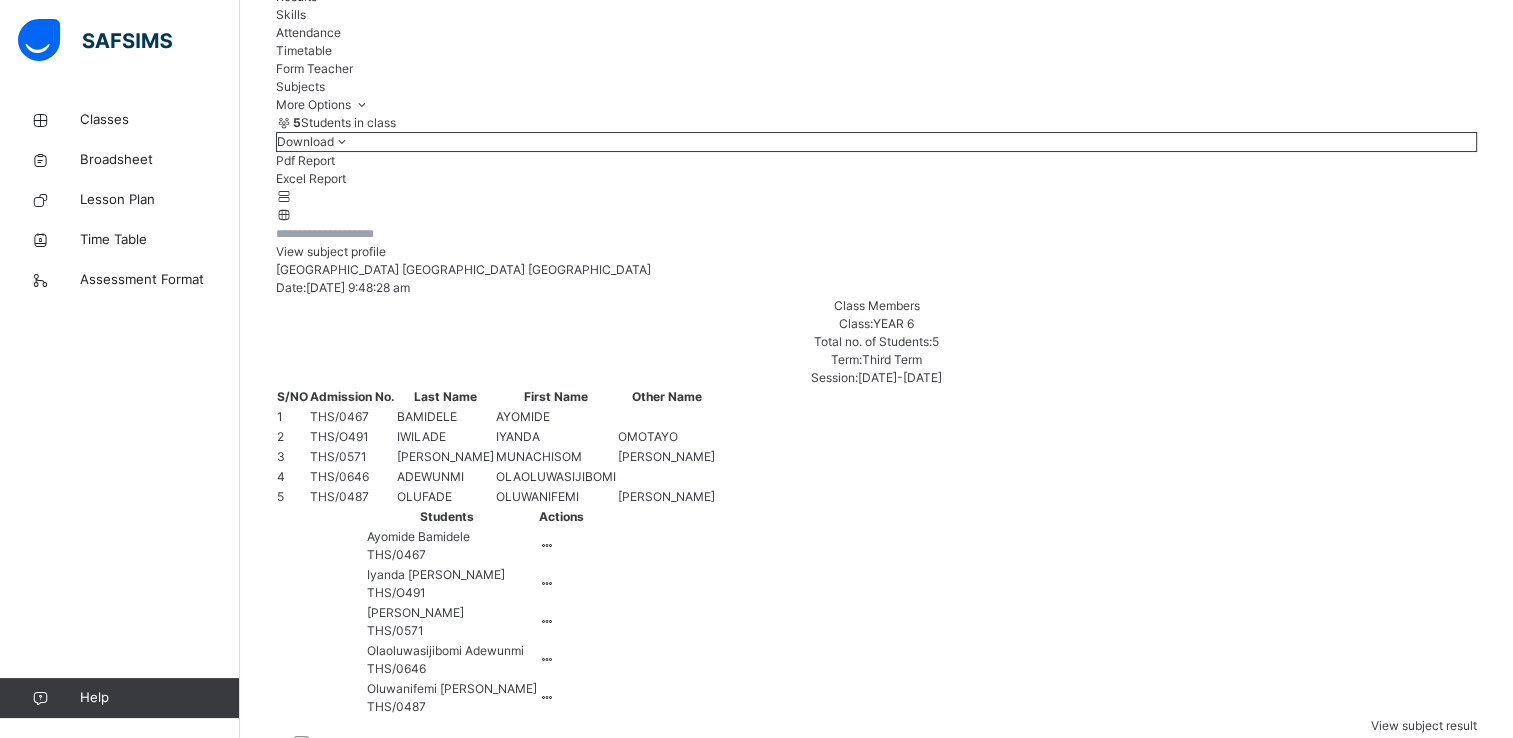 click on "Assess Students" at bounding box center (1010, 807) 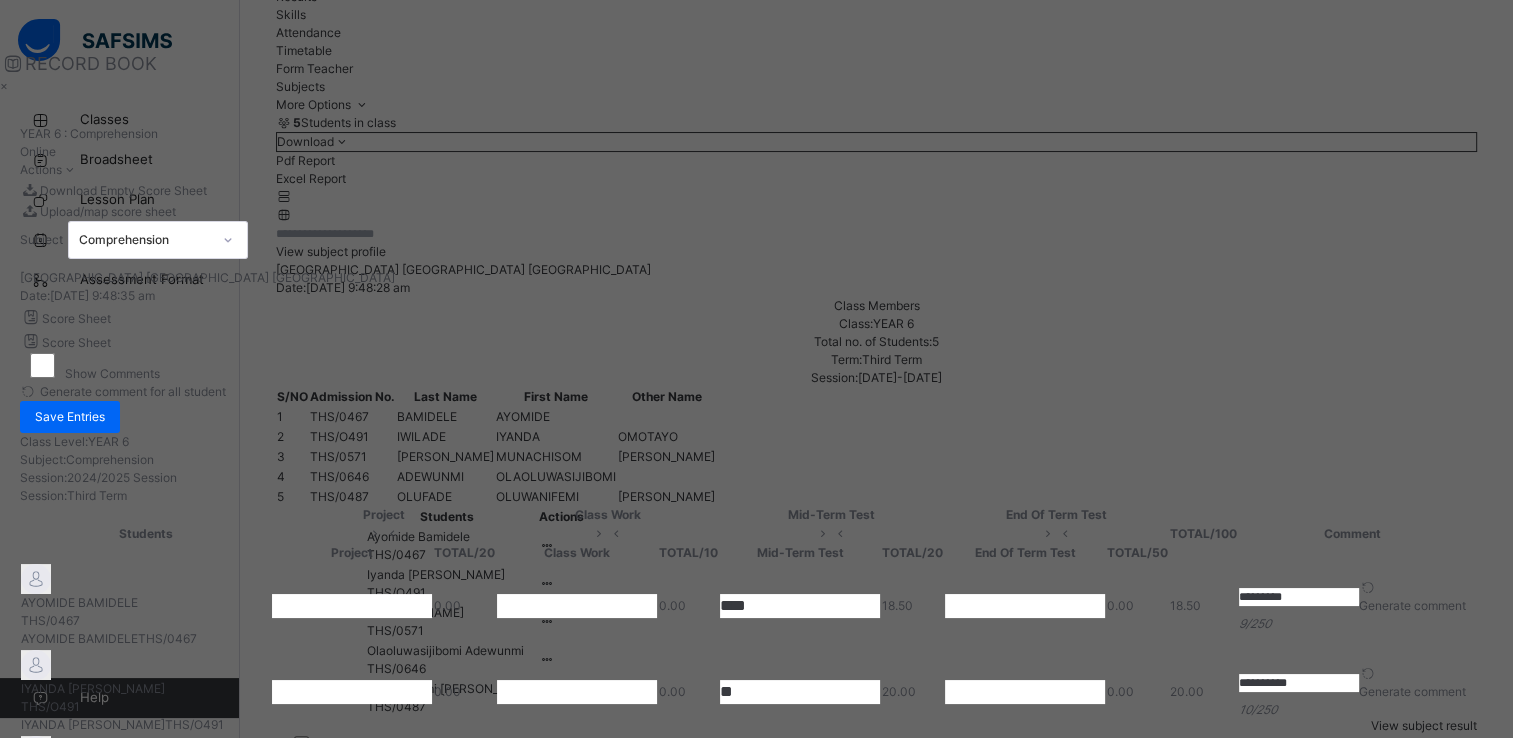 click at bounding box center (352, 606) 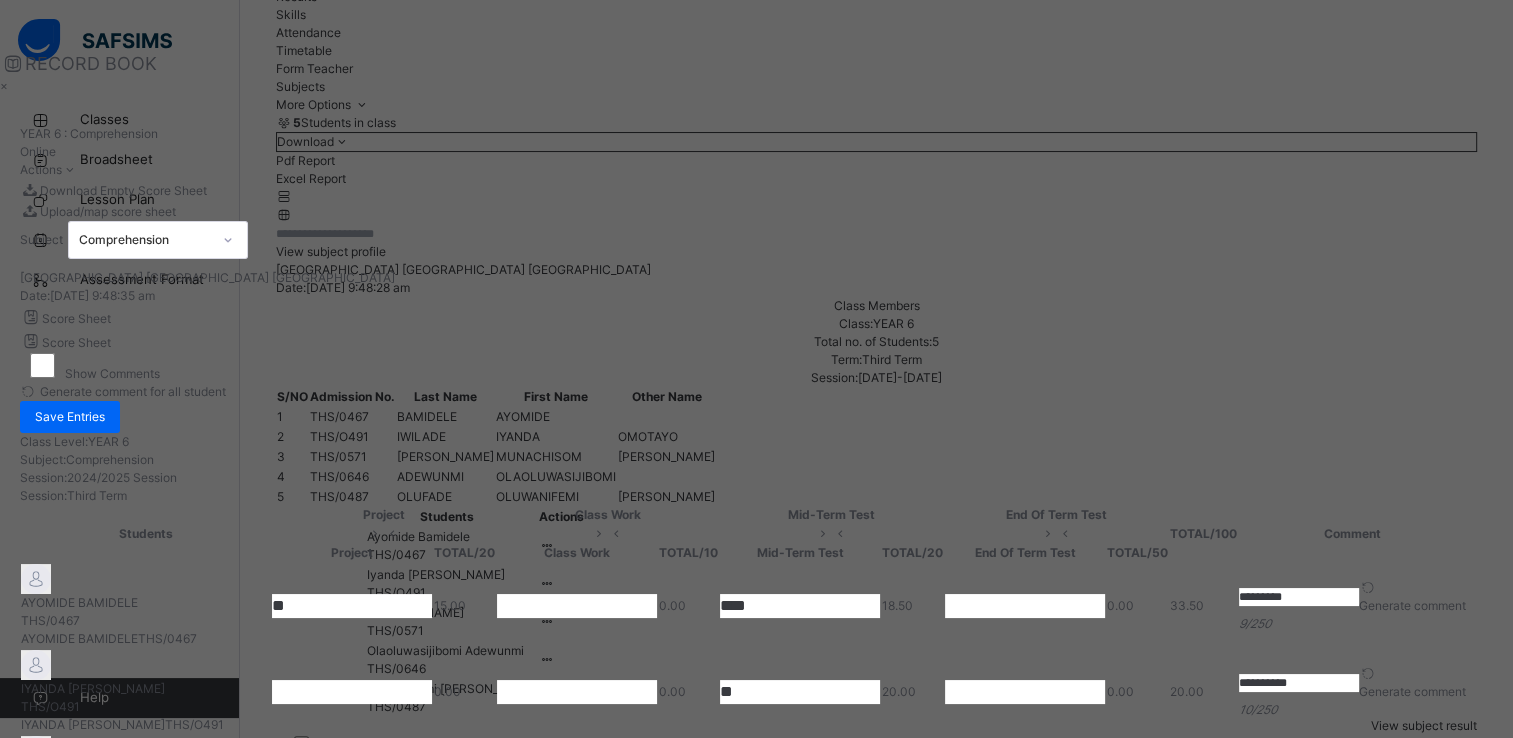 type on "**" 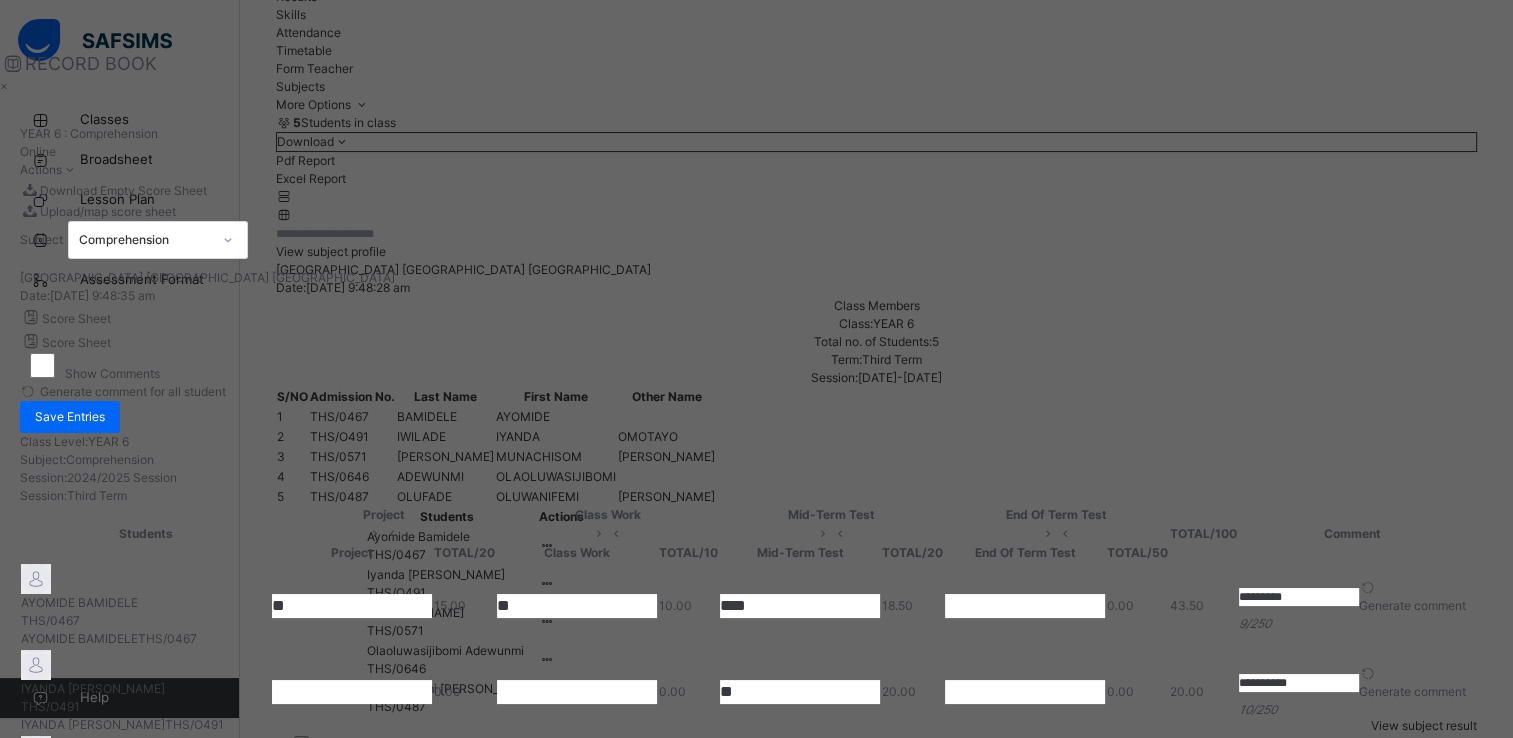 type on "**" 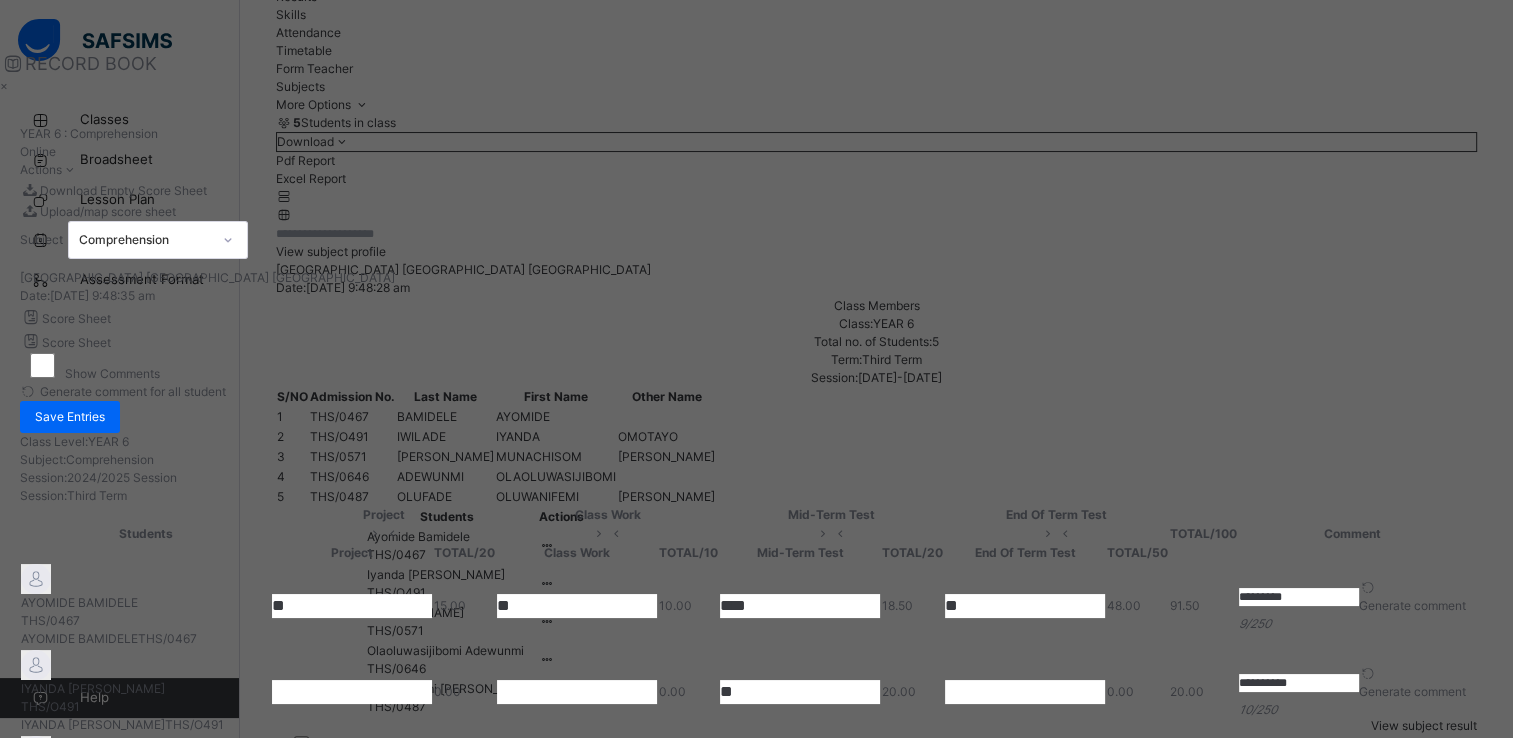 type on "**" 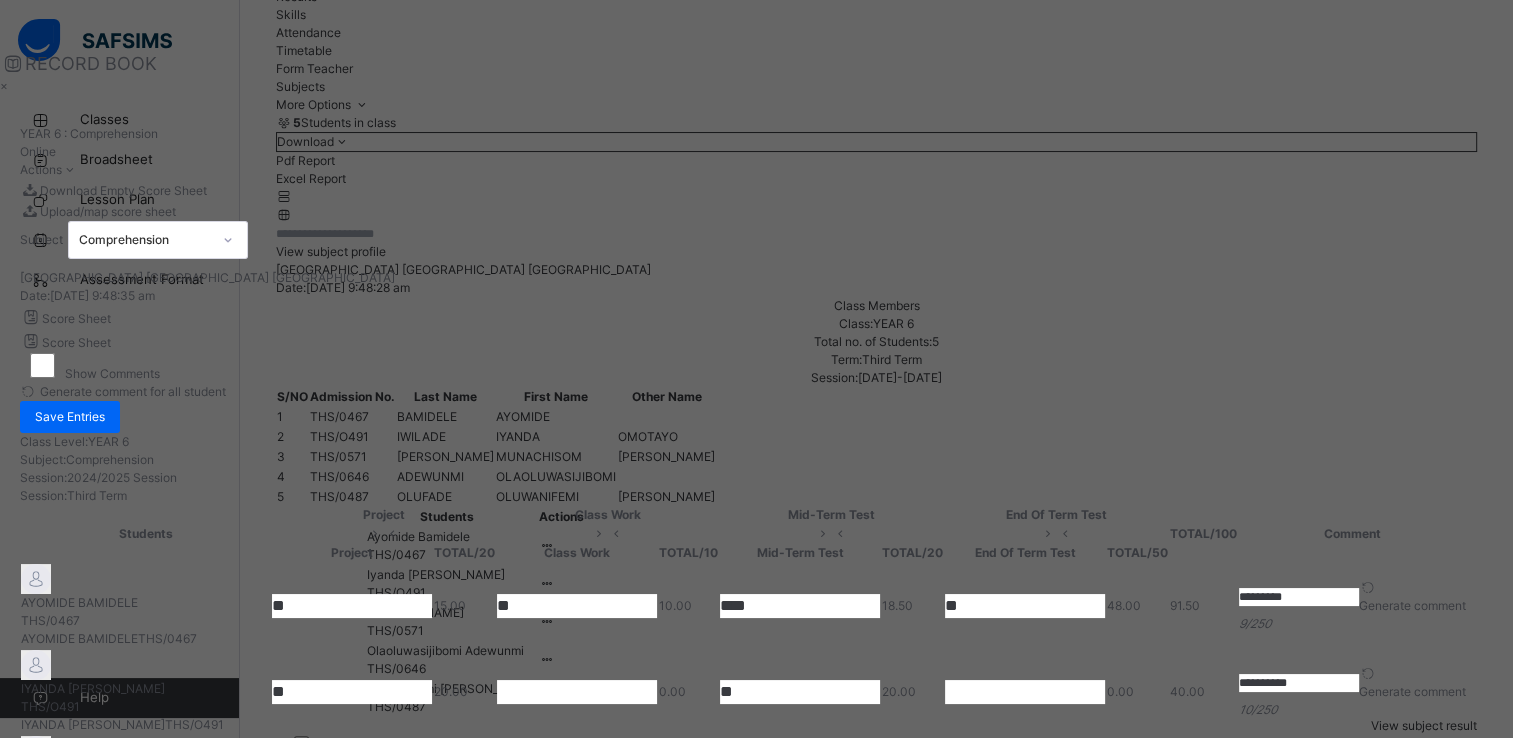 type on "**" 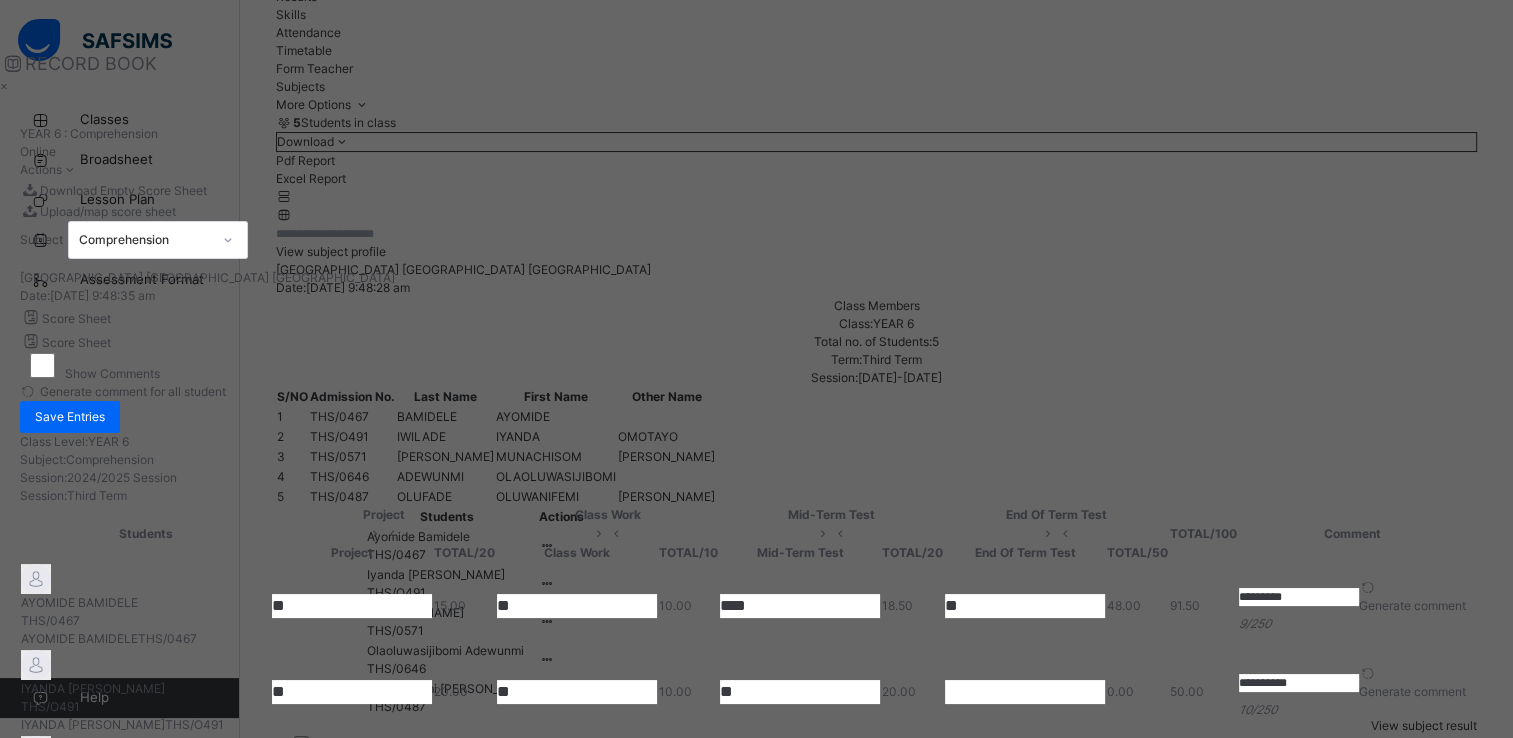 type on "**" 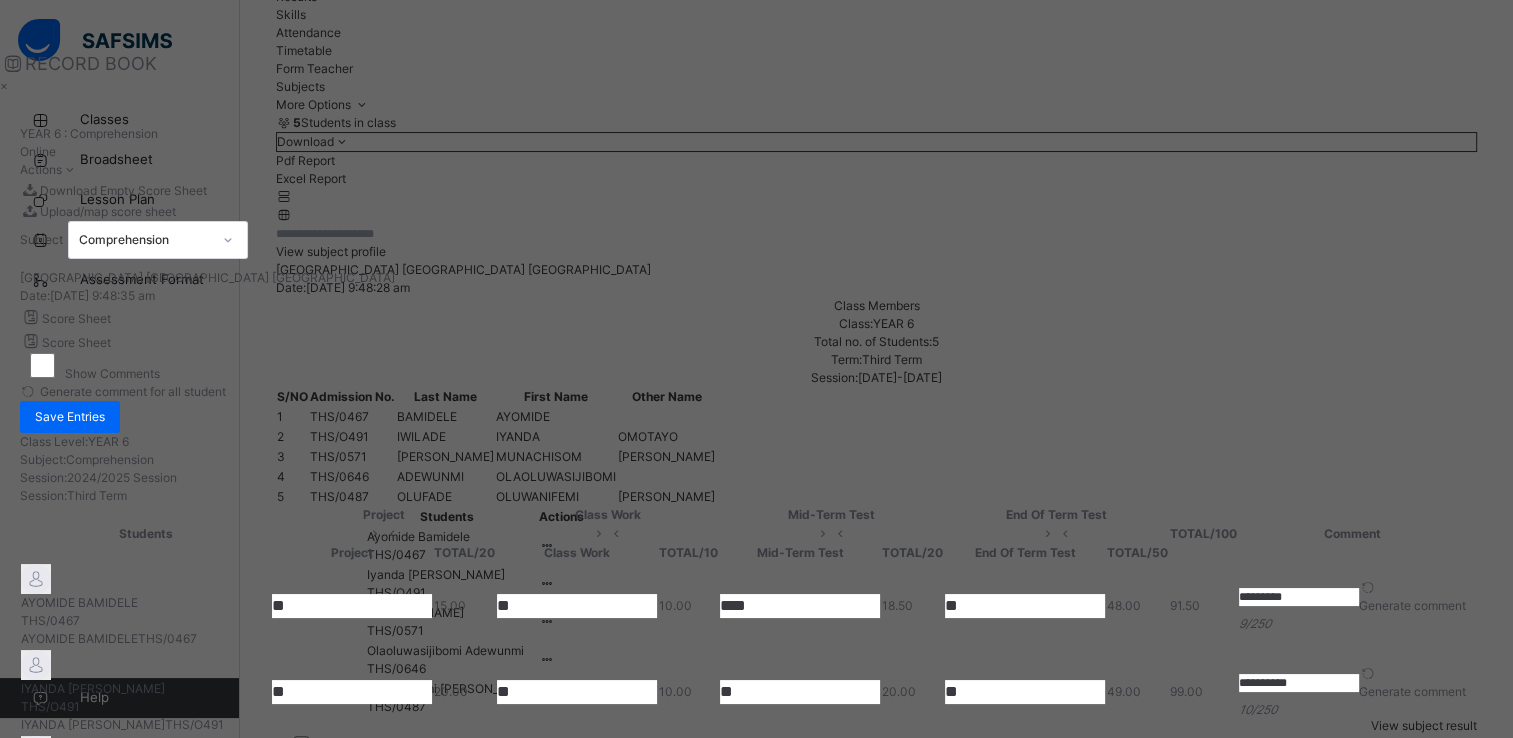 type on "**" 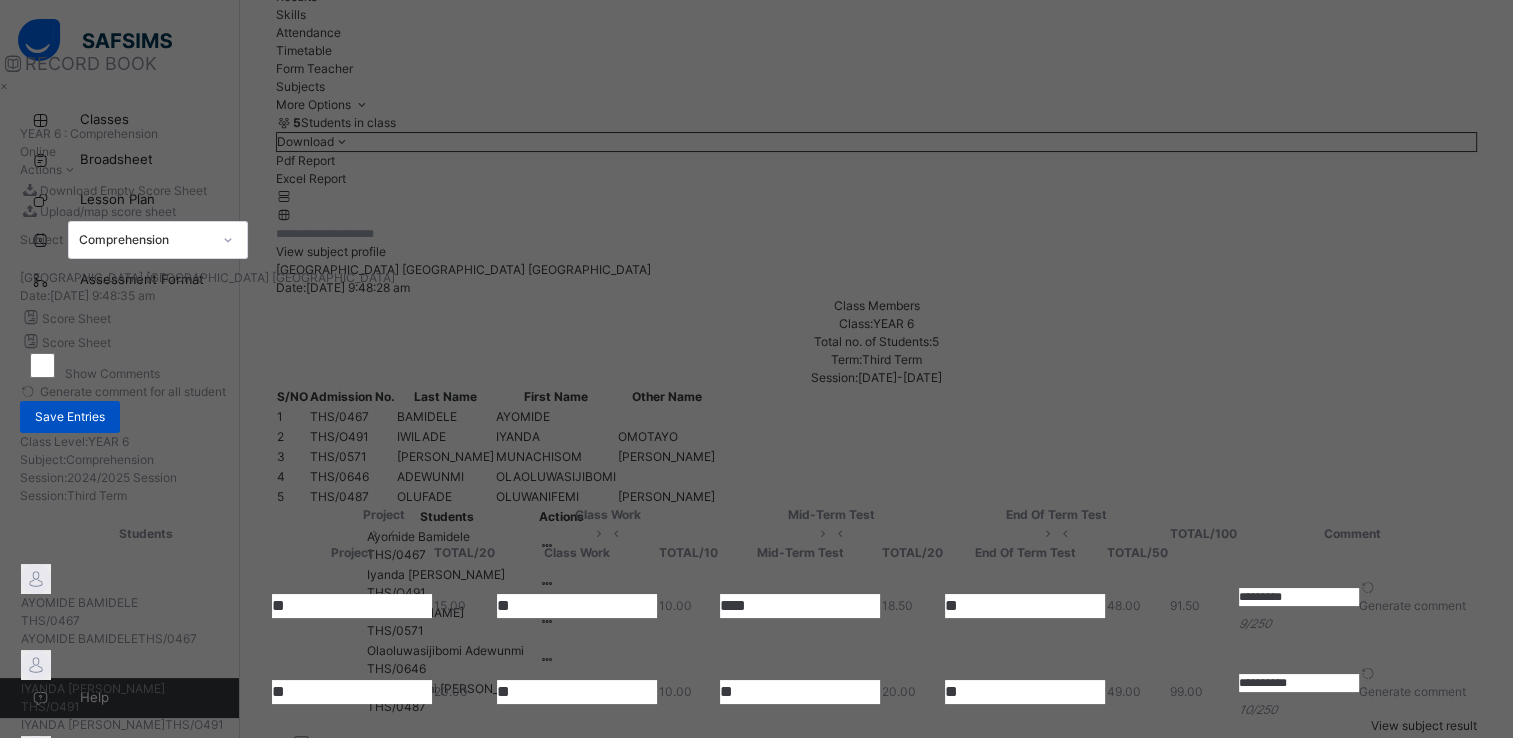 type on "**" 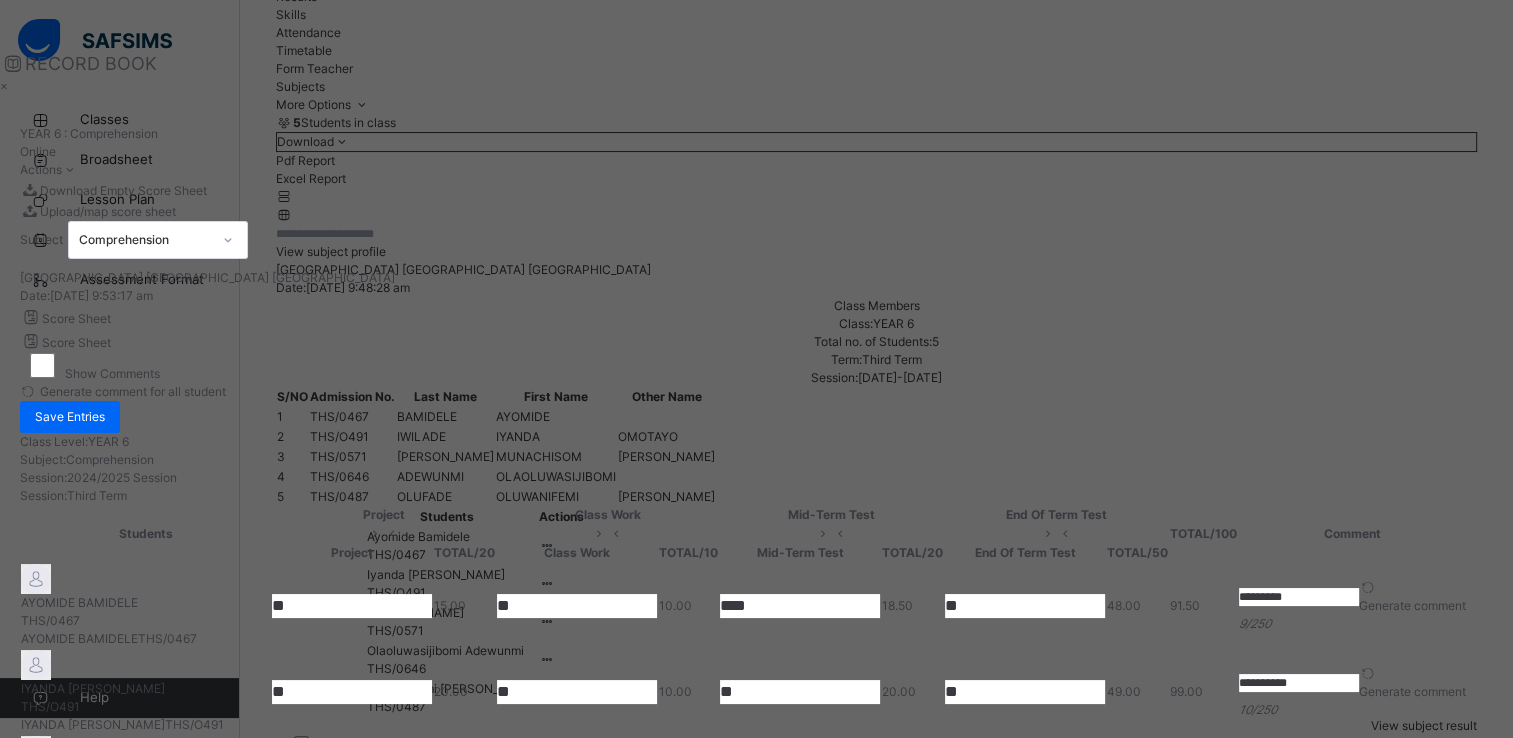 drag, startPoint x: 1254, startPoint y: 451, endPoint x: 1178, endPoint y: 452, distance: 76.00658 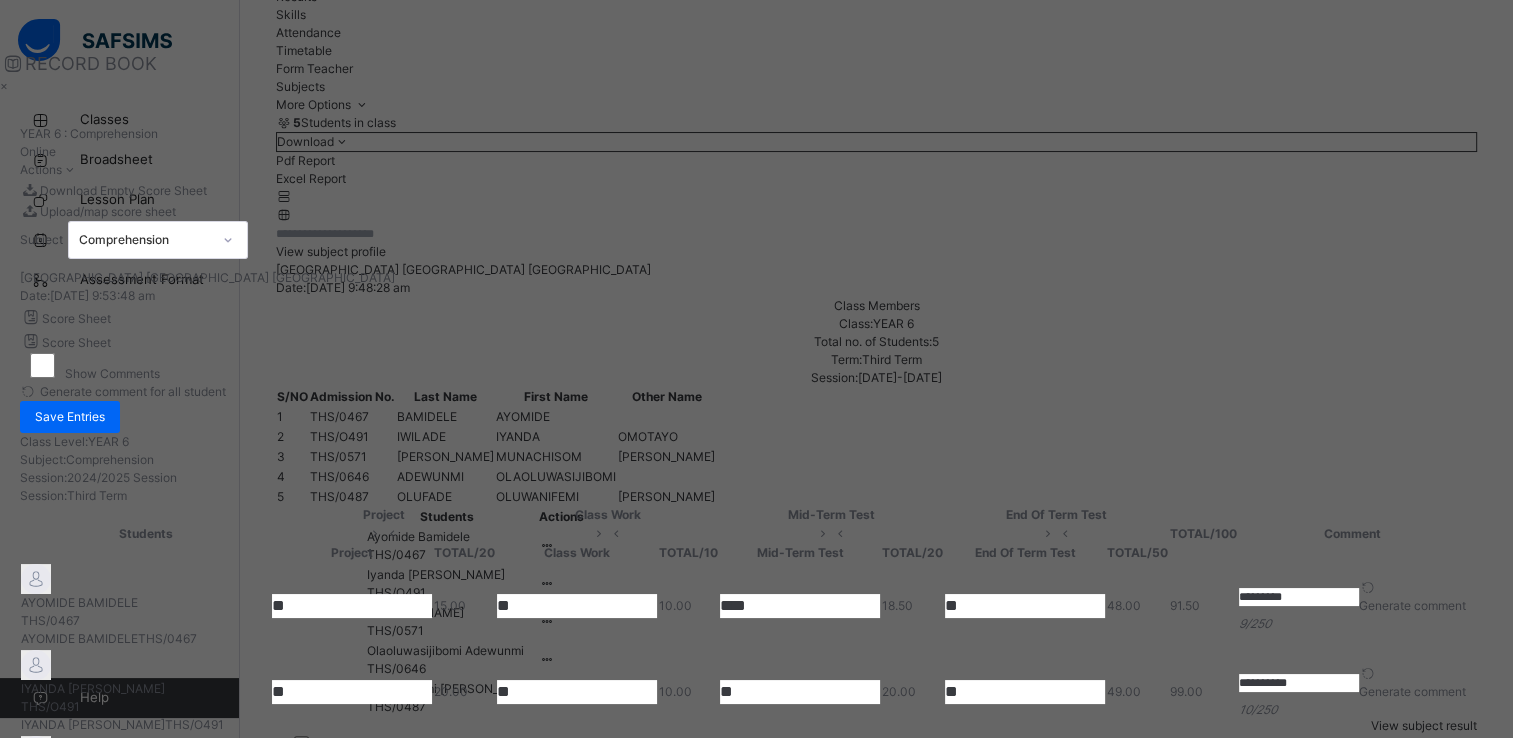 drag, startPoint x: 1269, startPoint y: 566, endPoint x: 1044, endPoint y: 619, distance: 231.15796 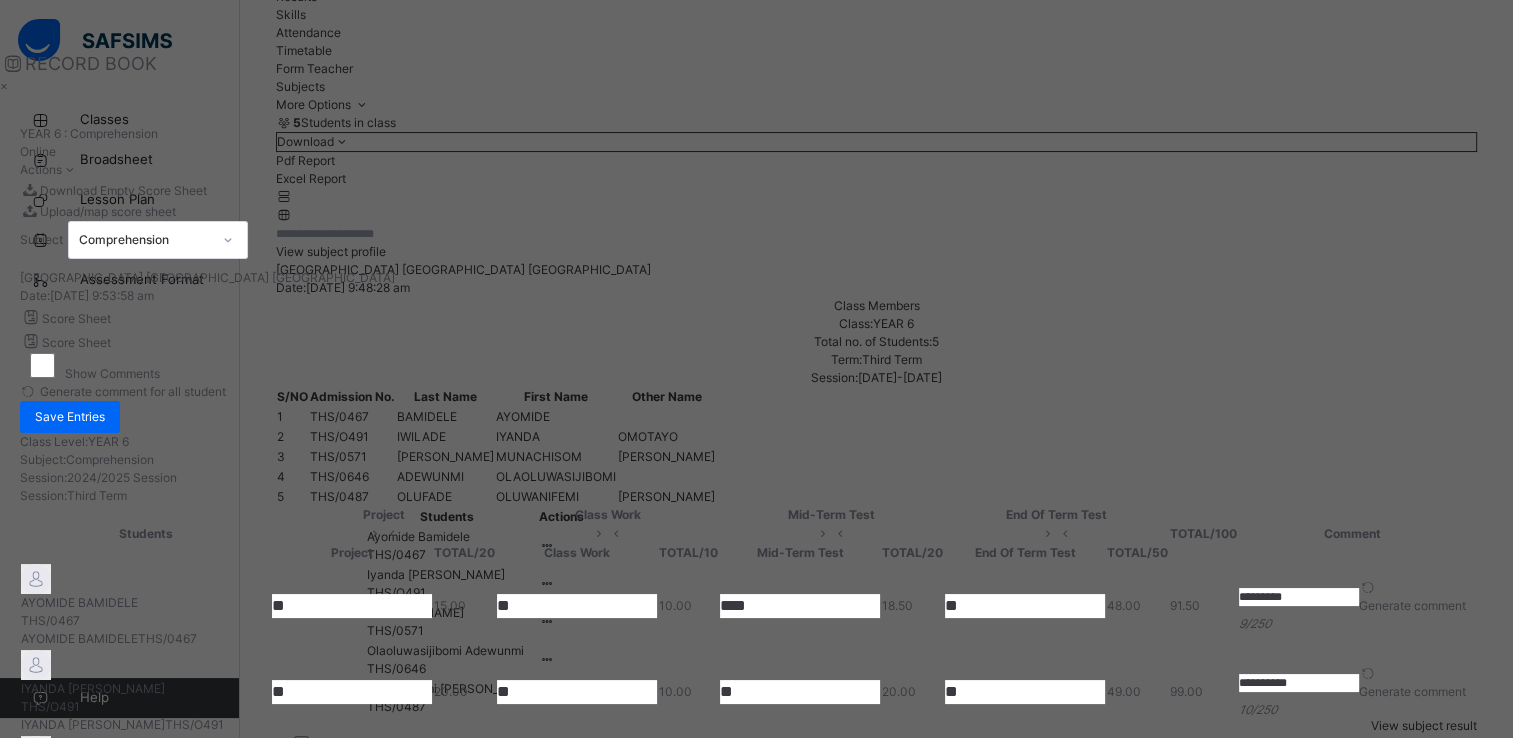 drag, startPoint x: 1256, startPoint y: 629, endPoint x: 1173, endPoint y: 626, distance: 83.0542 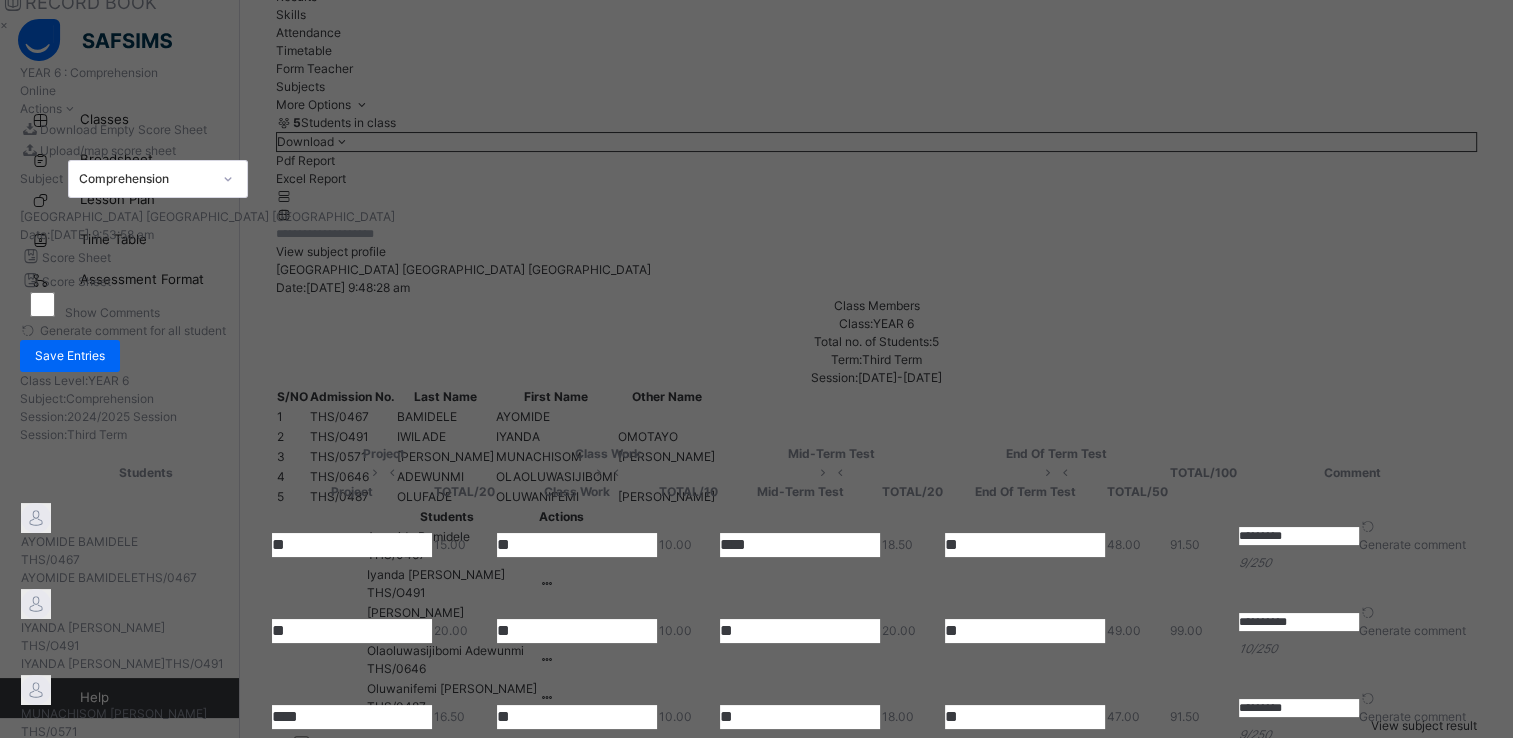 scroll, scrollTop: 65, scrollLeft: 0, axis: vertical 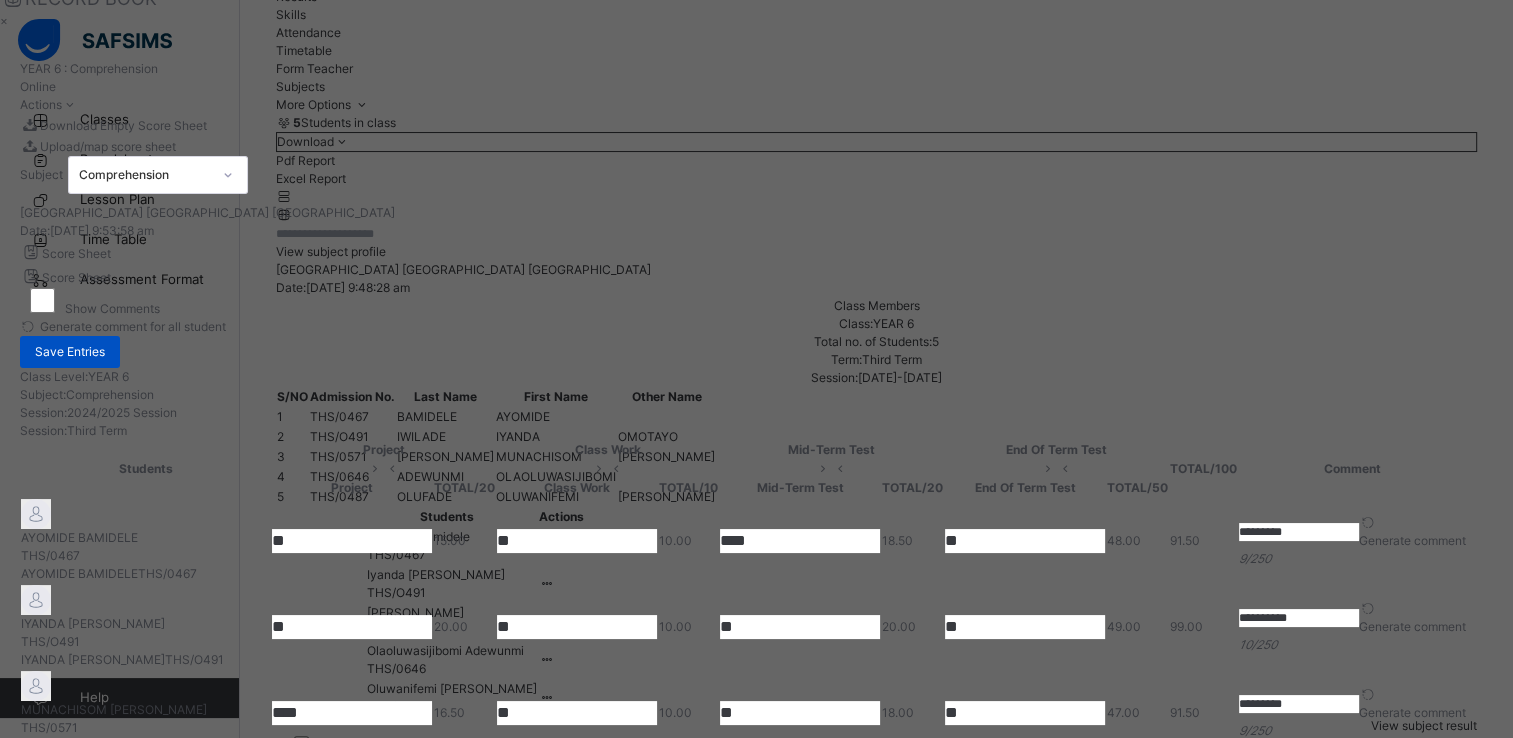 type on "*********" 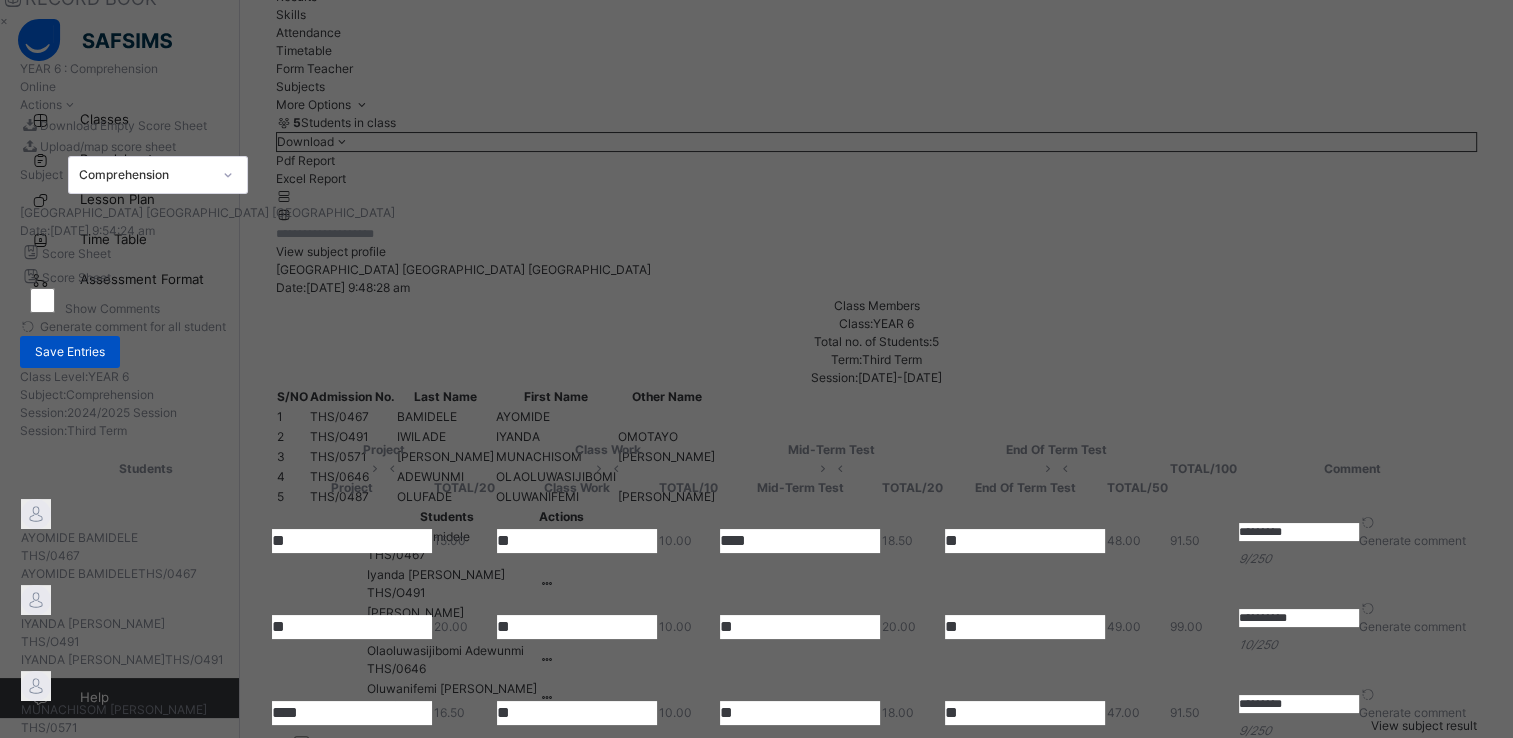 click on "Save Entries" at bounding box center (70, 352) 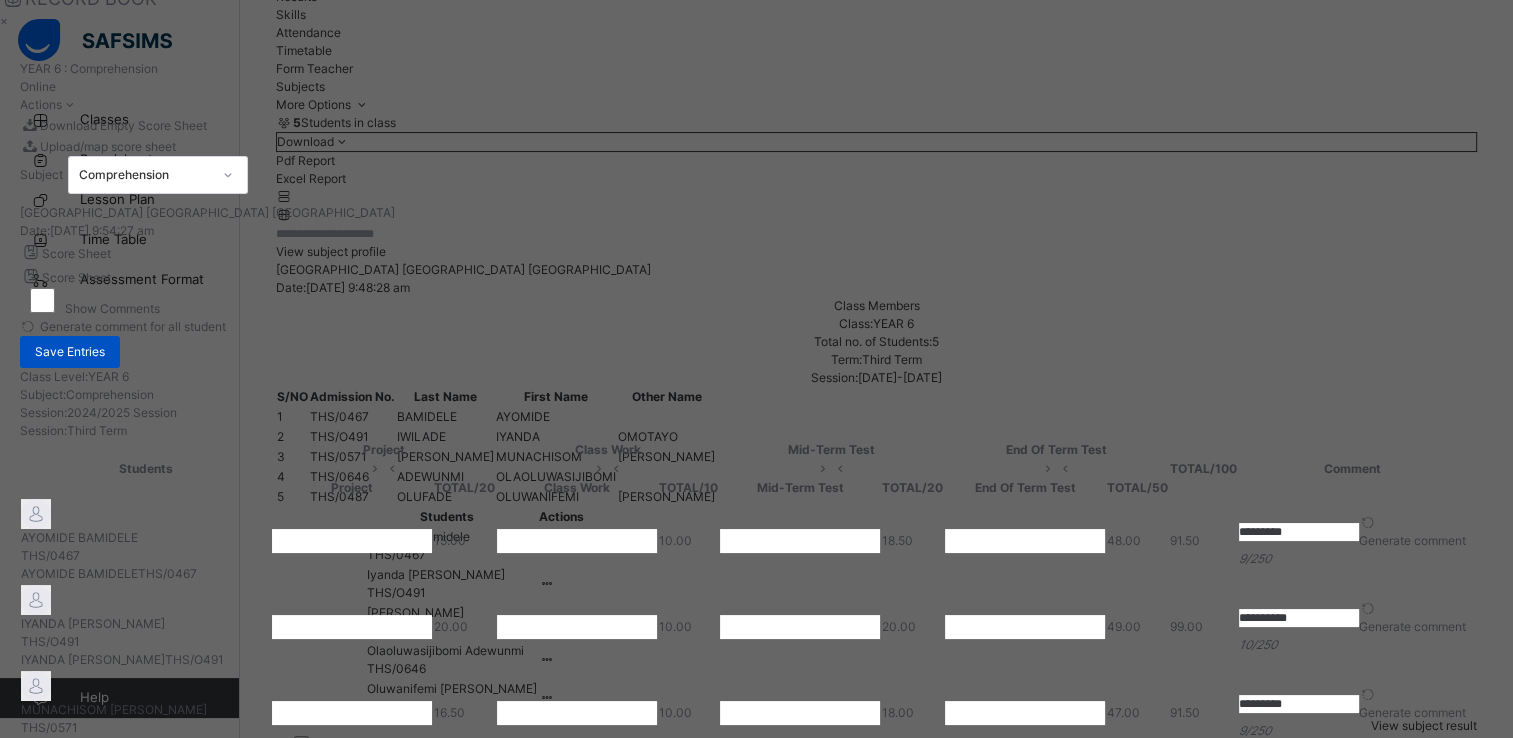 type on "**" 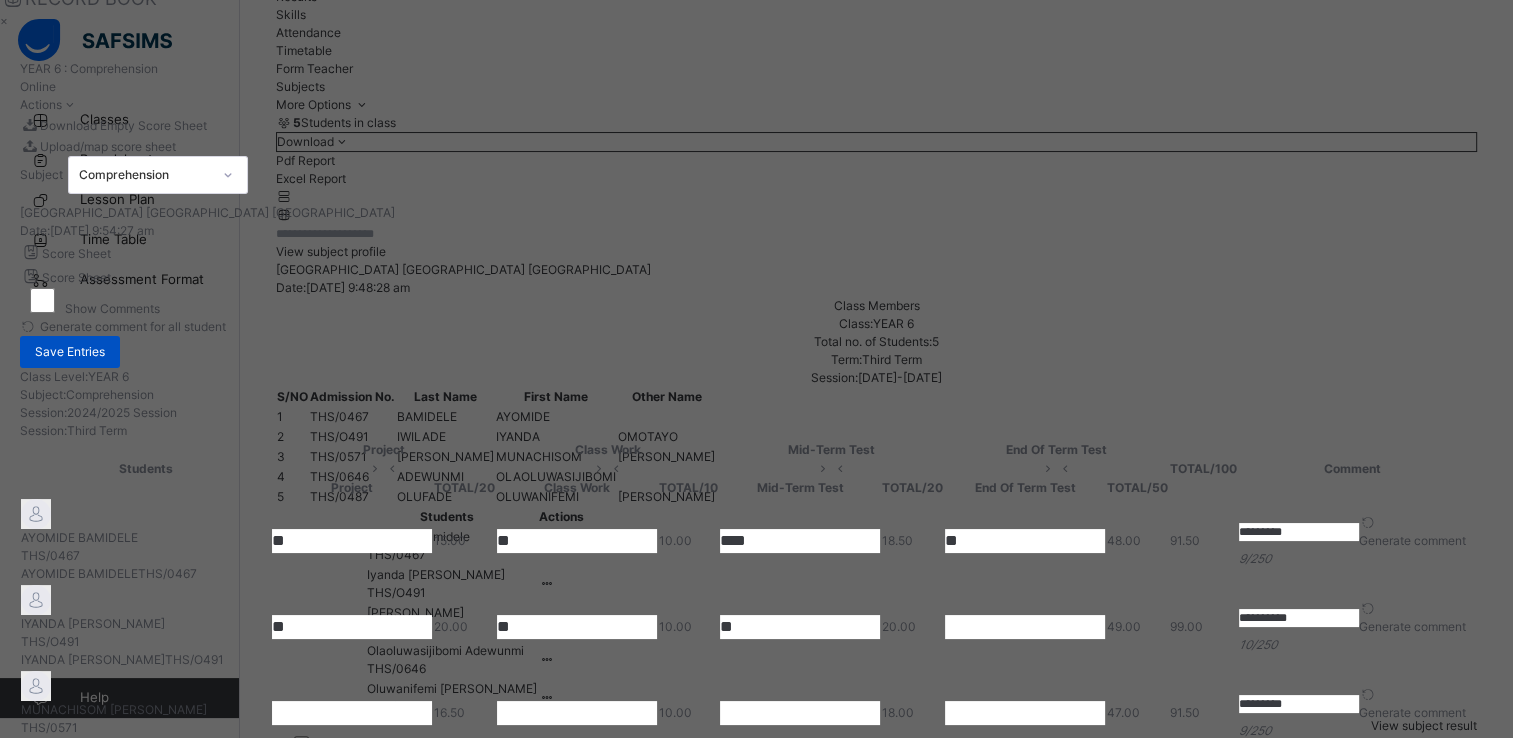 type on "**" 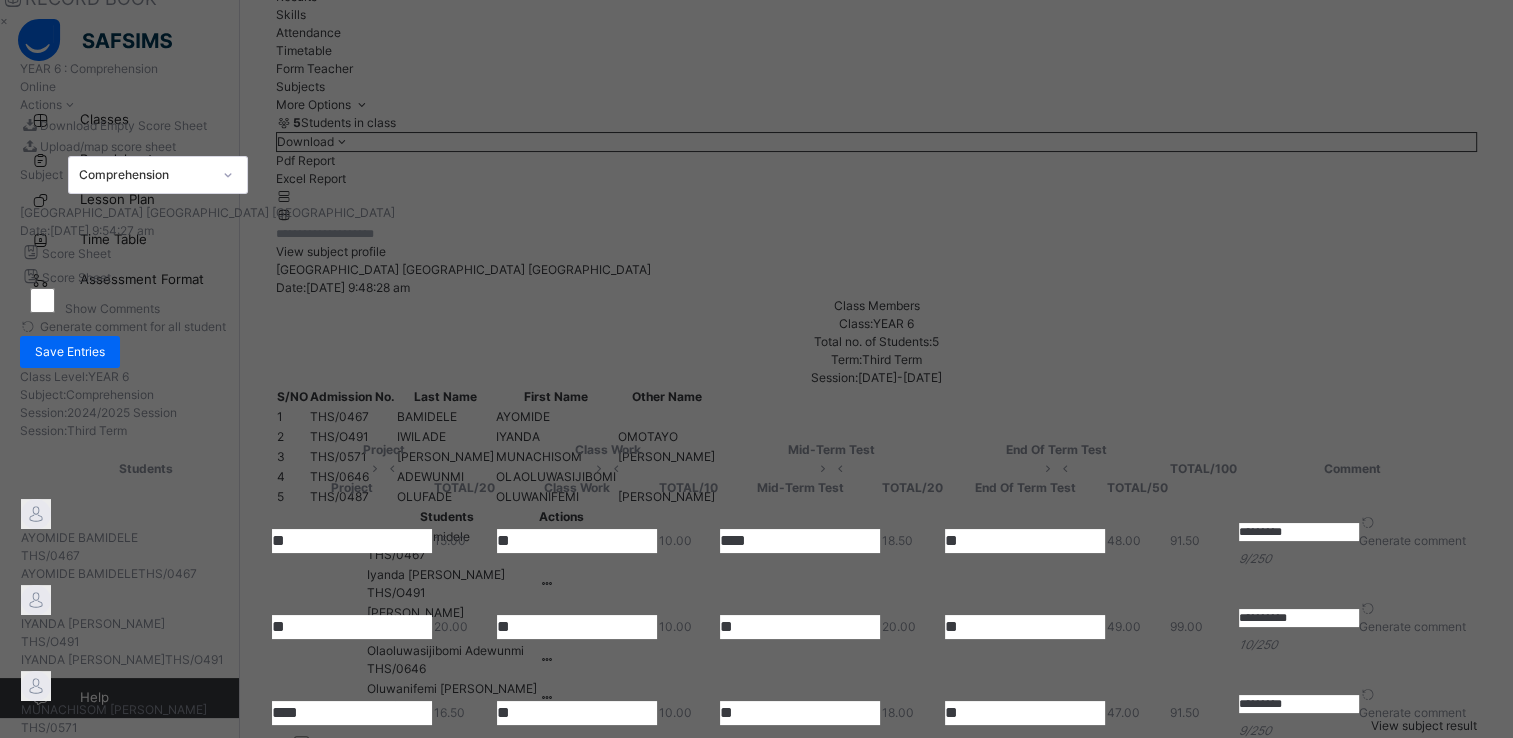 click on "×" at bounding box center [745, 21] 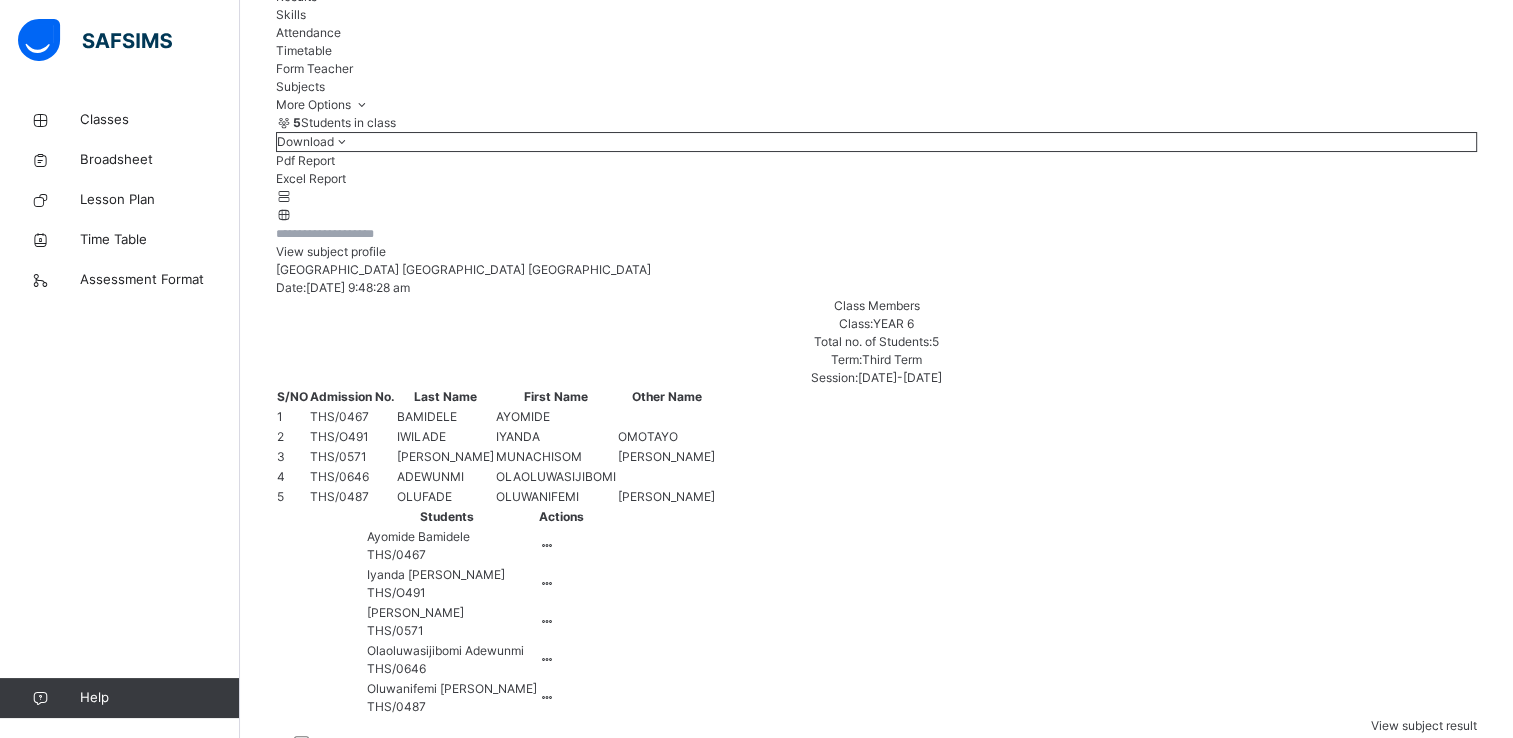 click on "Assess Students" at bounding box center (1010, 850) 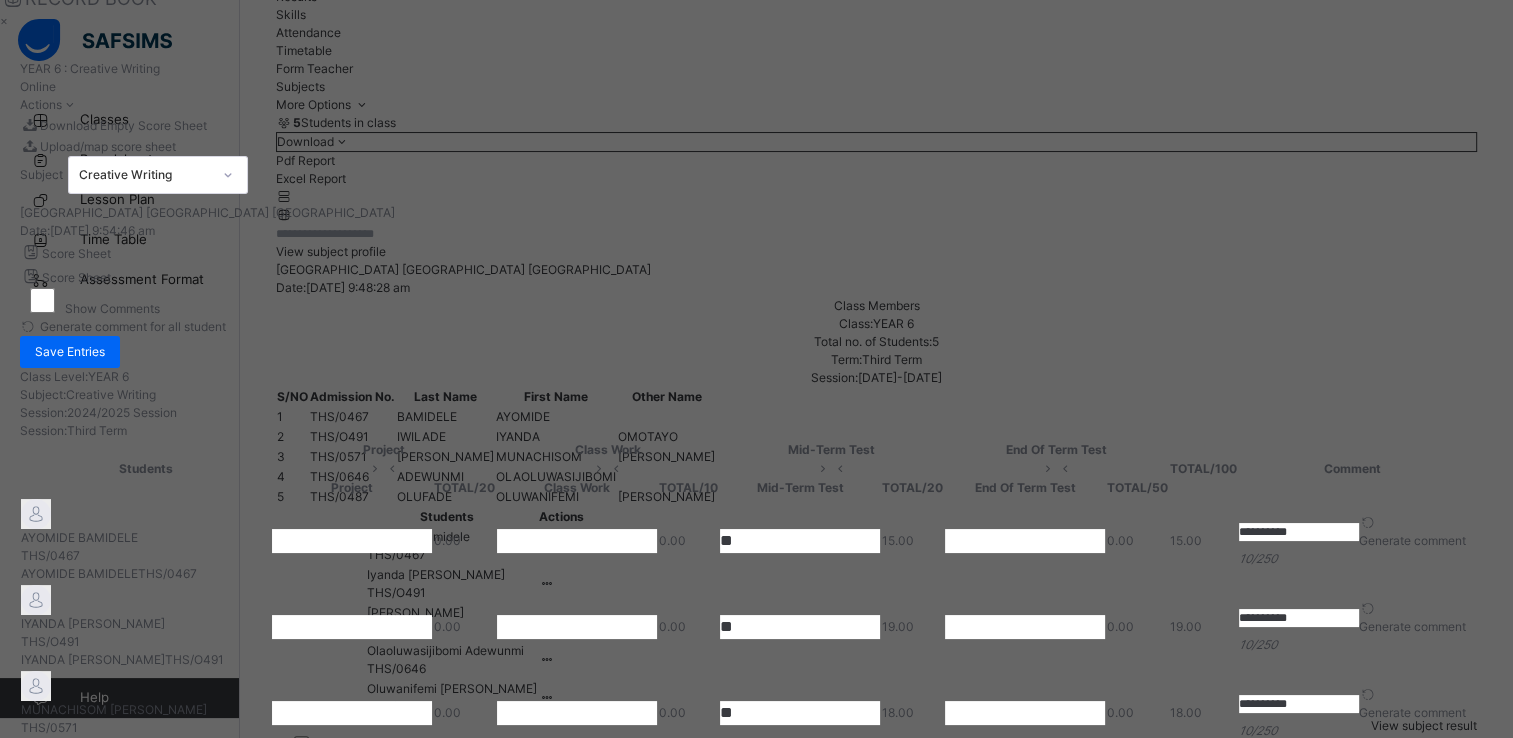 click at bounding box center (577, 541) 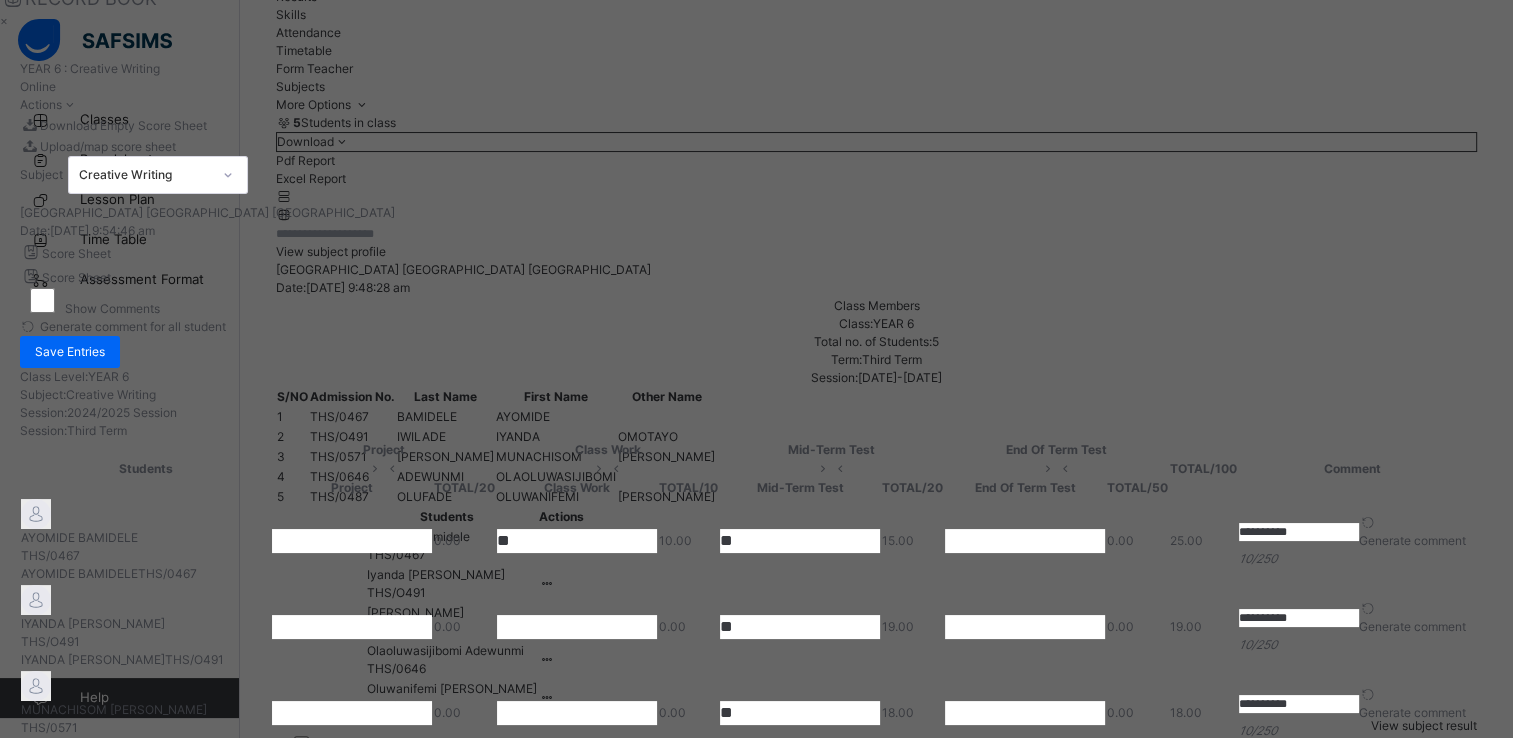 type on "**" 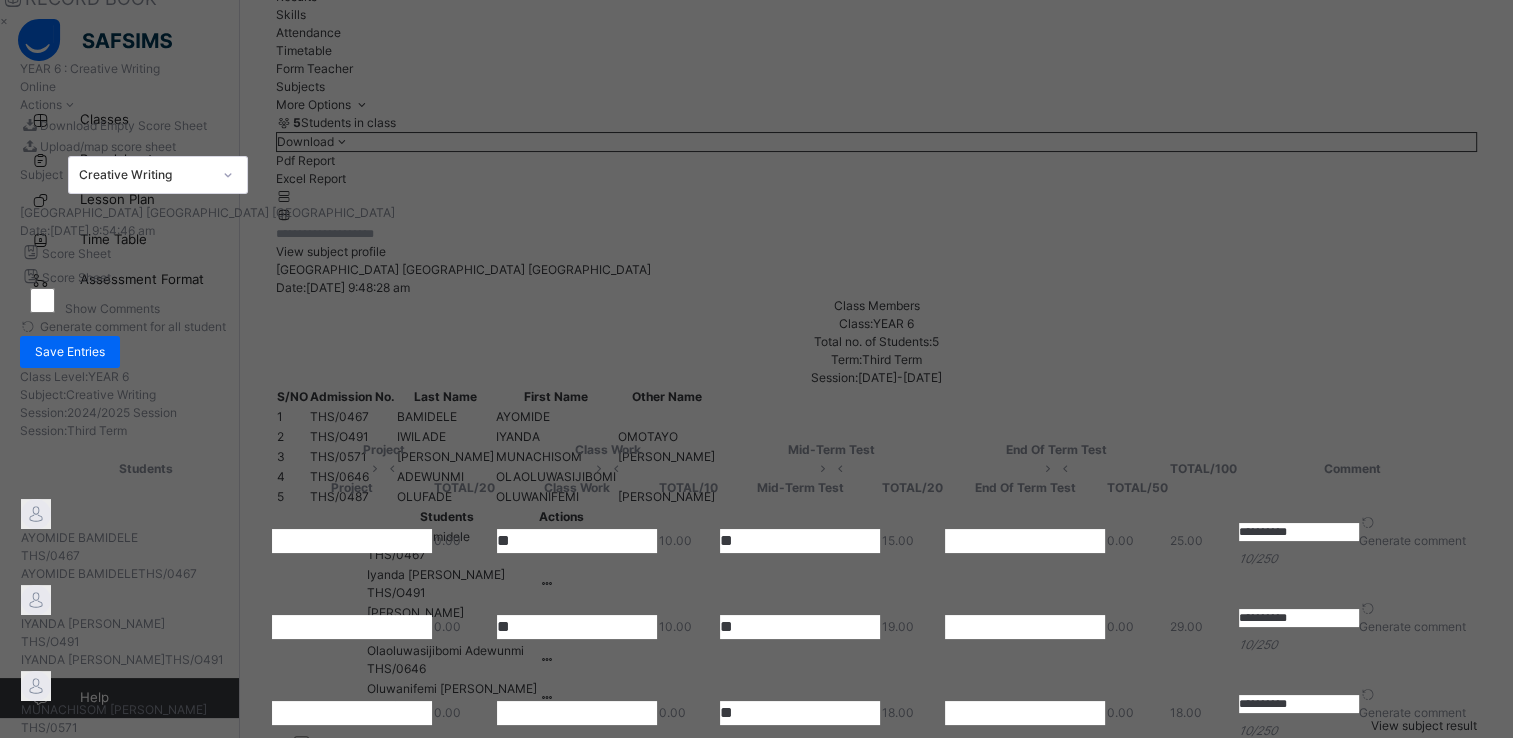 type on "**" 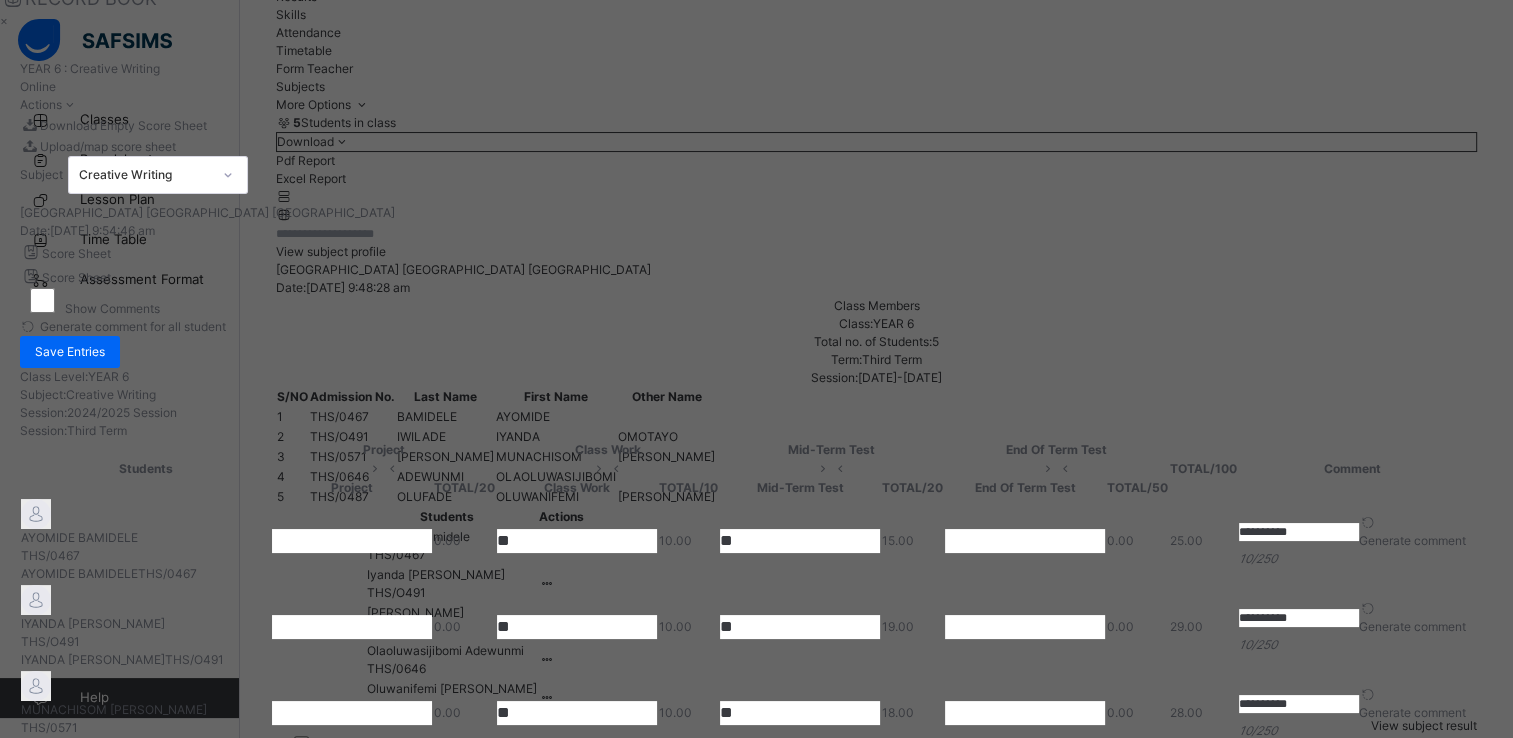 type on "**" 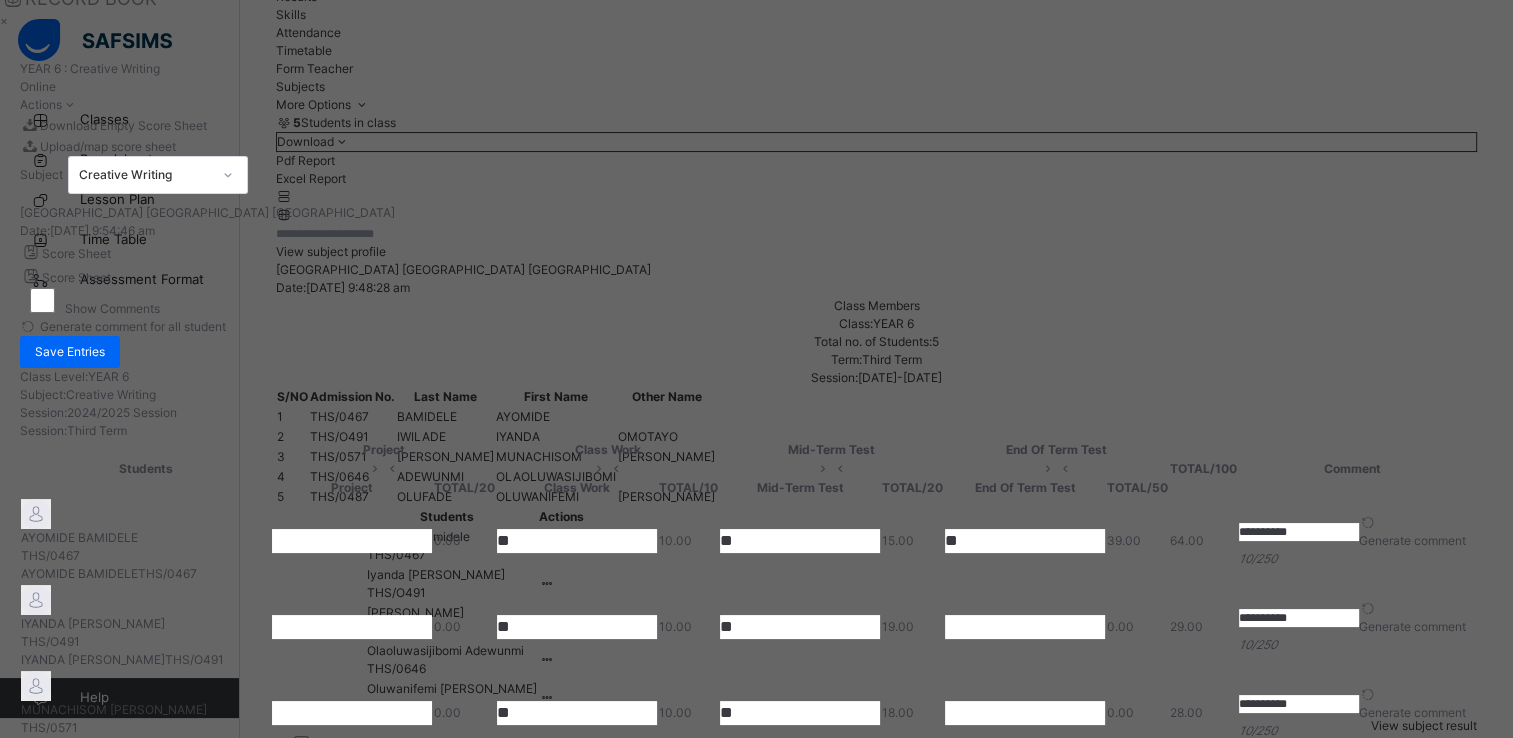 type on "**" 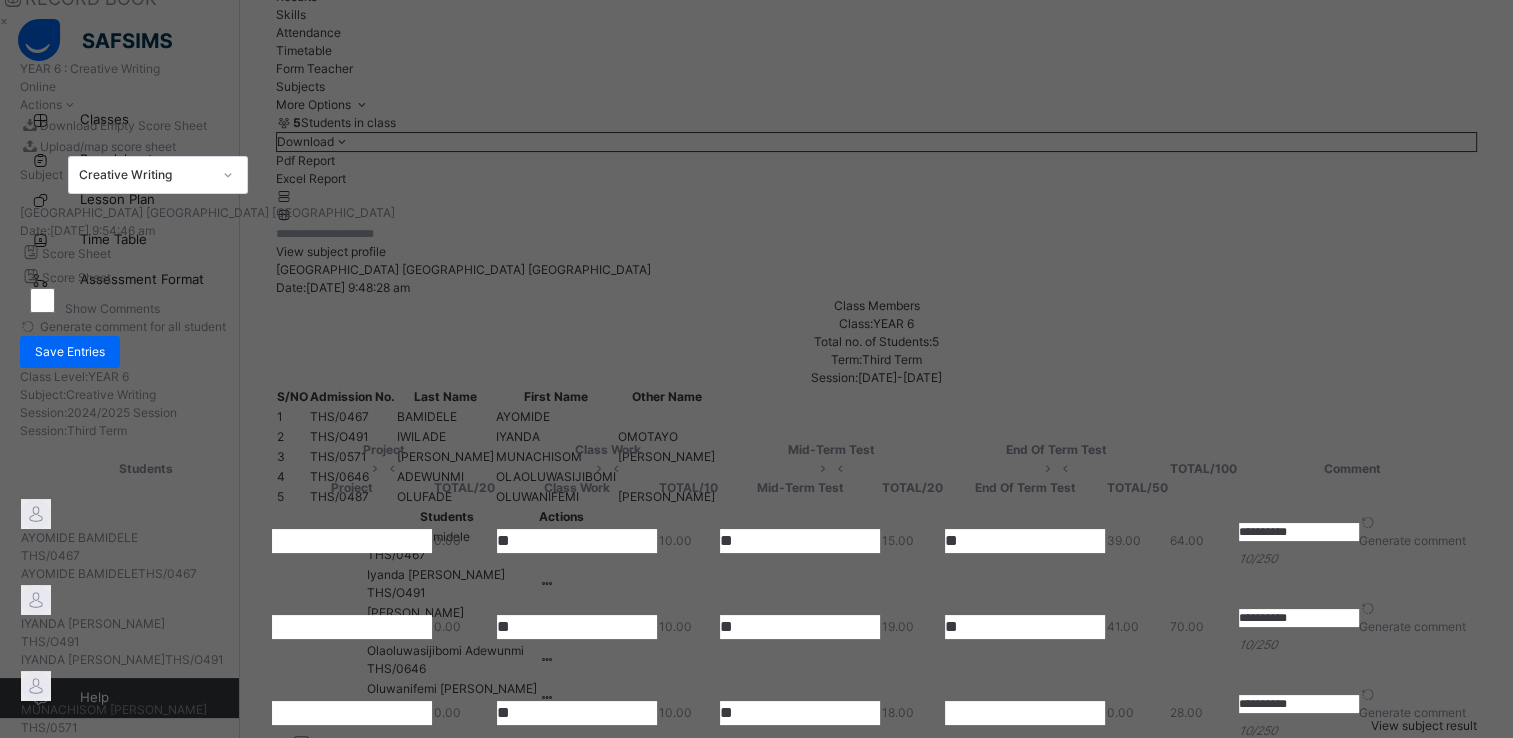 type on "**" 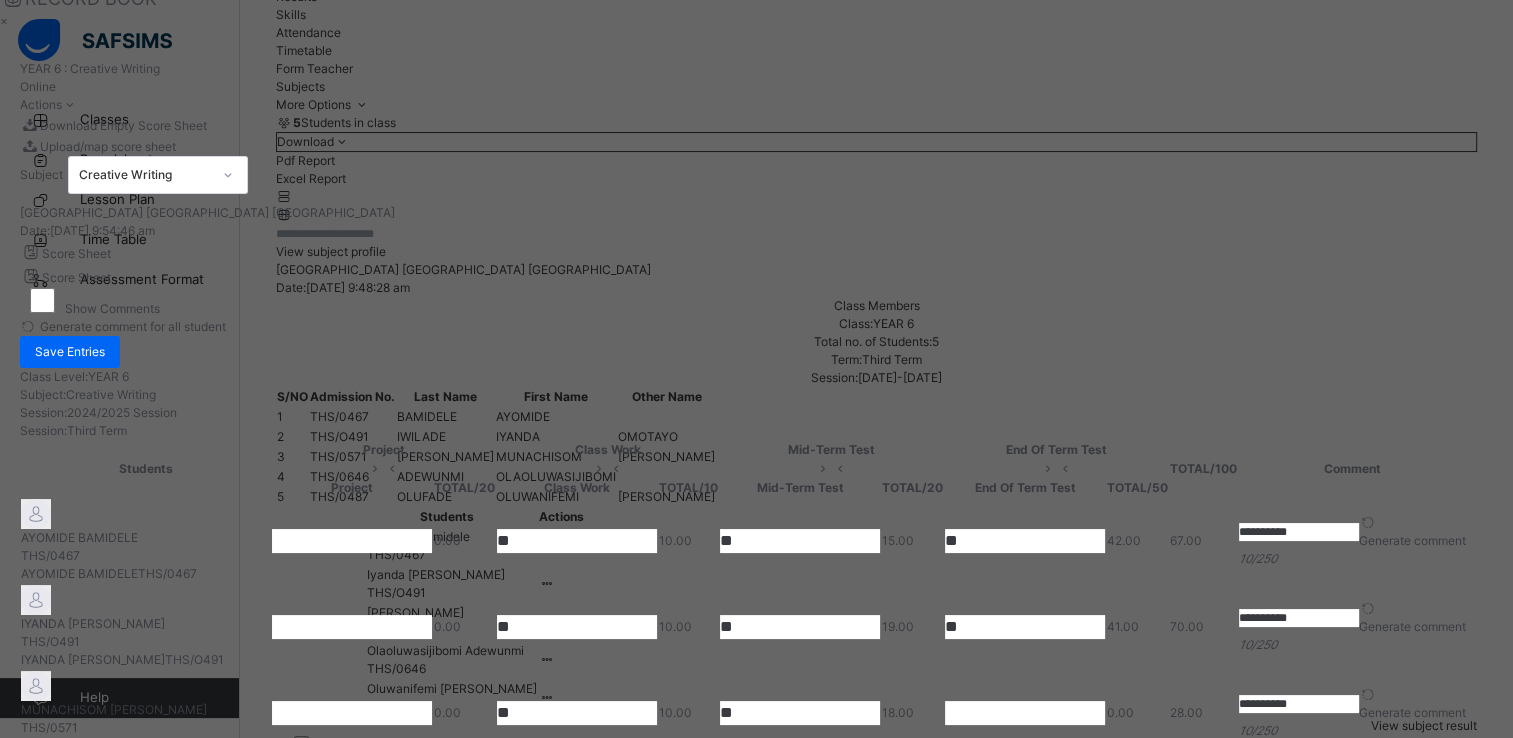 type on "**" 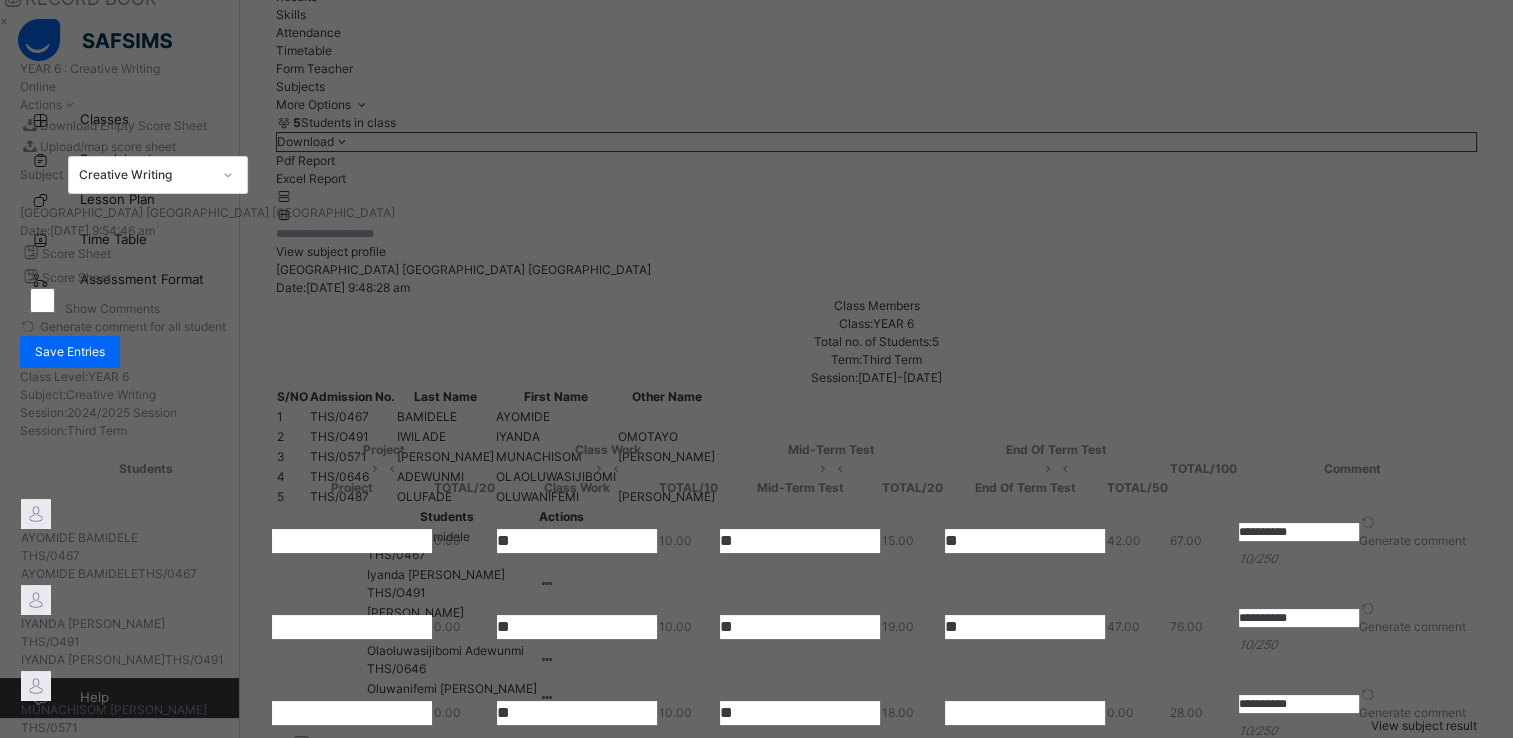 type on "**" 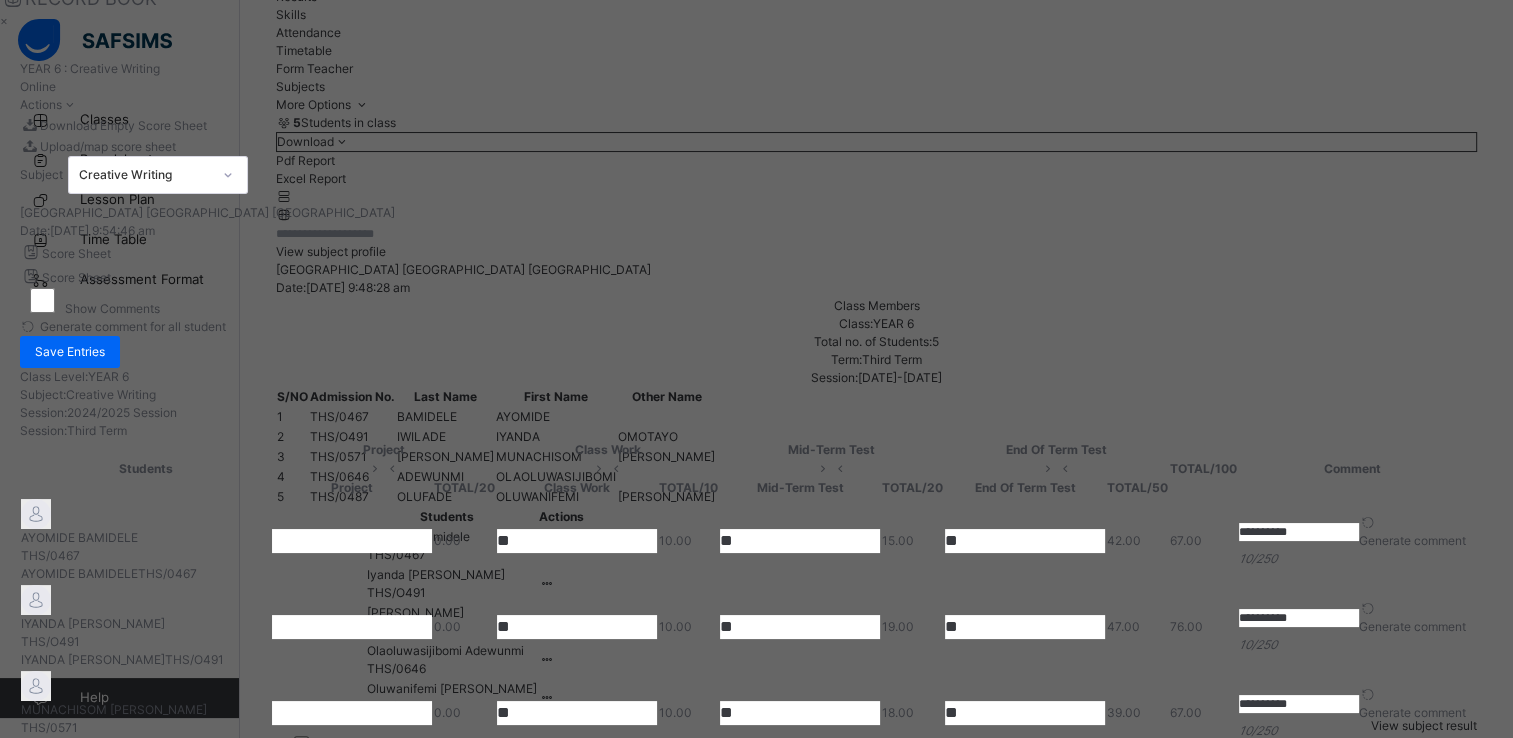 type on "**" 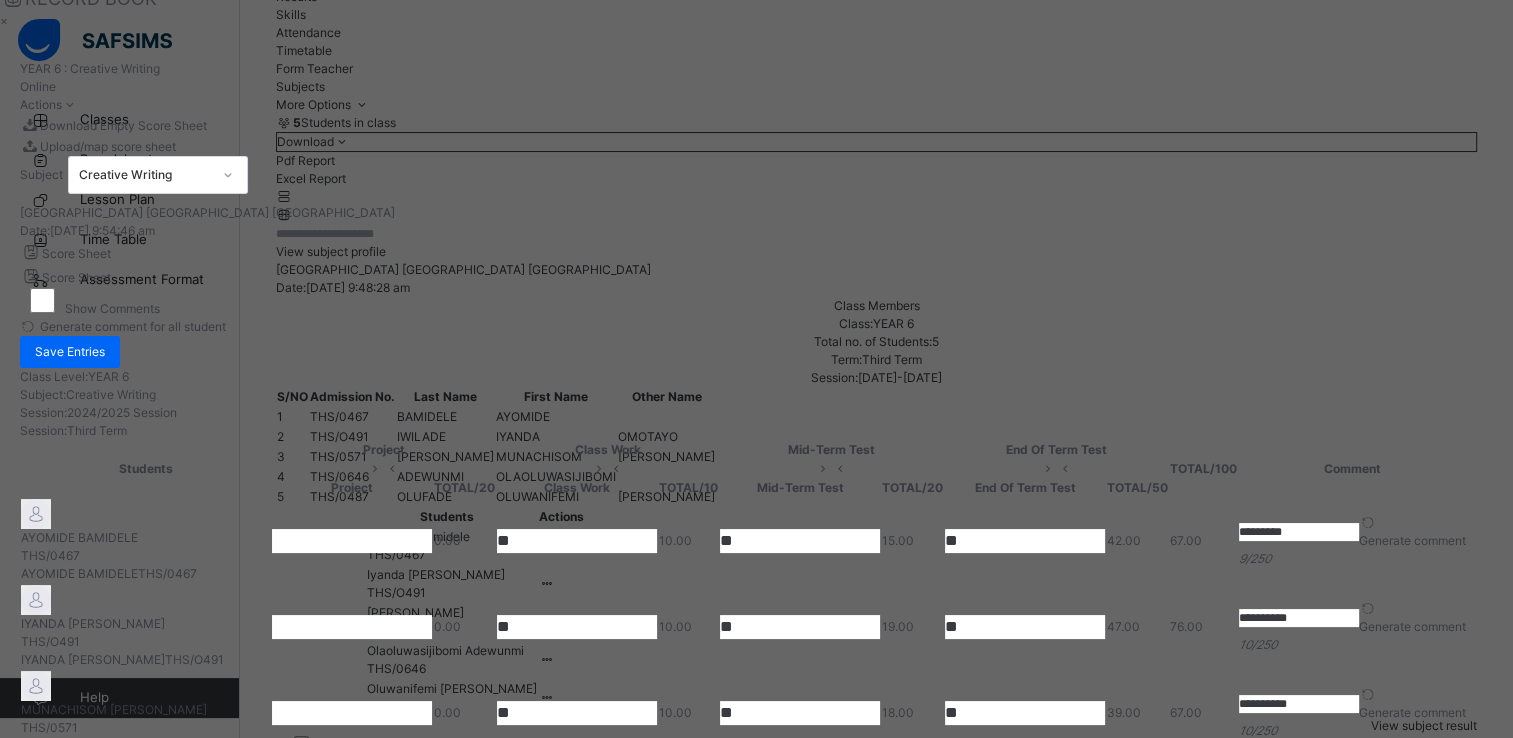 type on "*********" 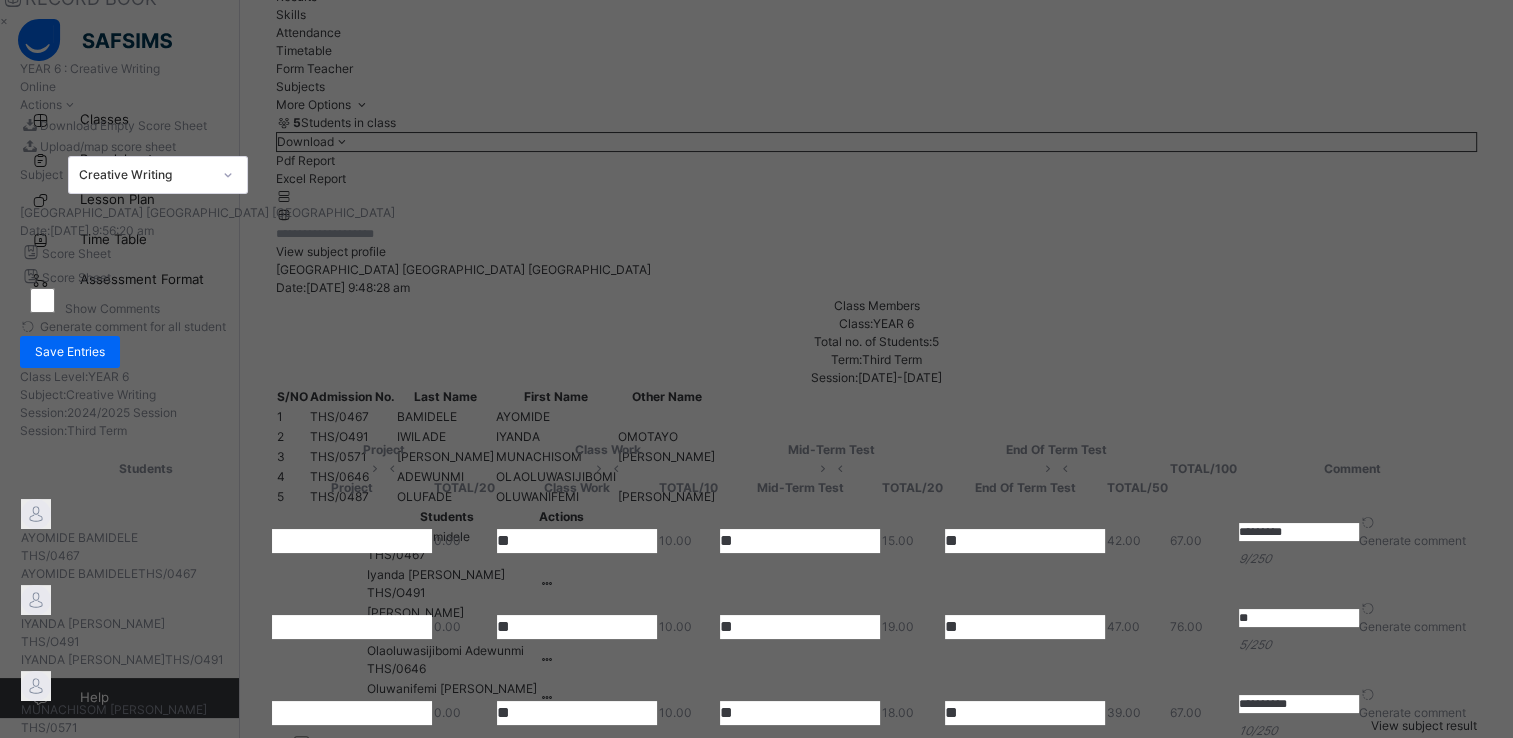 type on "*" 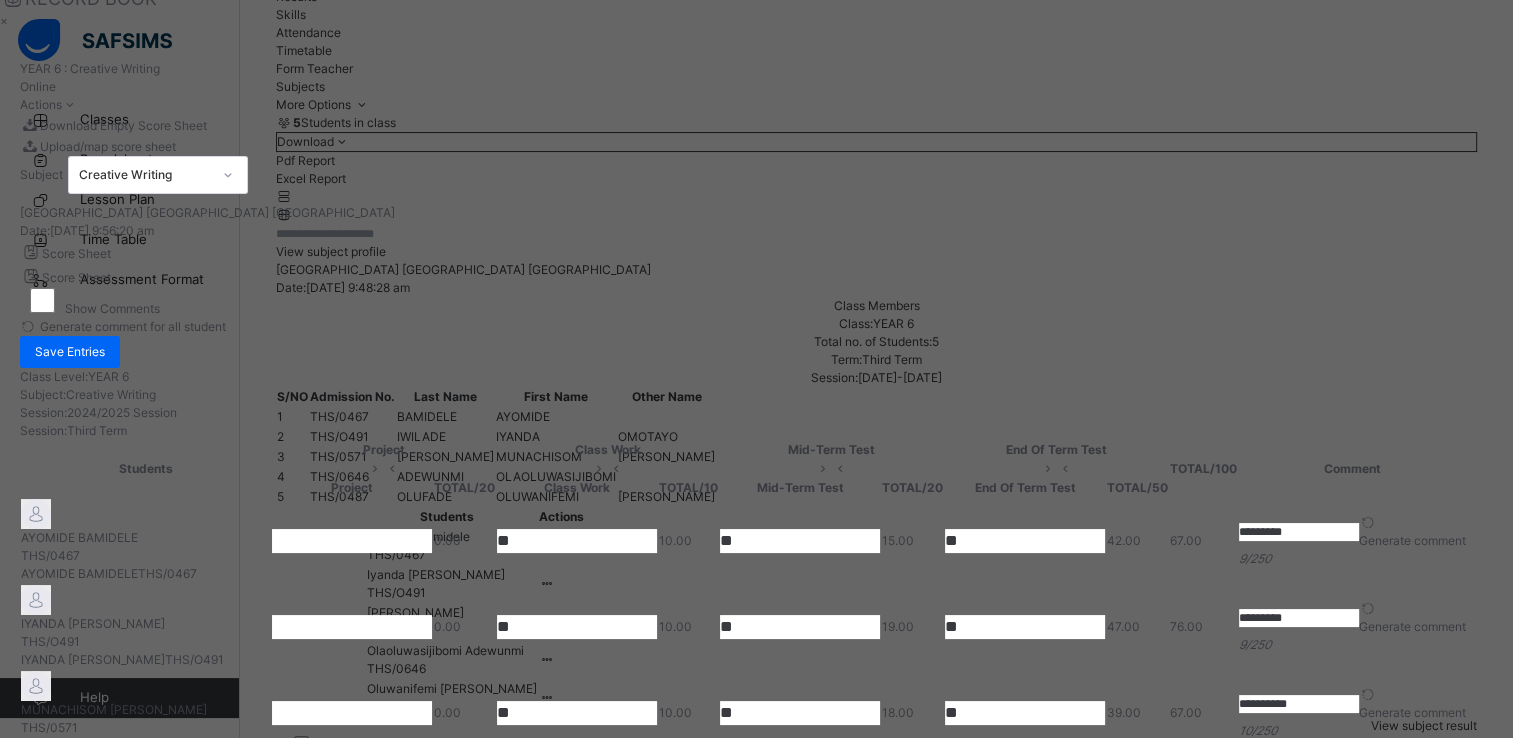 type on "*********" 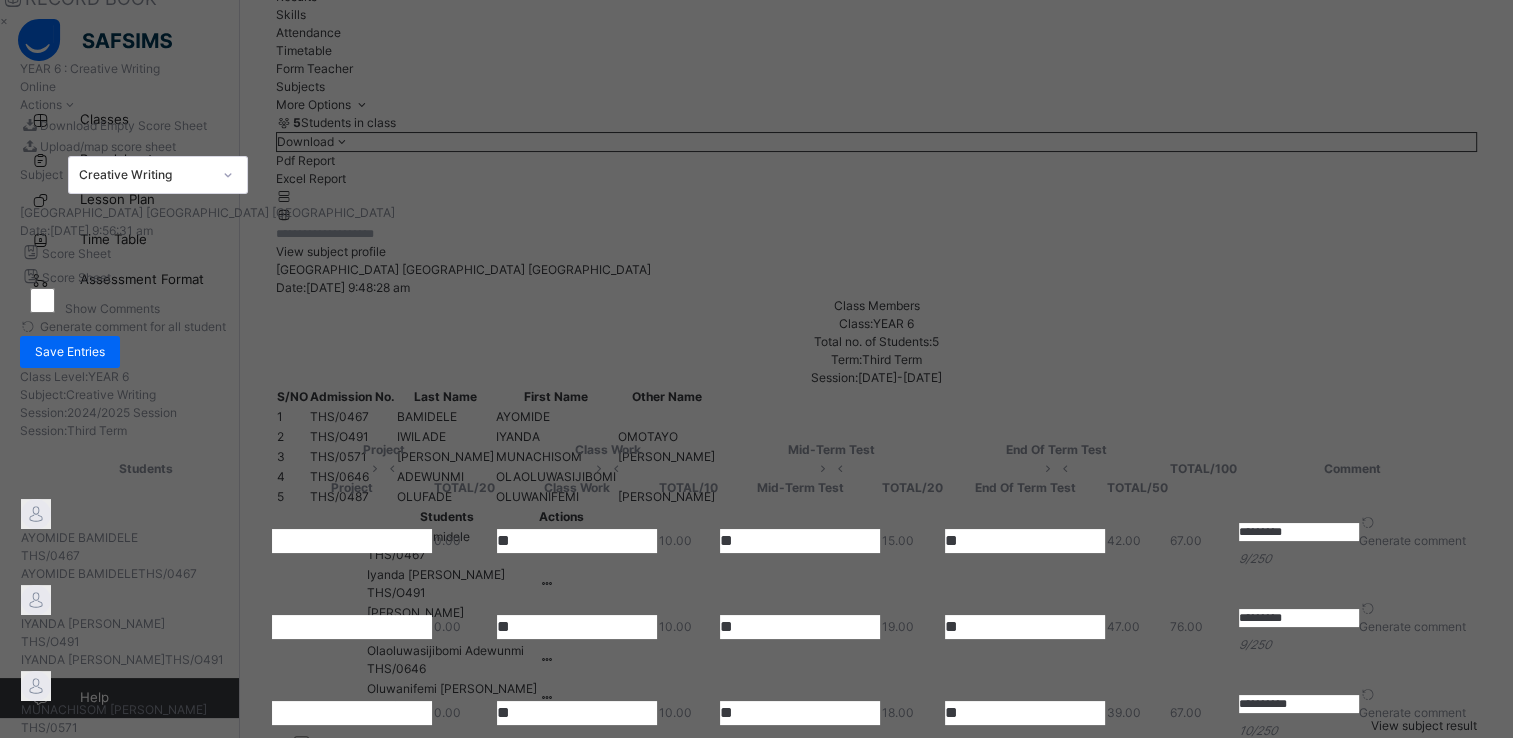 drag, startPoint x: 1214, startPoint y: 630, endPoint x: 1136, endPoint y: 624, distance: 78.23043 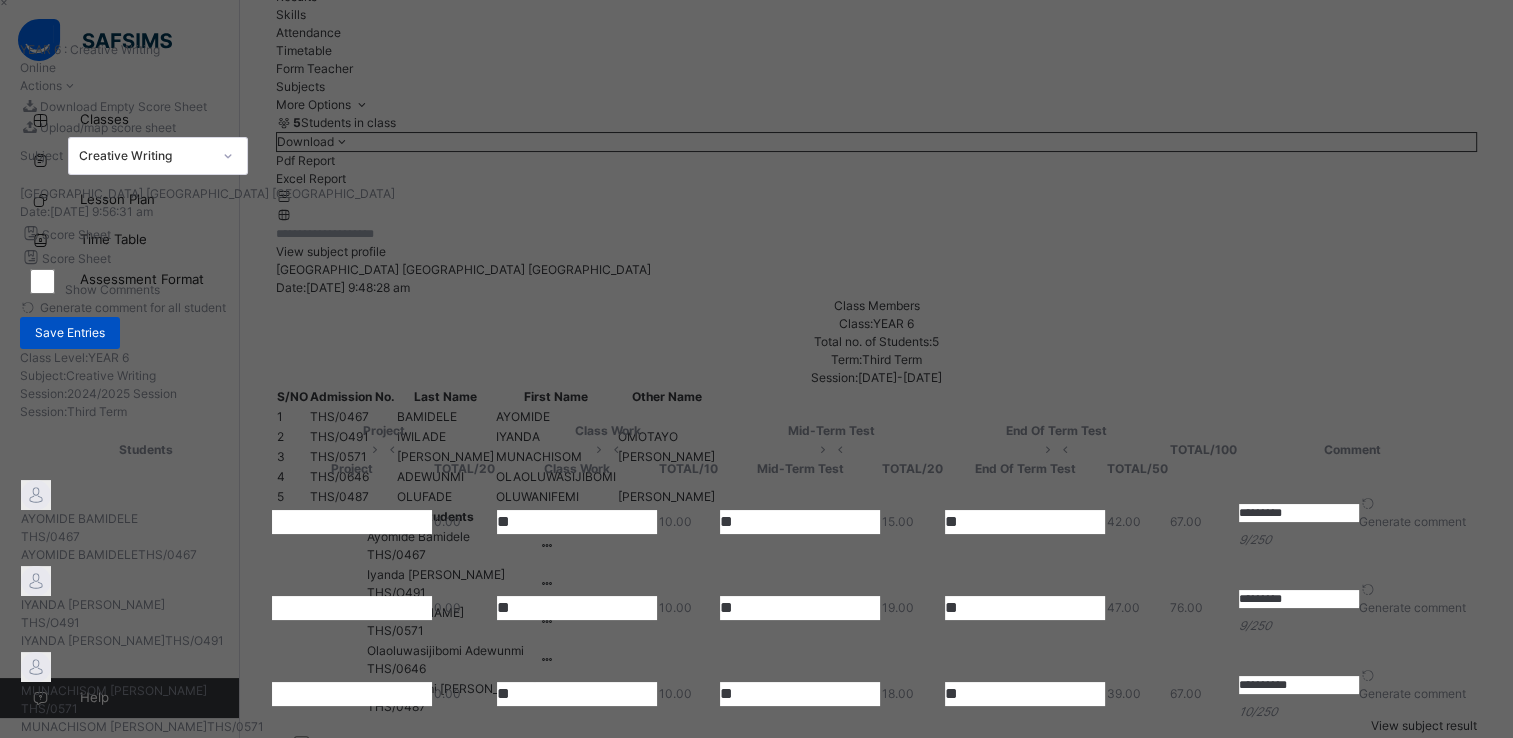 type on "*********" 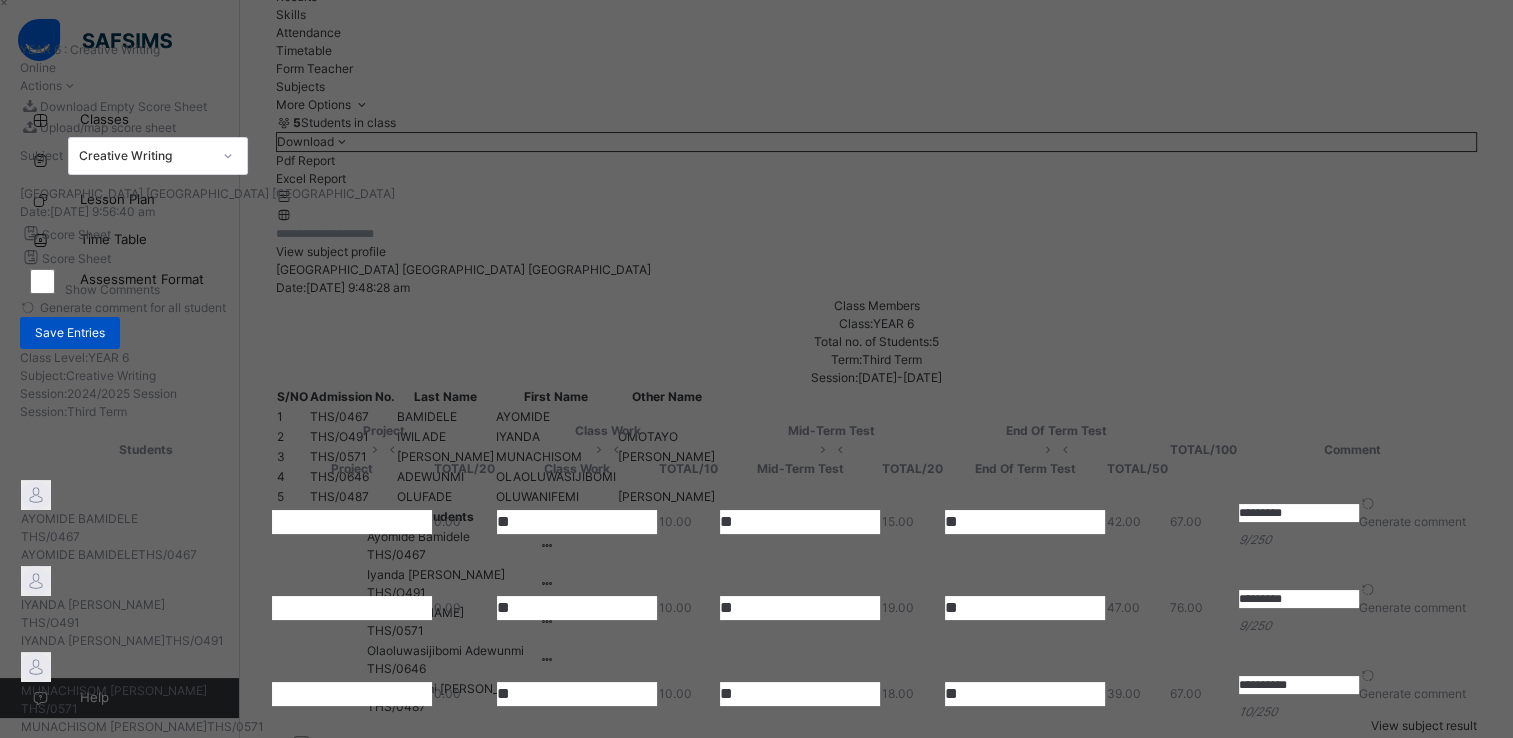 click on "Save Entries" at bounding box center (70, 333) 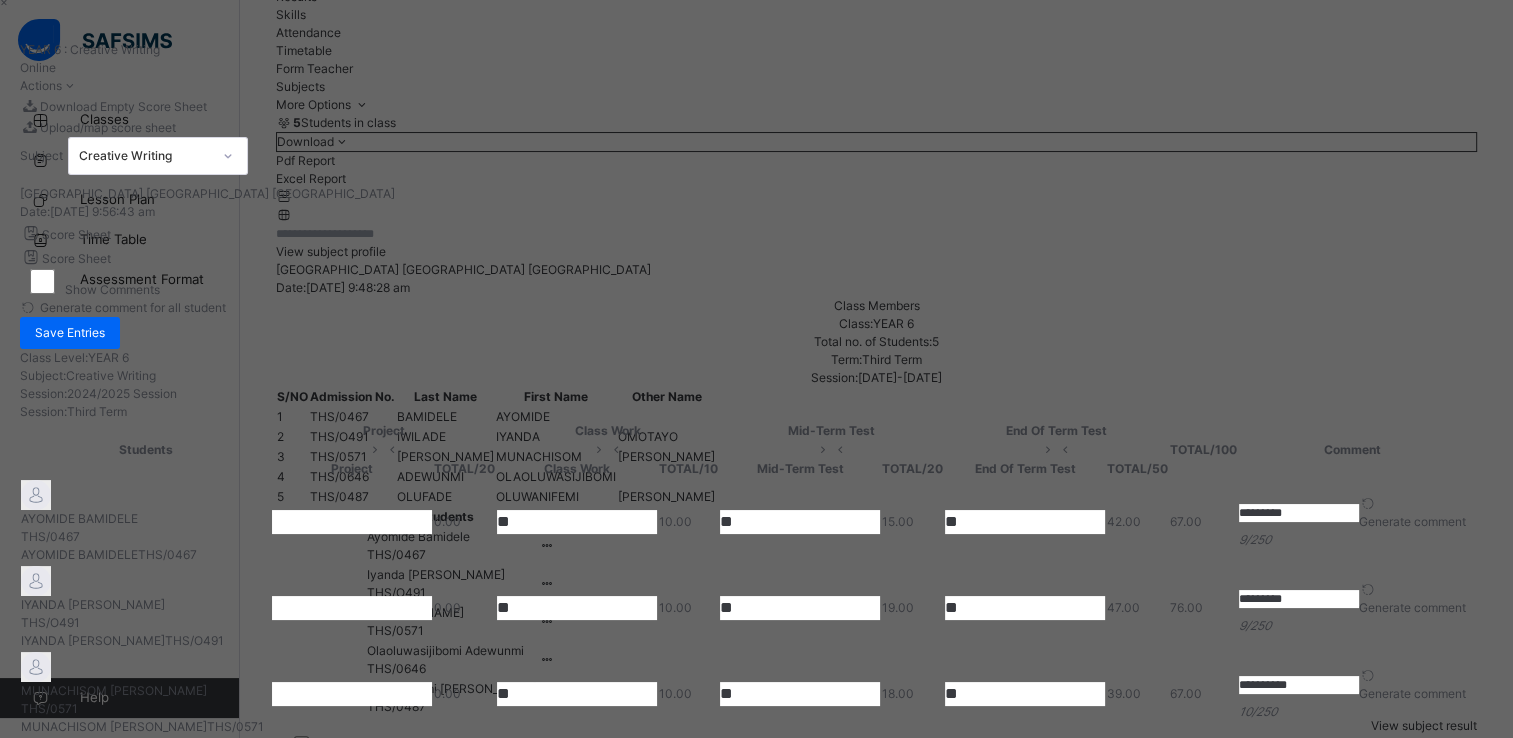 click on "×" at bounding box center (745, 2) 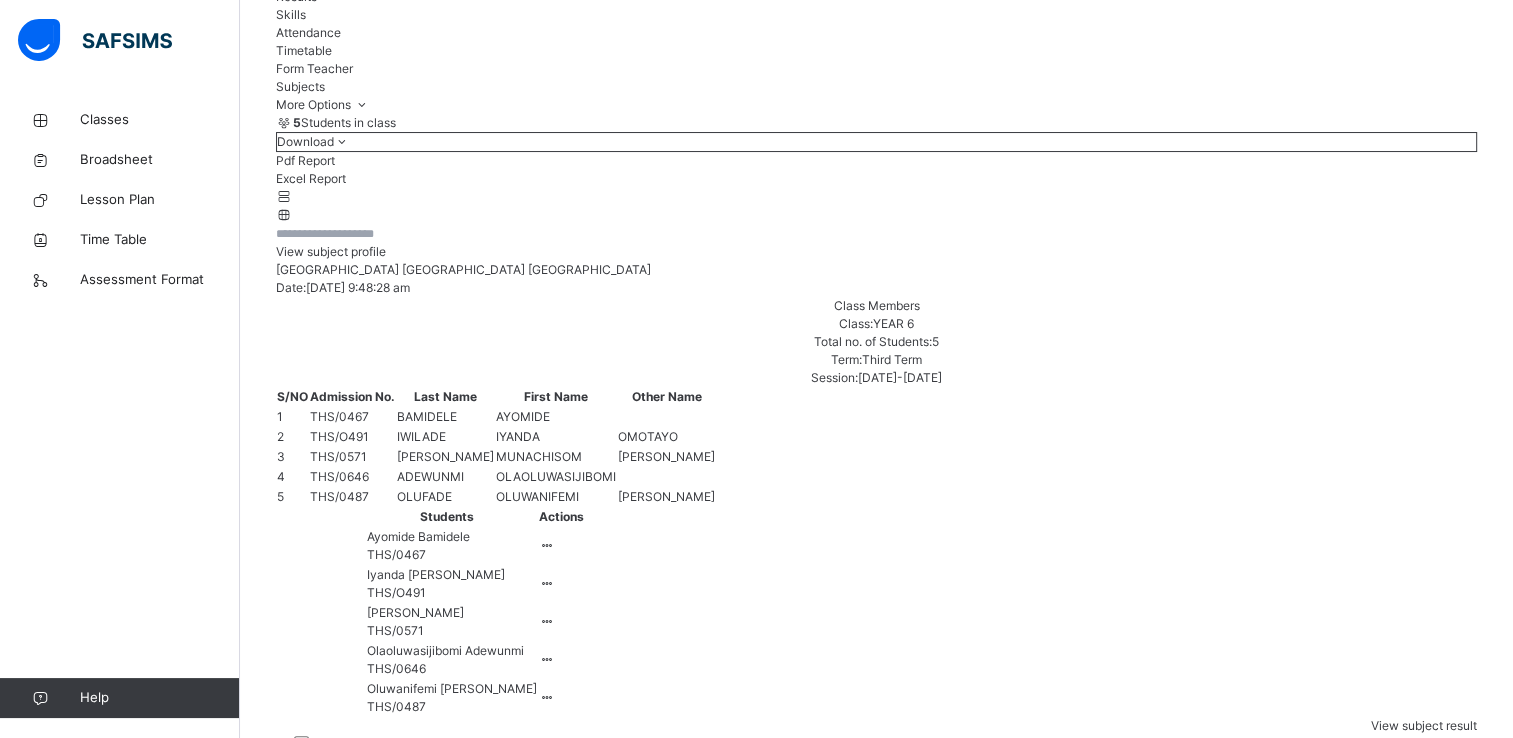 click on "Assess Students" at bounding box center [1021, 930] 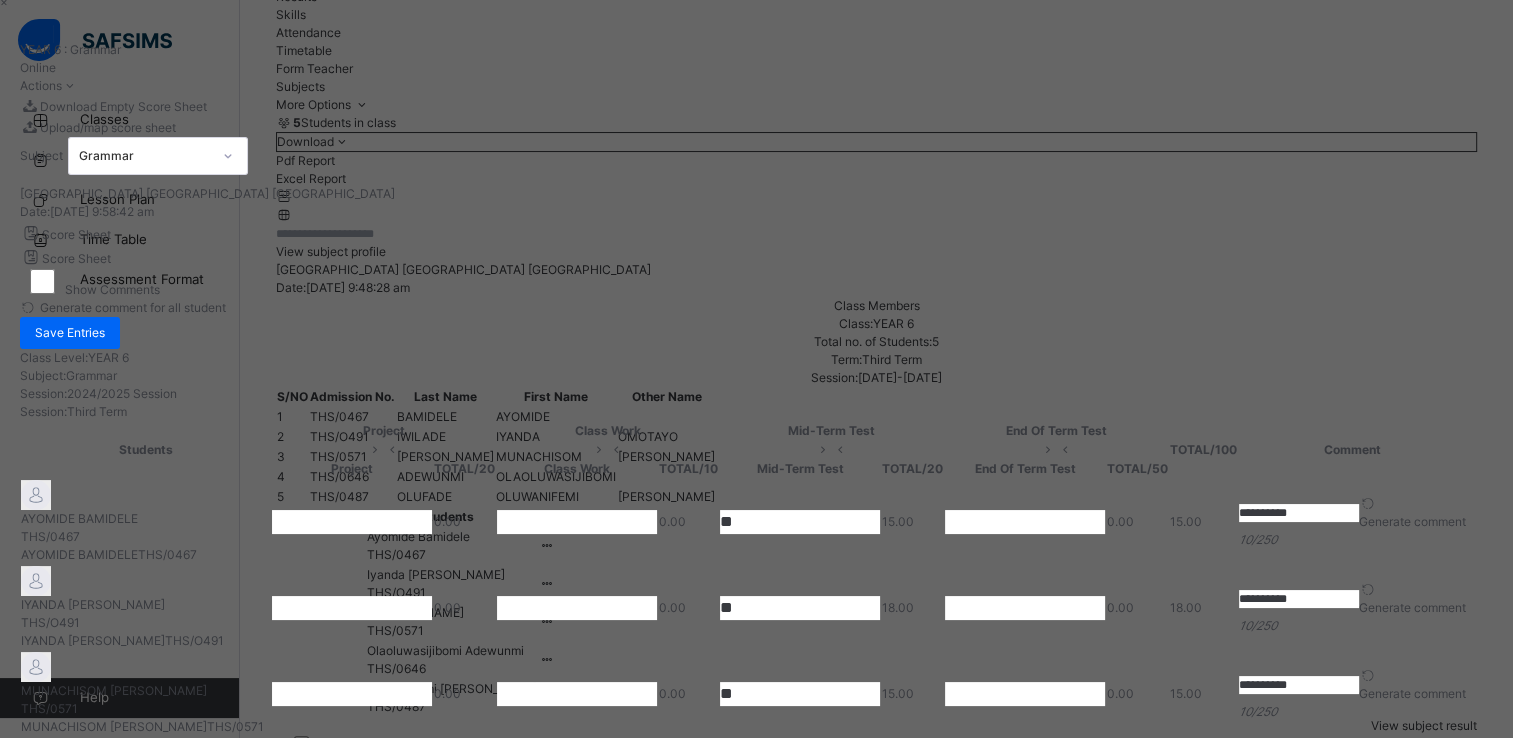 click at bounding box center [352, 694] 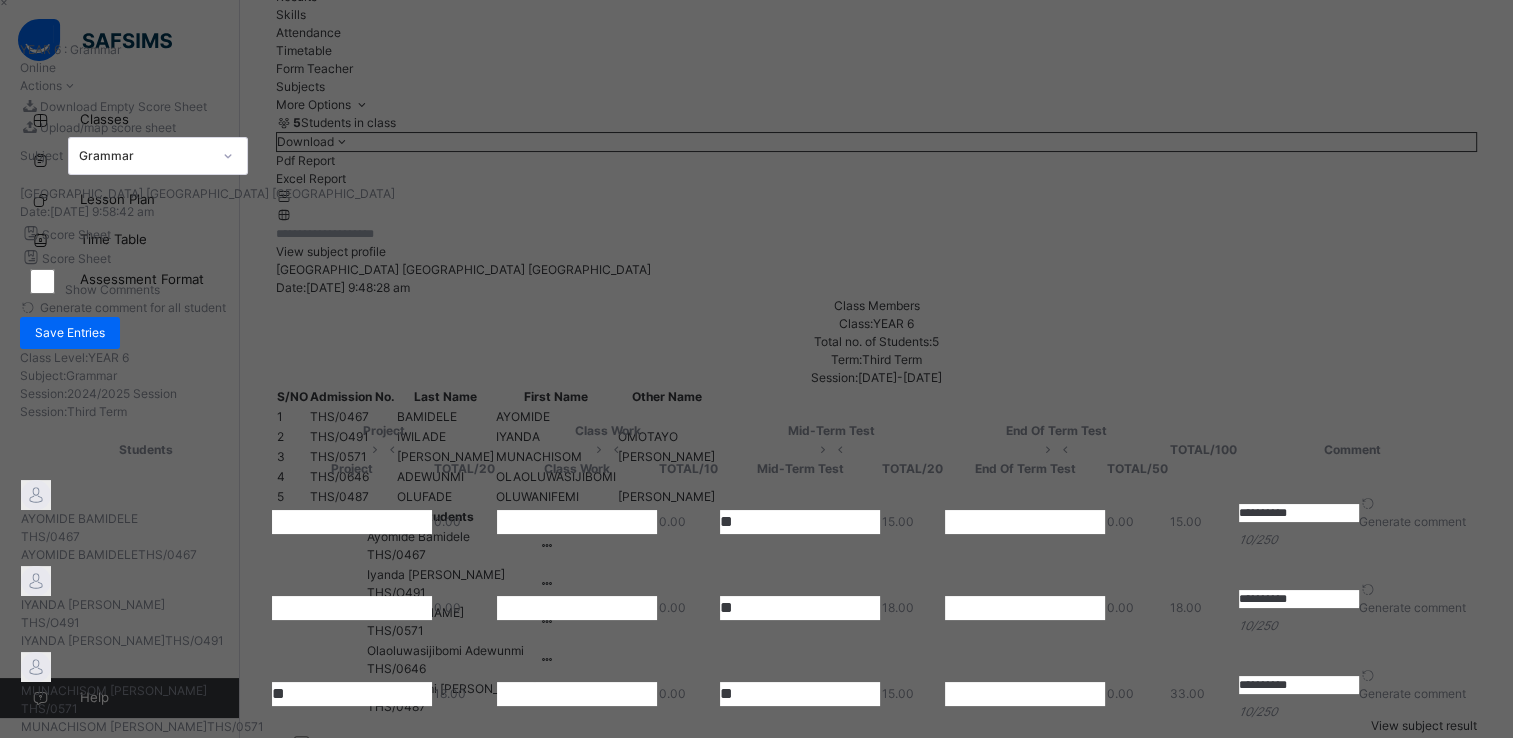 type on "**" 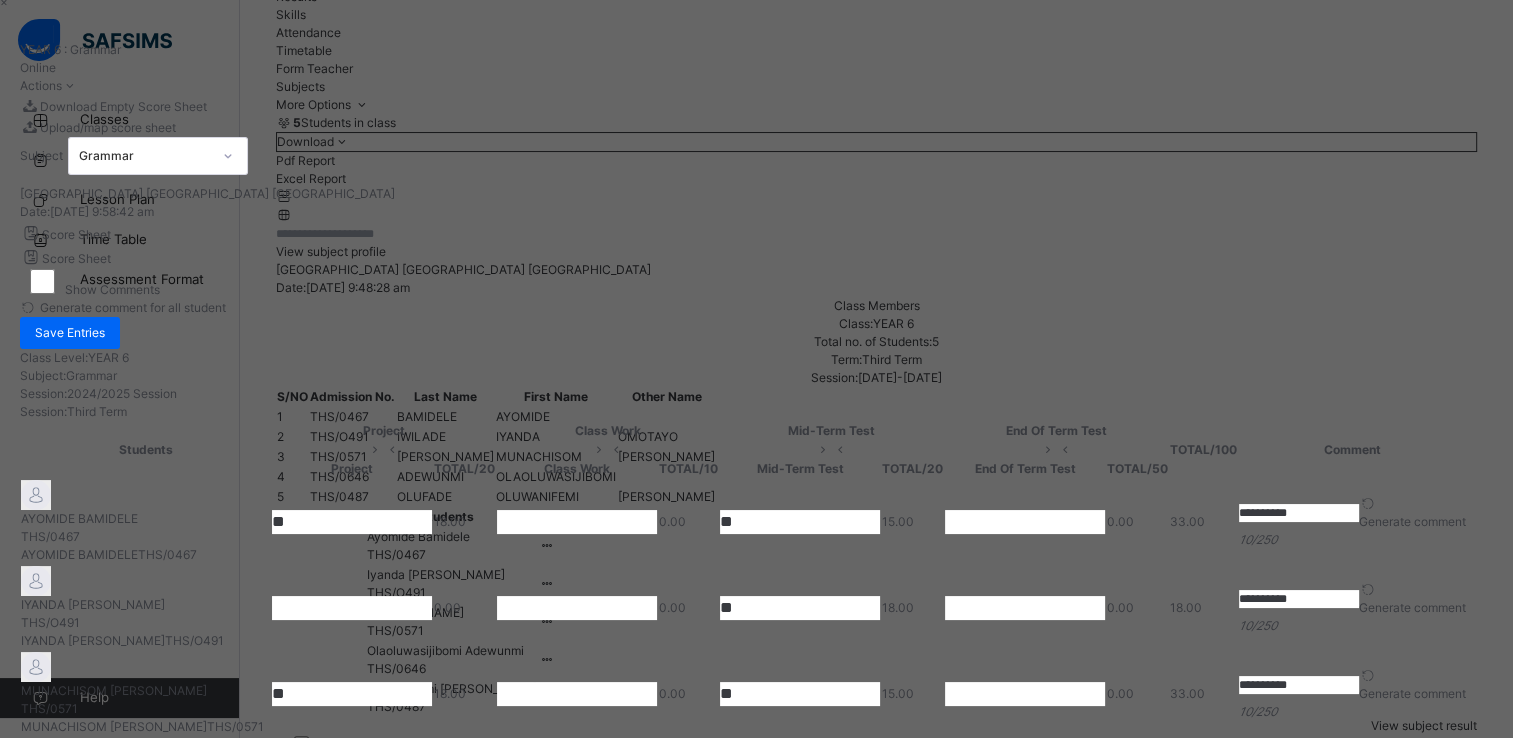 type on "**" 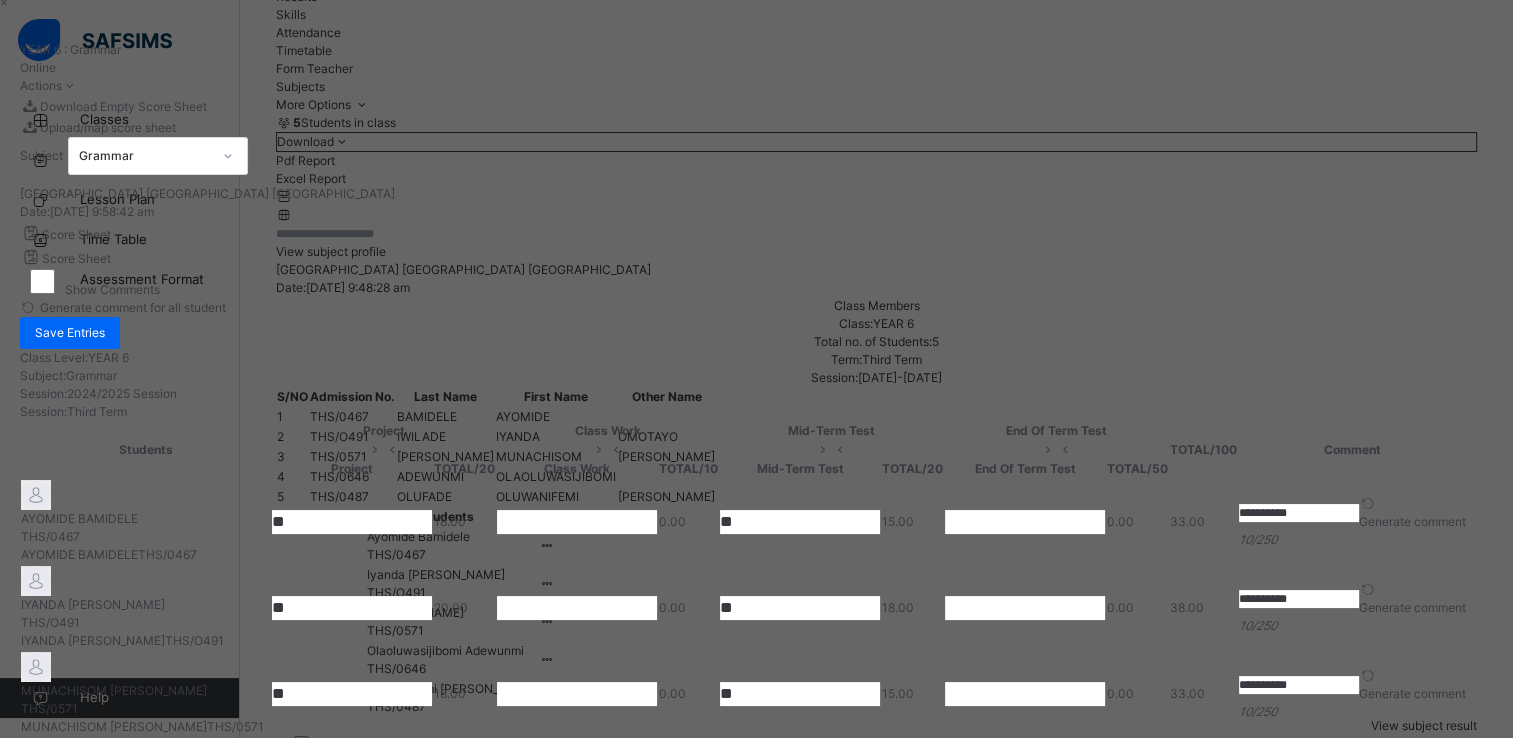 click on "**" at bounding box center [352, 608] 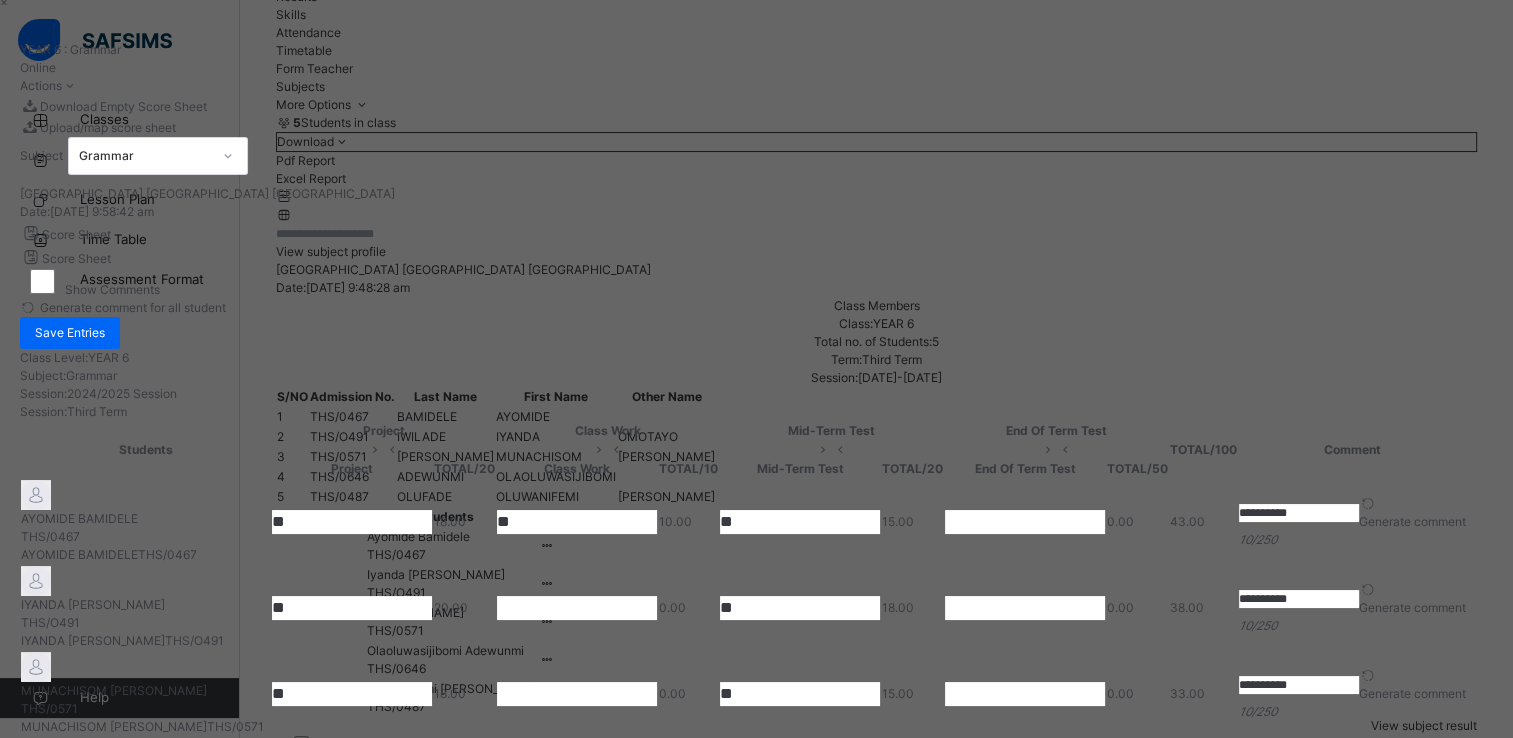 type on "**" 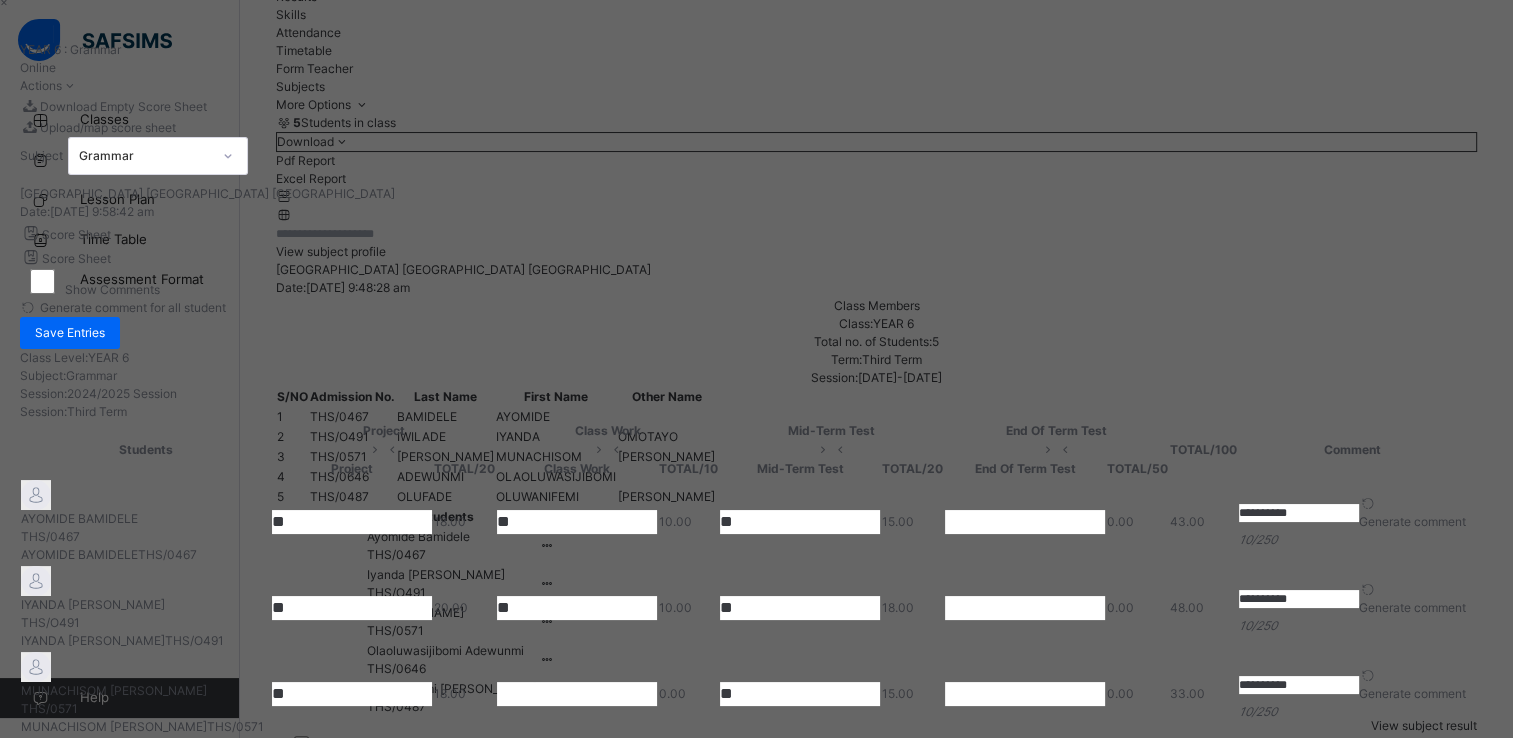 type on "**" 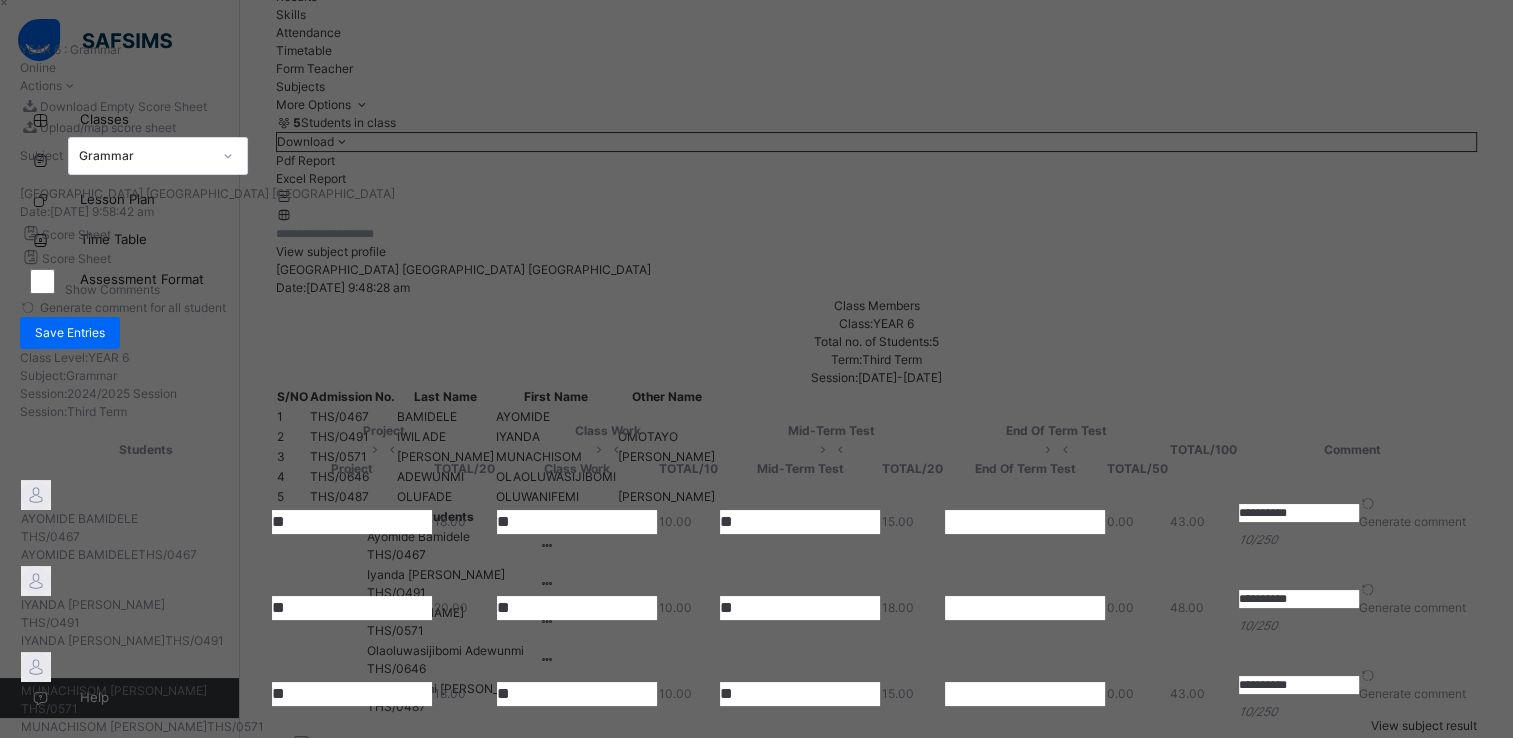 type on "**" 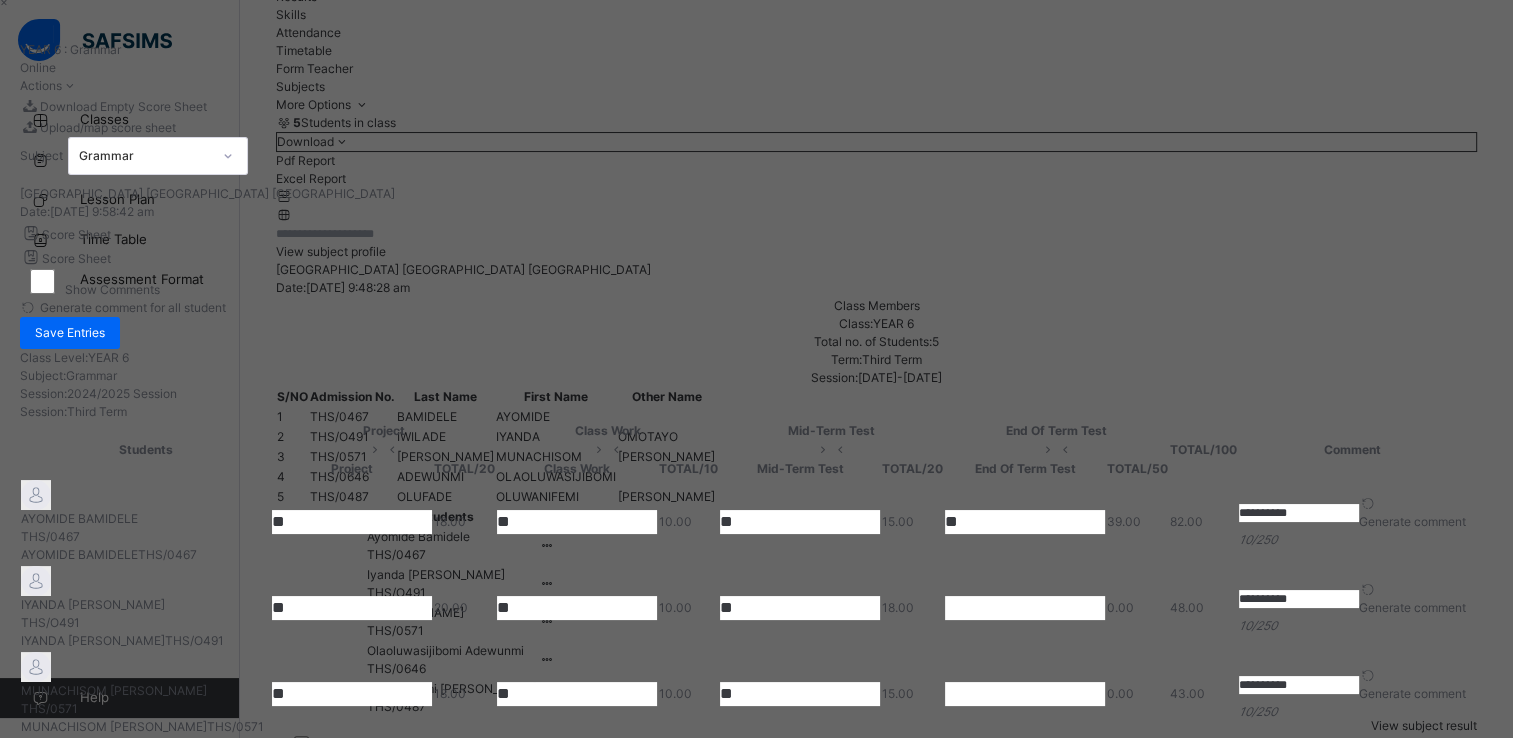 type on "**" 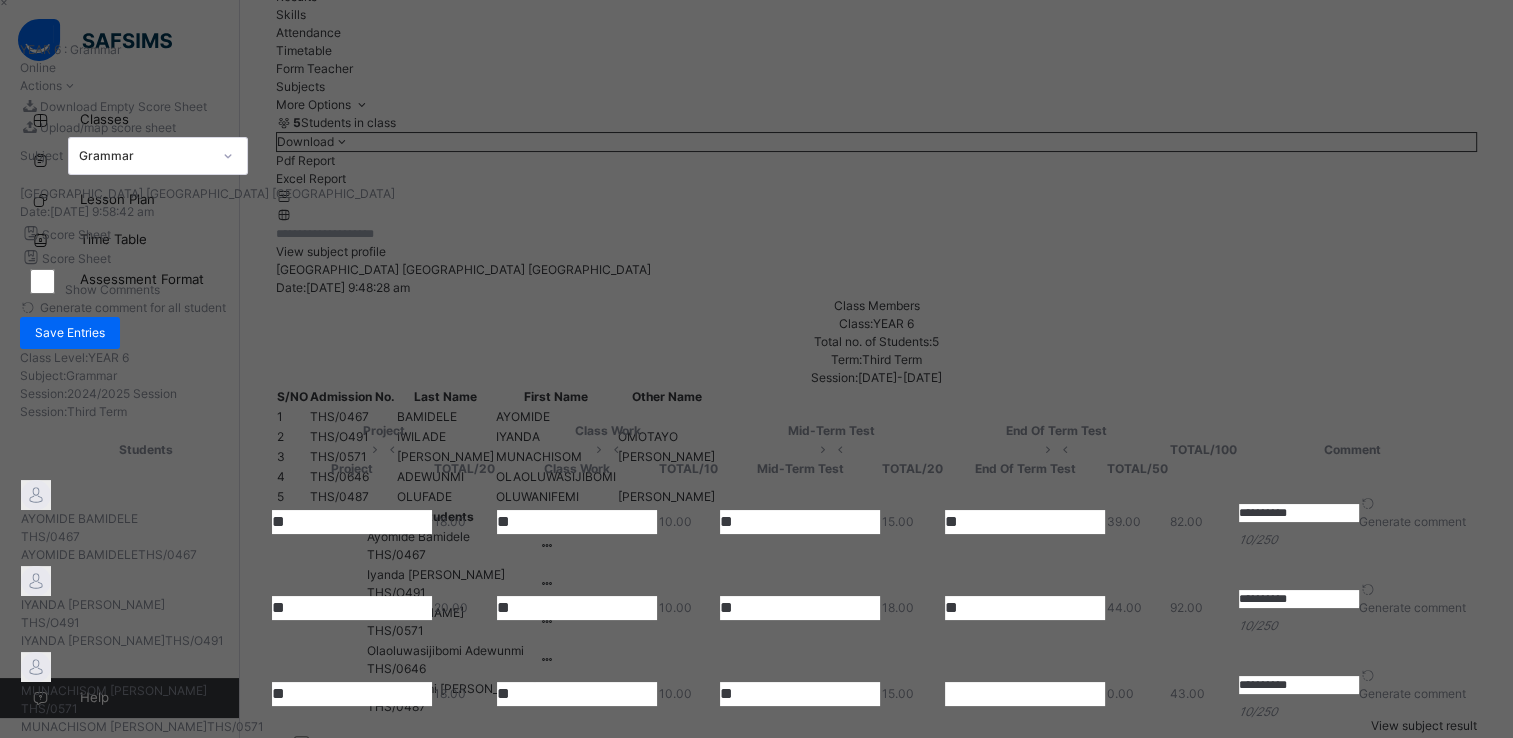type on "**" 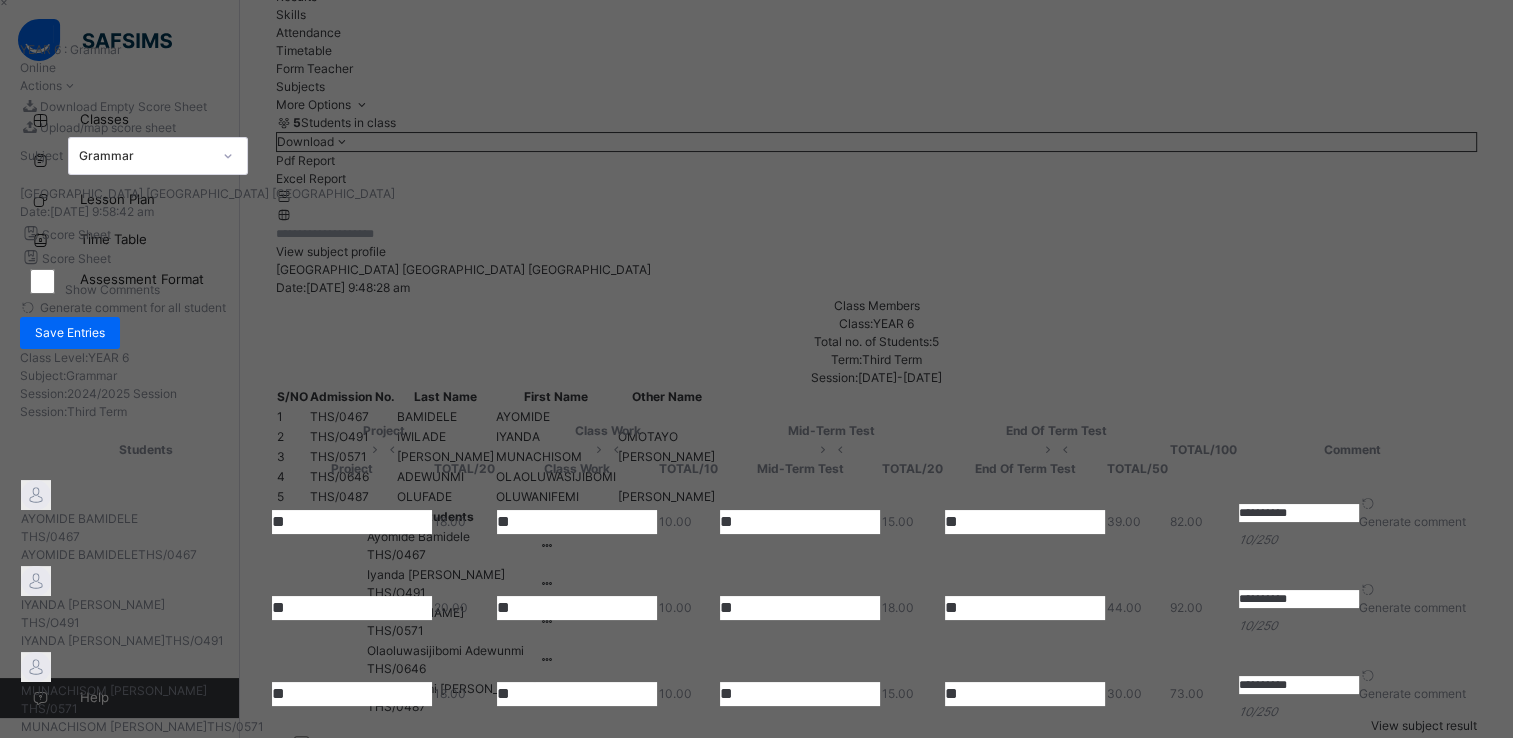 type on "**" 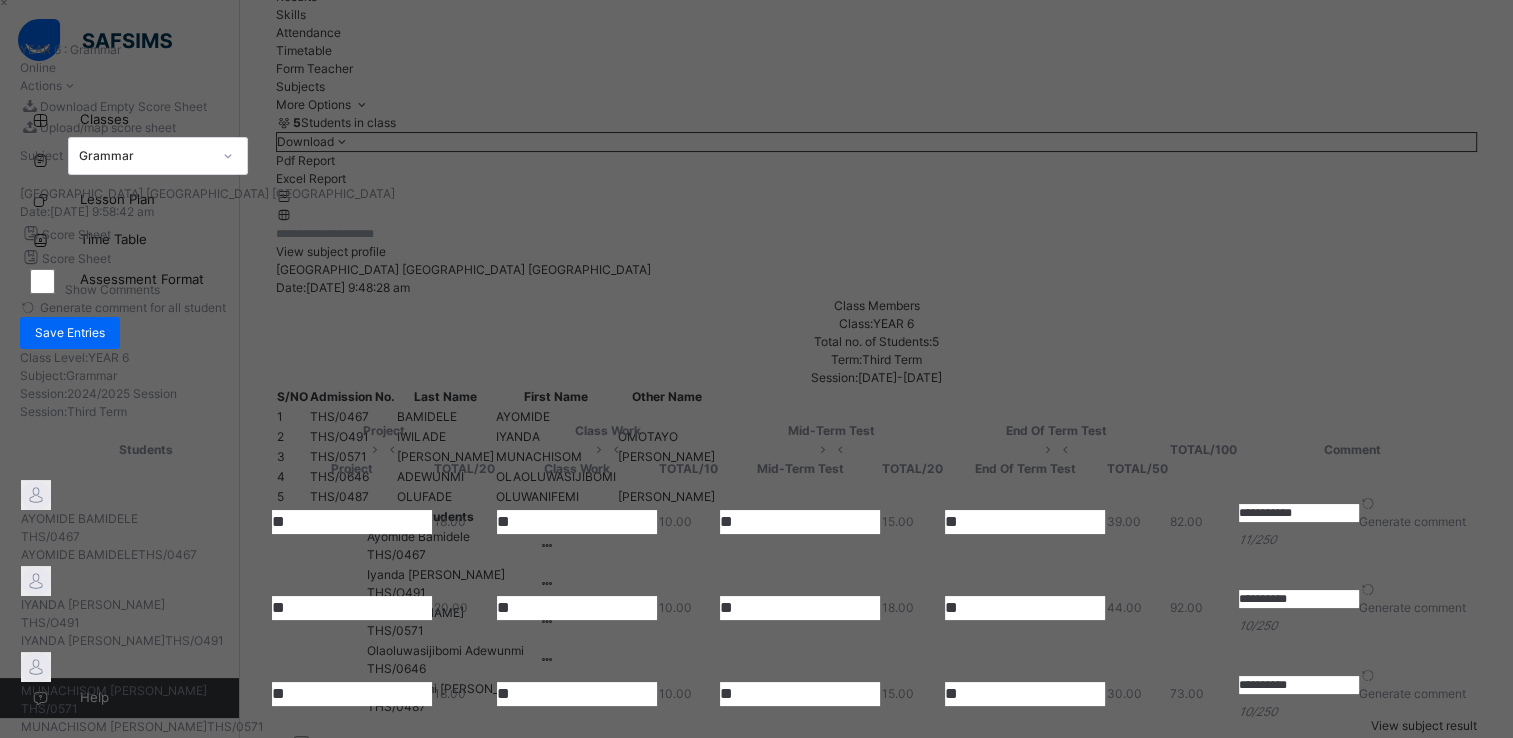 click on "**********" at bounding box center (1299, 513) 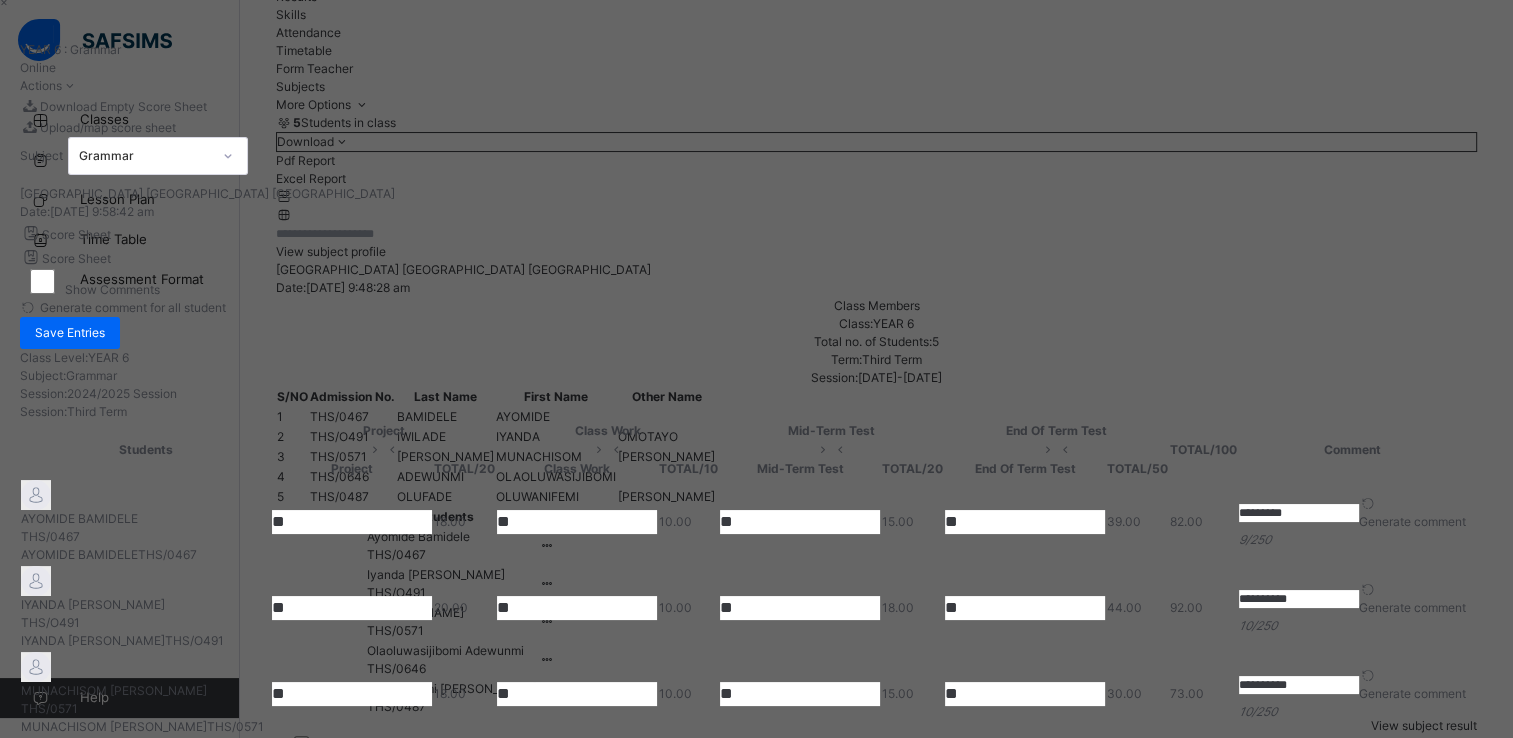 type on "*********" 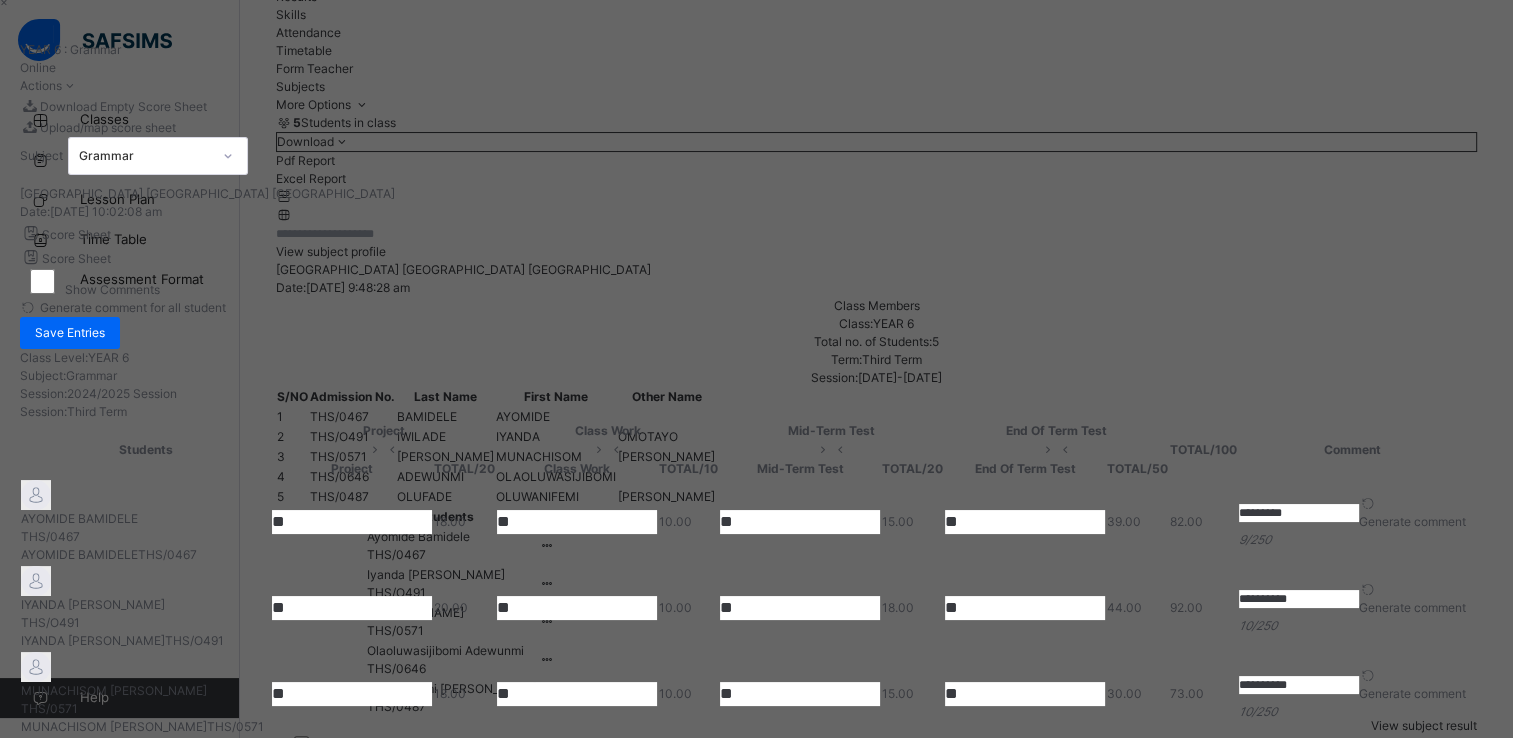 drag, startPoint x: 1252, startPoint y: 417, endPoint x: 1116, endPoint y: 448, distance: 139.48836 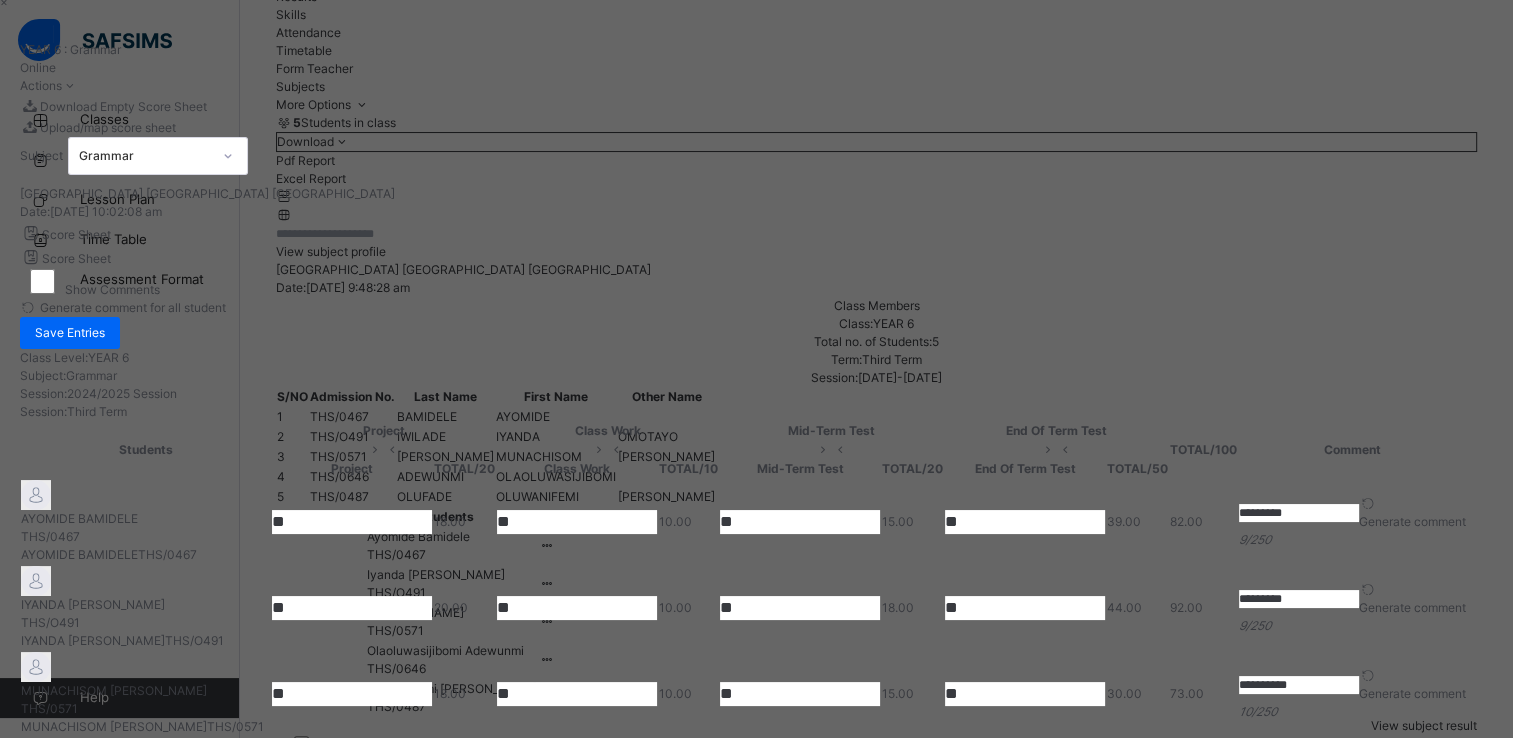 type on "*********" 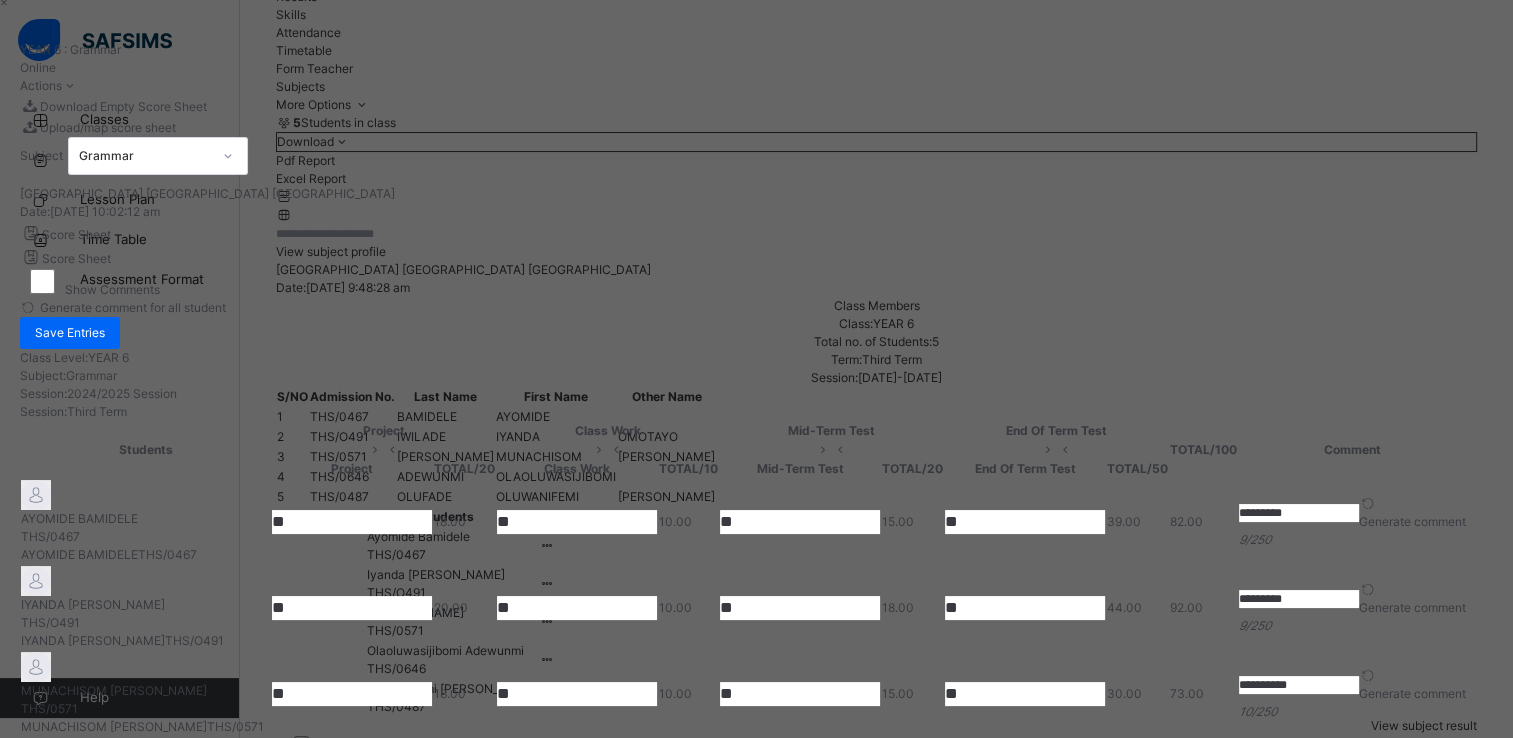 drag, startPoint x: 1264, startPoint y: 497, endPoint x: 1192, endPoint y: 478, distance: 74.46476 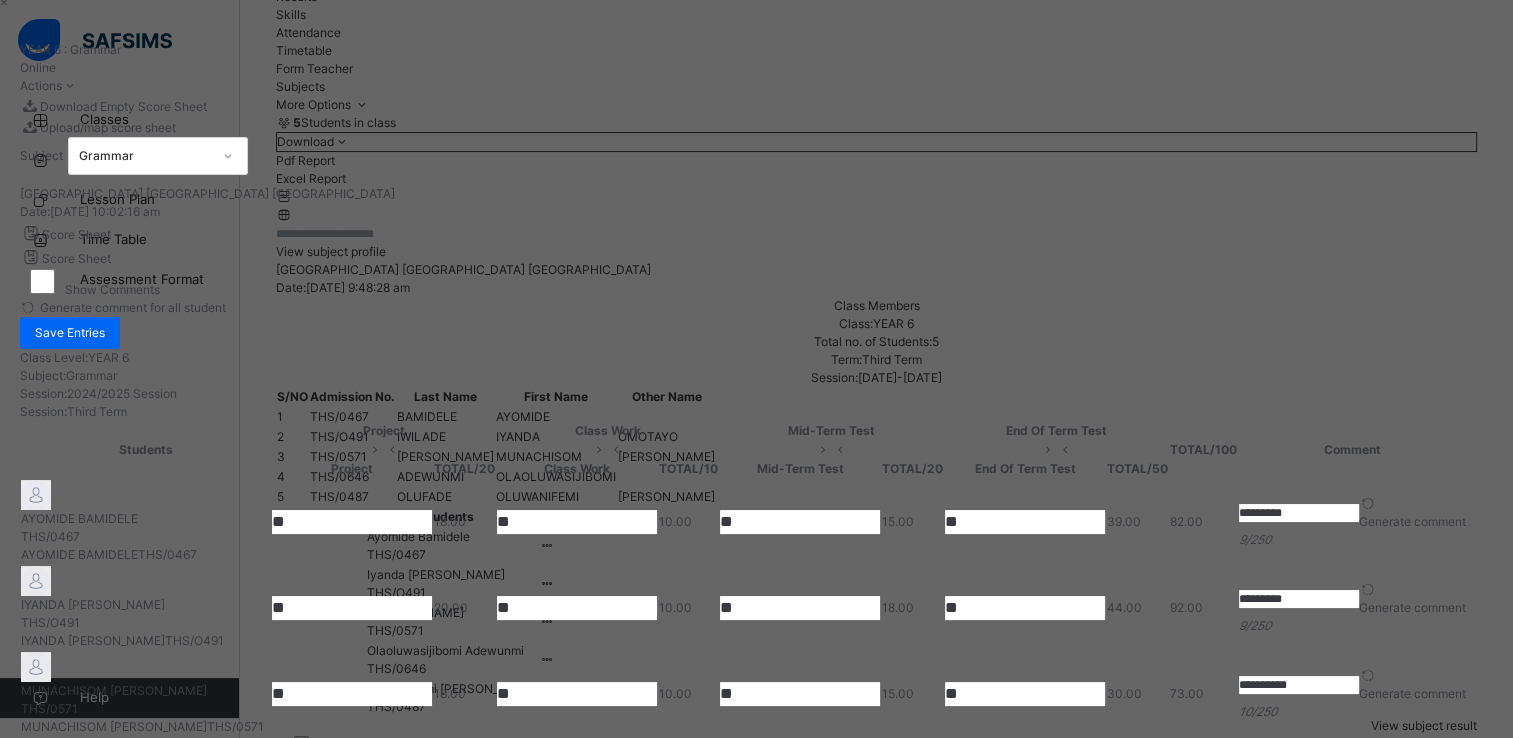 drag, startPoint x: 1249, startPoint y: 545, endPoint x: 1180, endPoint y: 542, distance: 69.065186 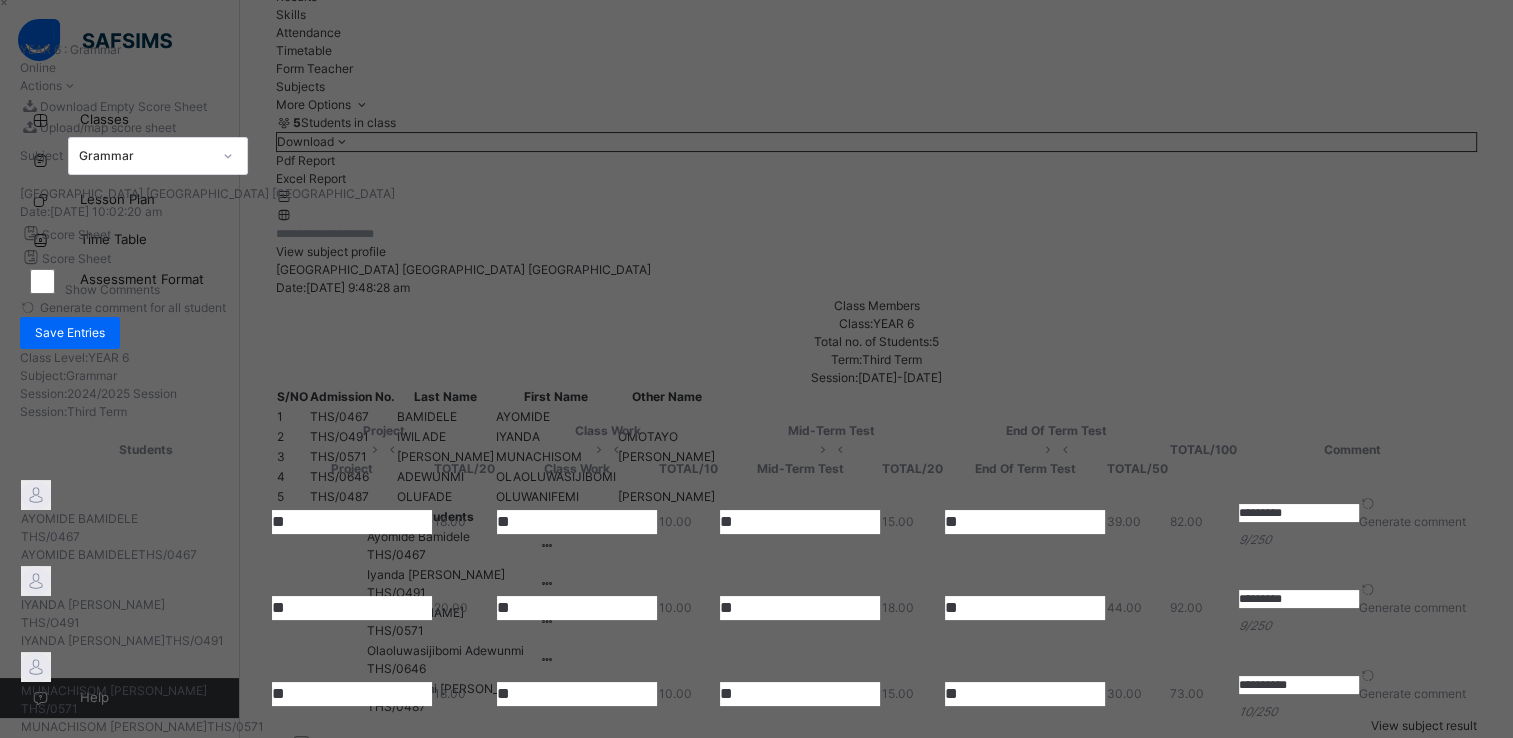 drag, startPoint x: 1266, startPoint y: 606, endPoint x: 1180, endPoint y: 602, distance: 86.09297 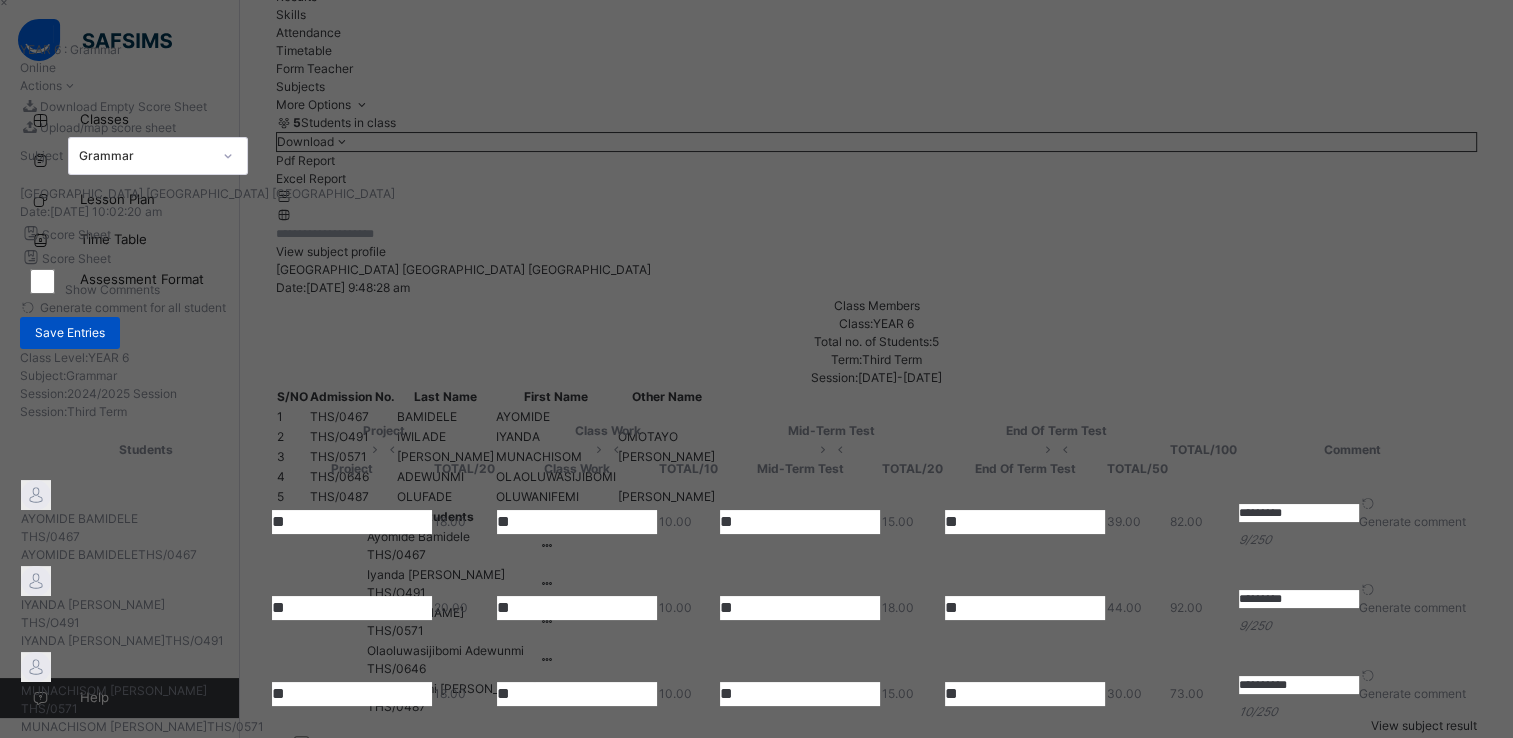 type on "*********" 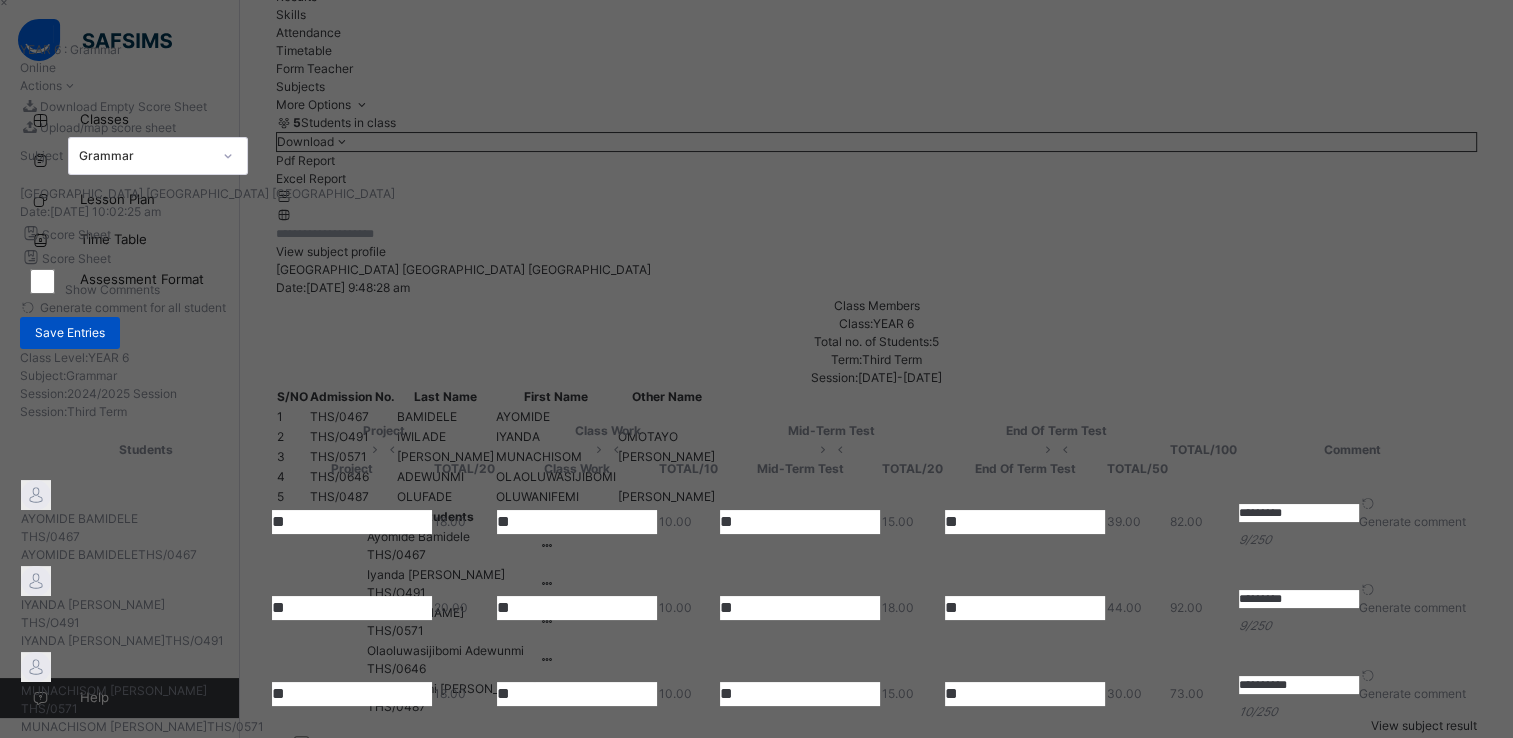click on "Save Entries" at bounding box center [70, 333] 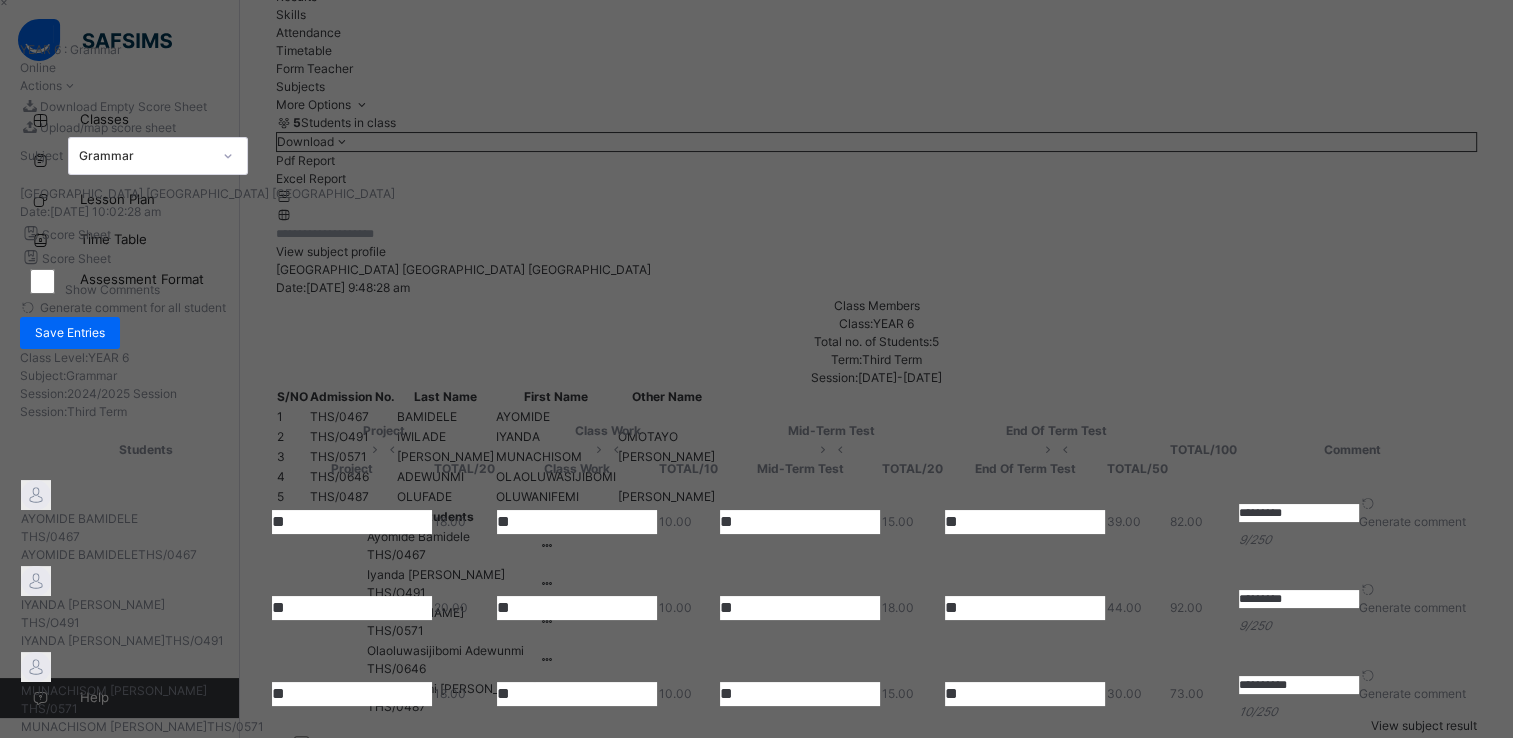 click on "×" at bounding box center [745, 2] 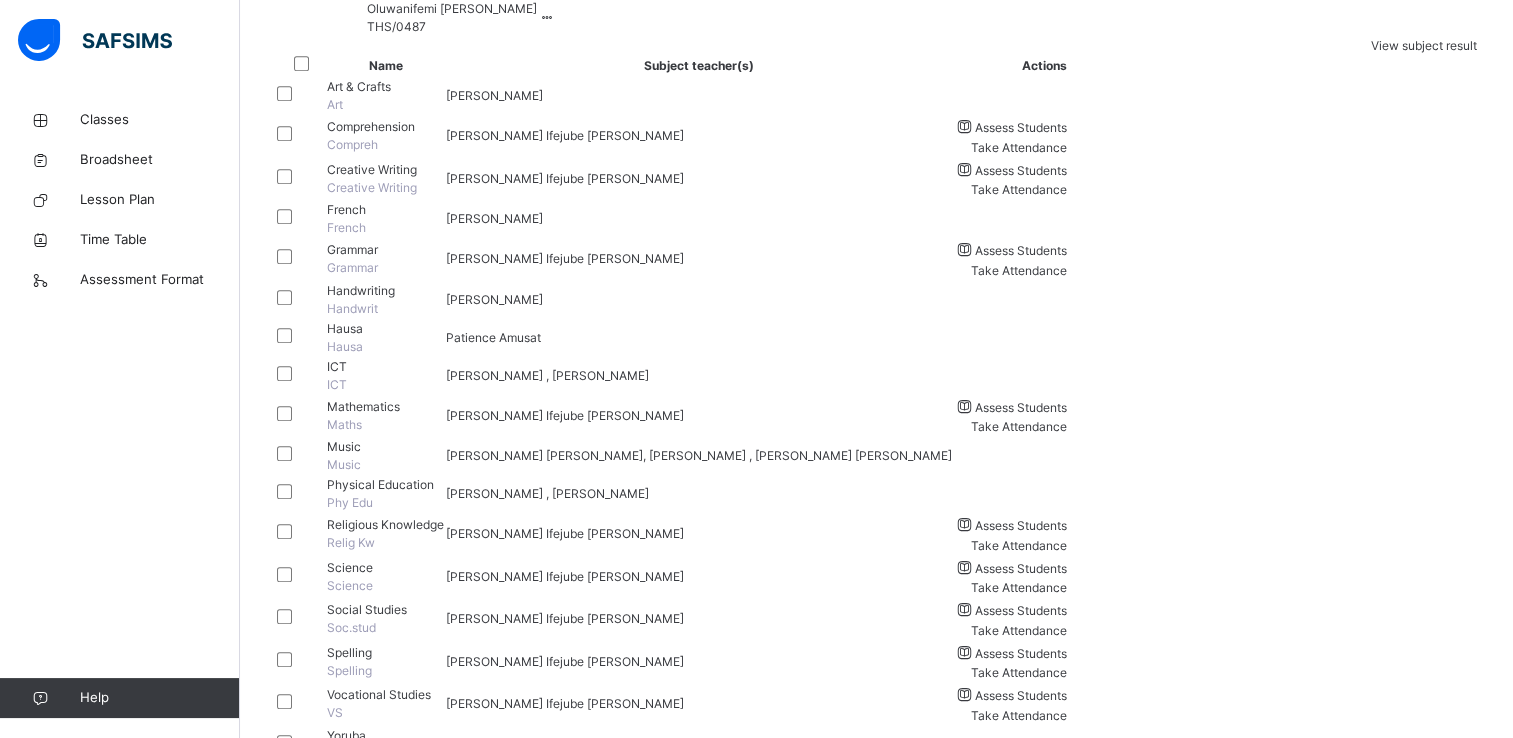 scroll, scrollTop: 934, scrollLeft: 0, axis: vertical 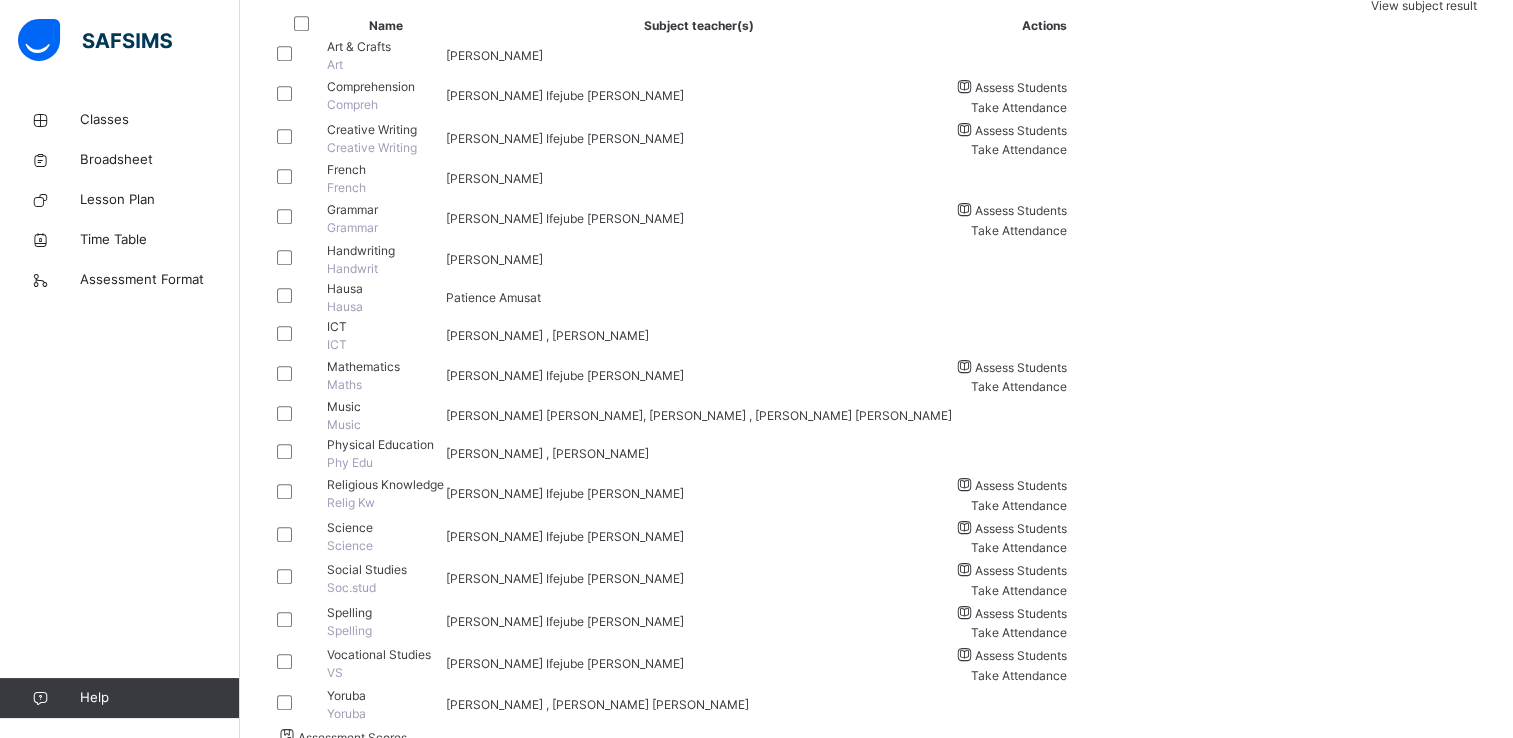 click on "Assess Students" at bounding box center (1021, 613) 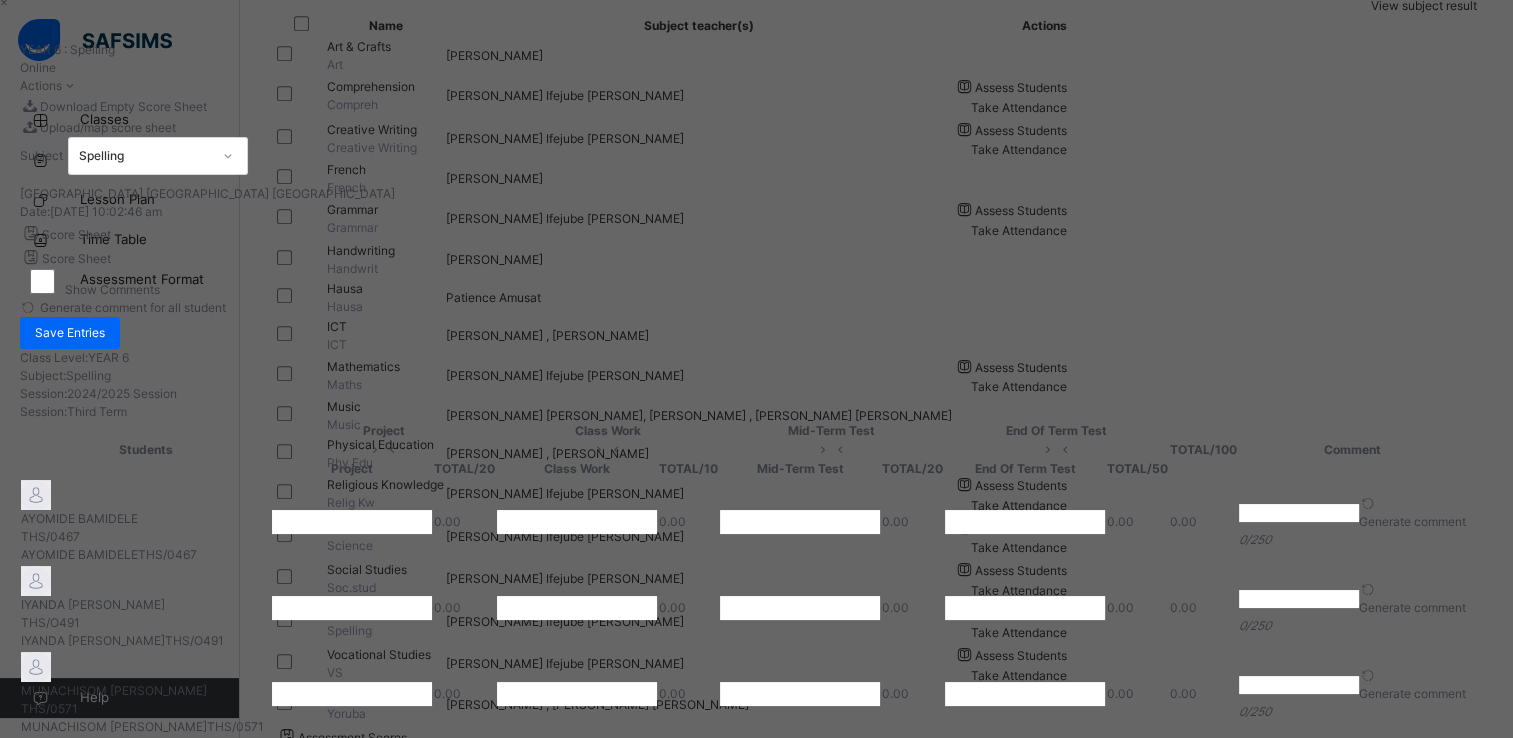 click at bounding box center (352, 522) 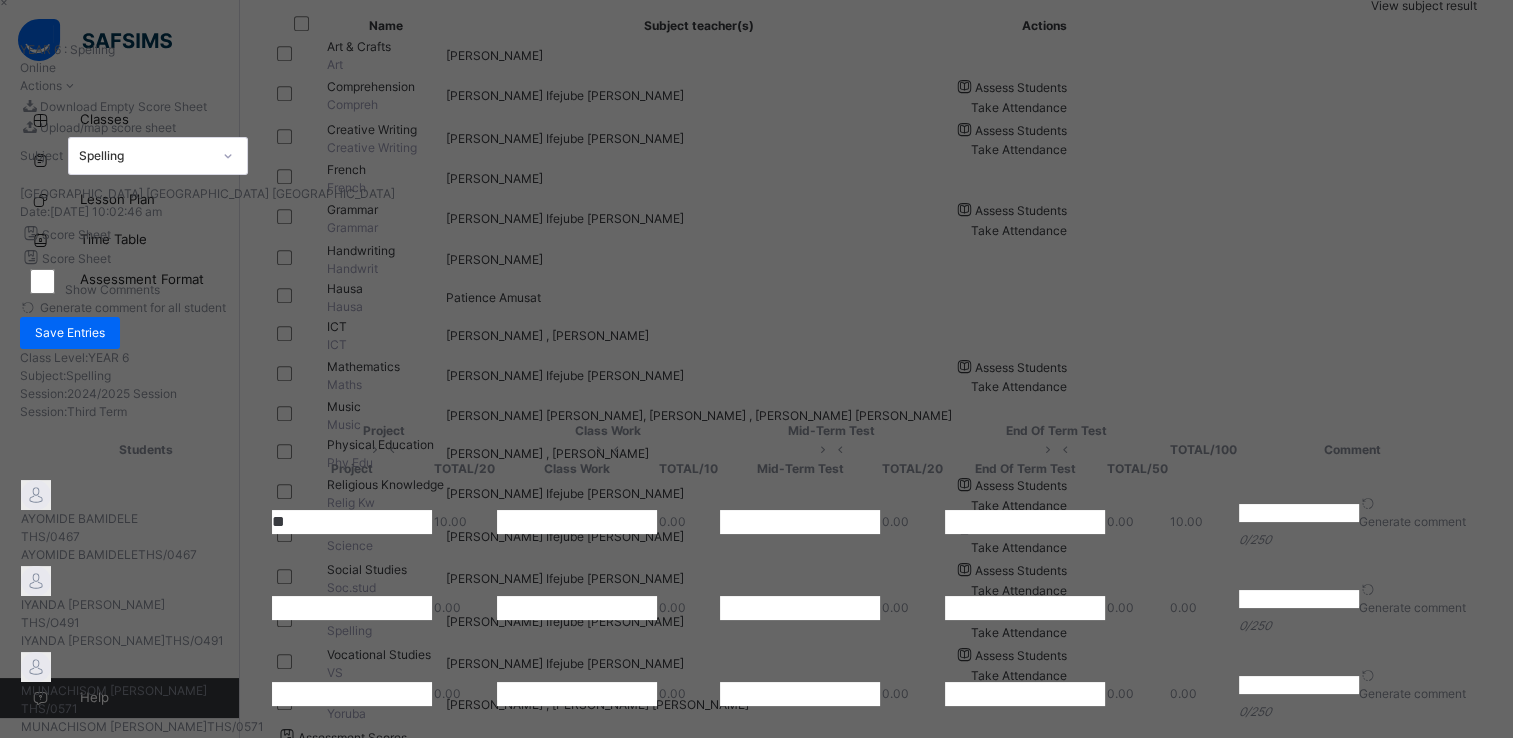 type on "*" 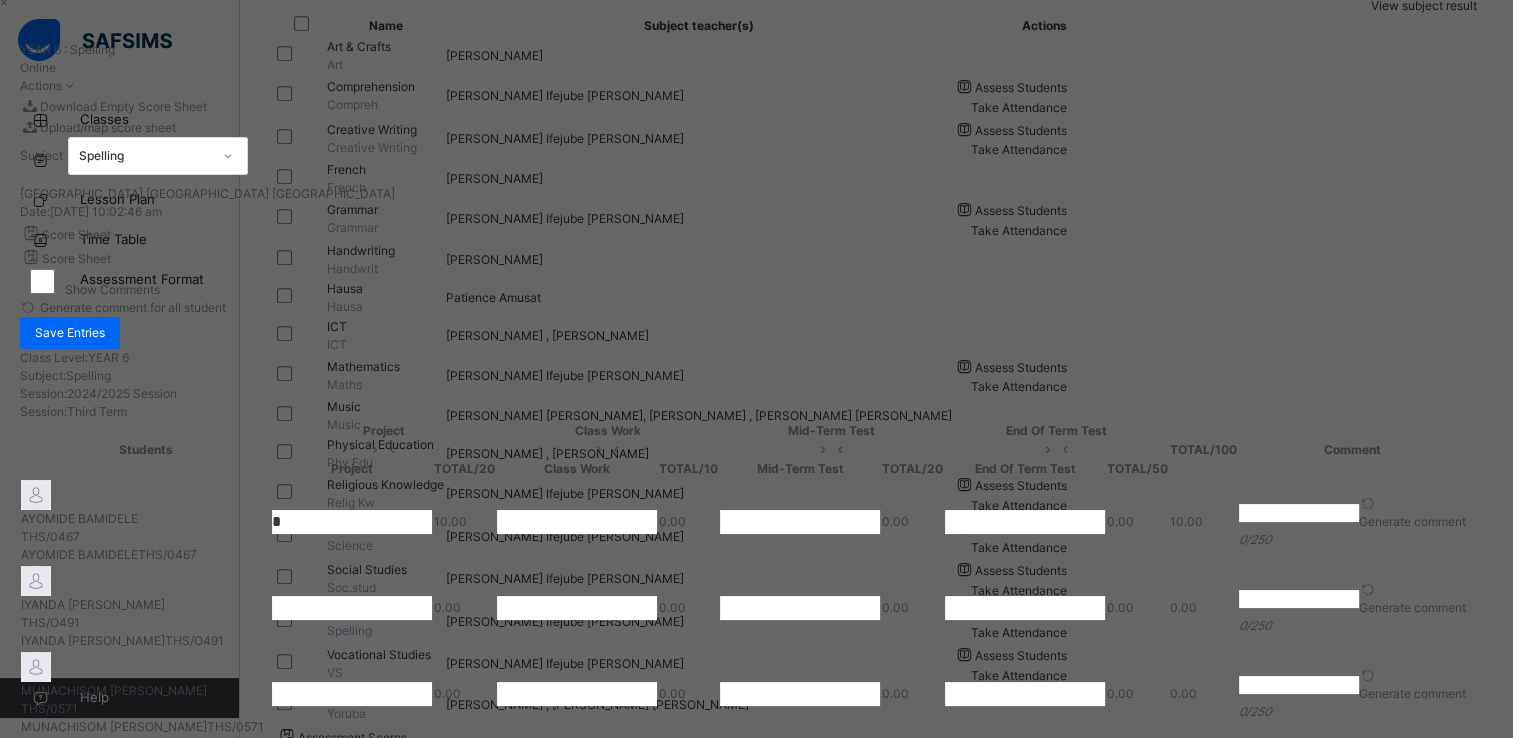 type 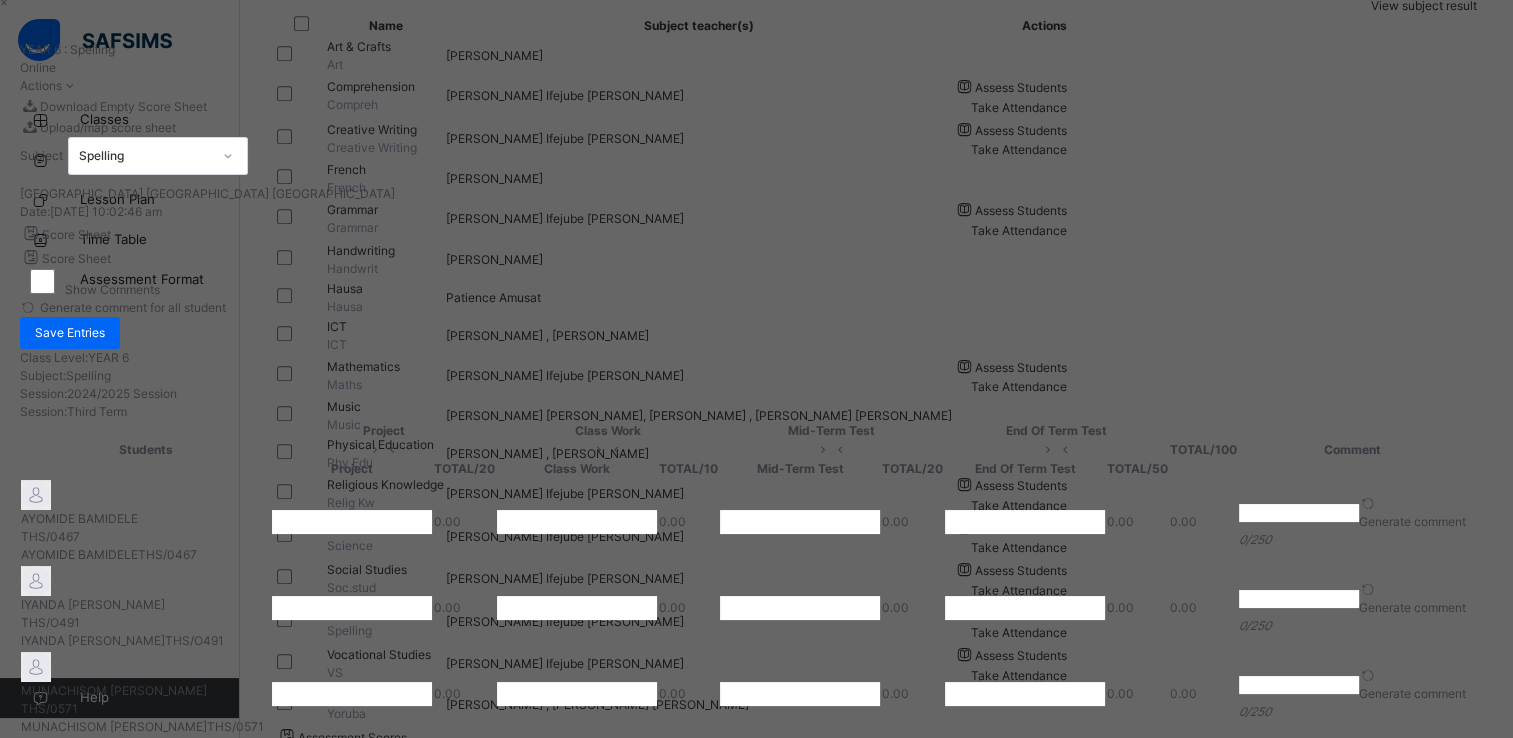 click at bounding box center (577, 522) 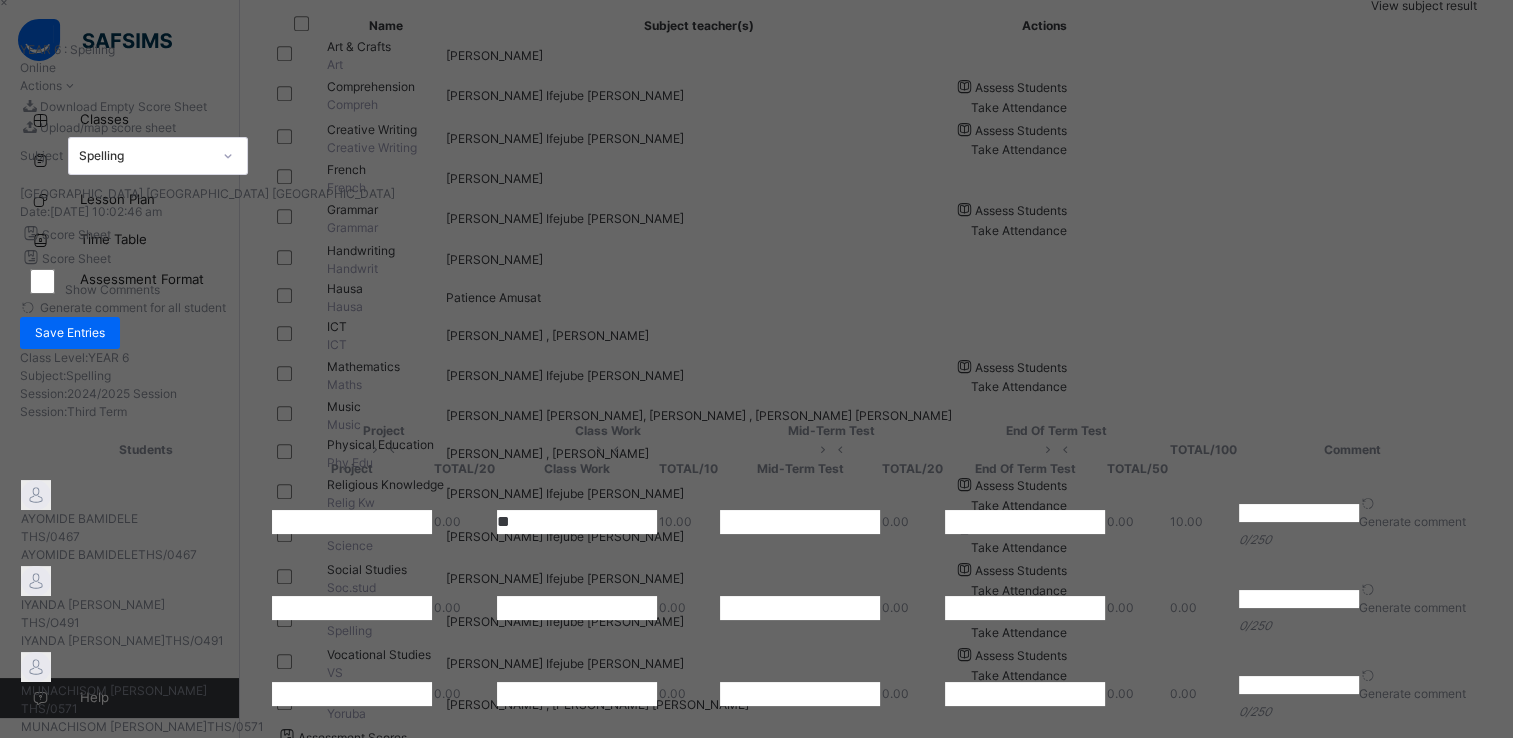 type on "**" 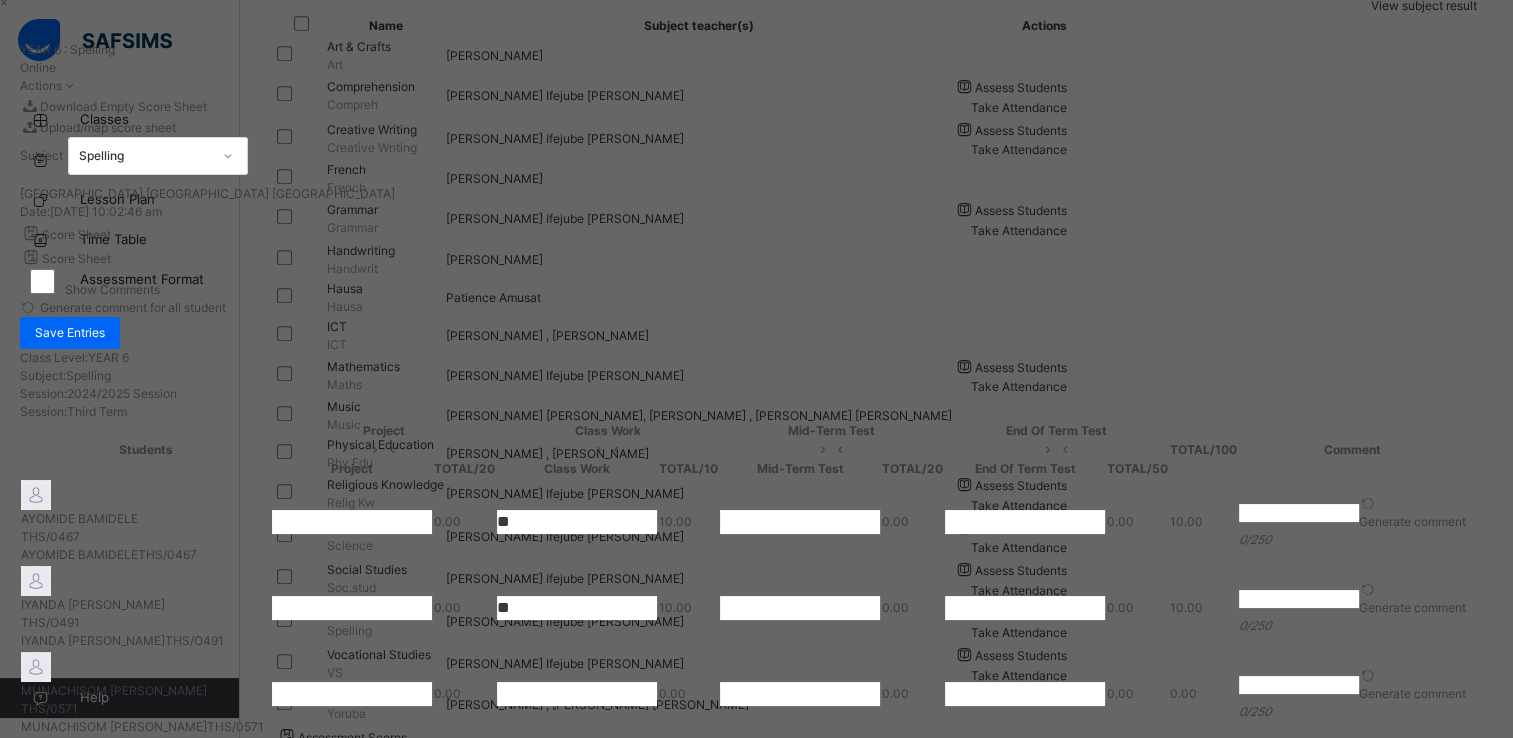 type on "**" 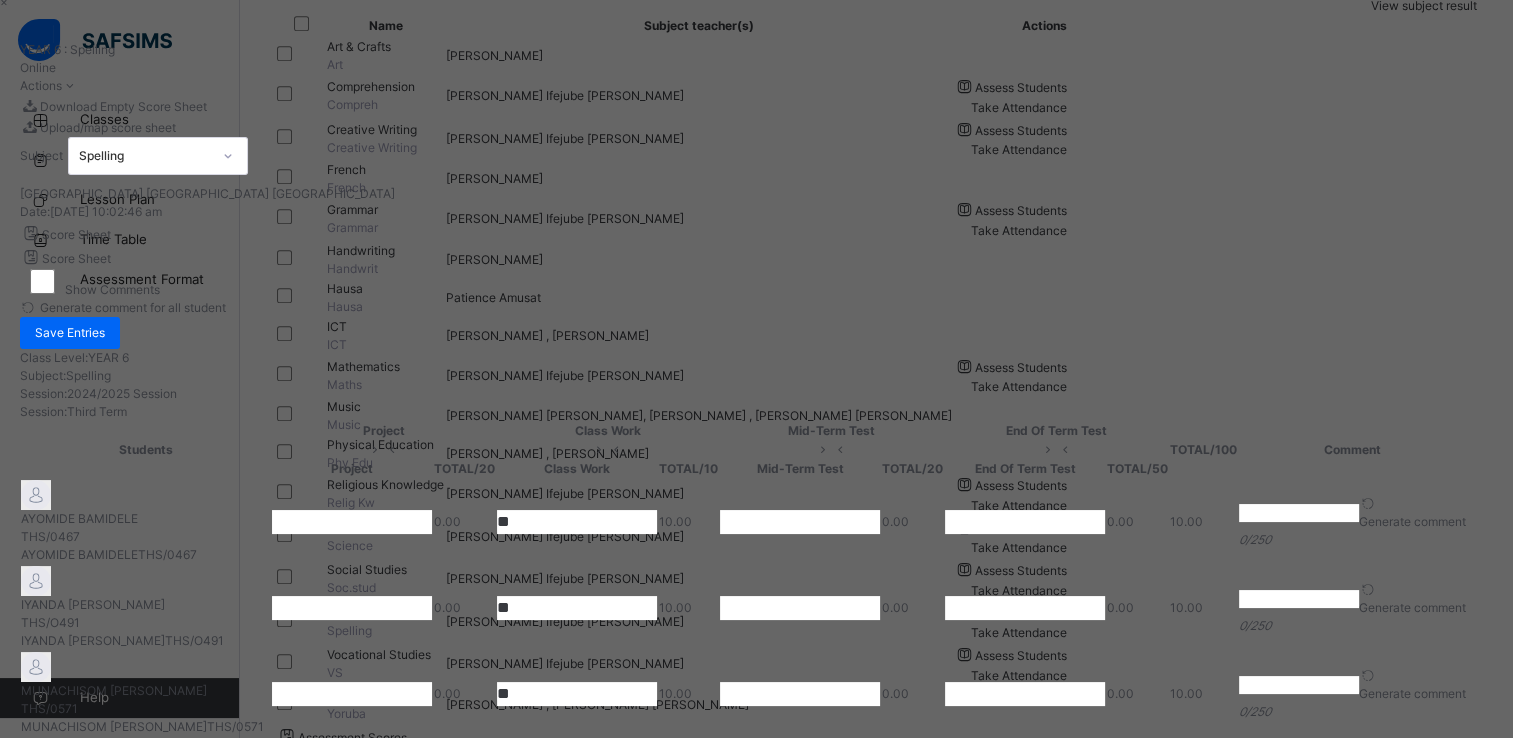 type on "**" 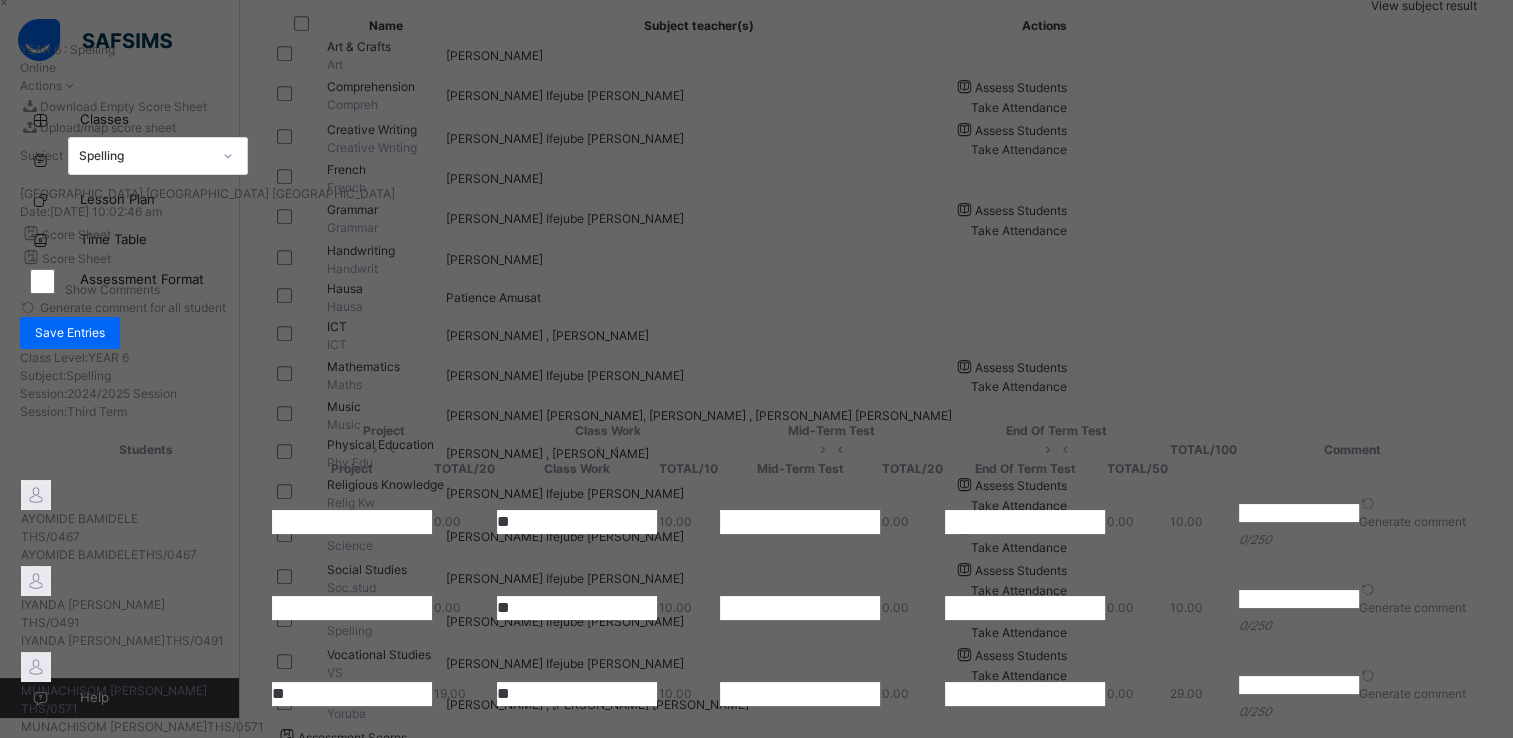 type on "**" 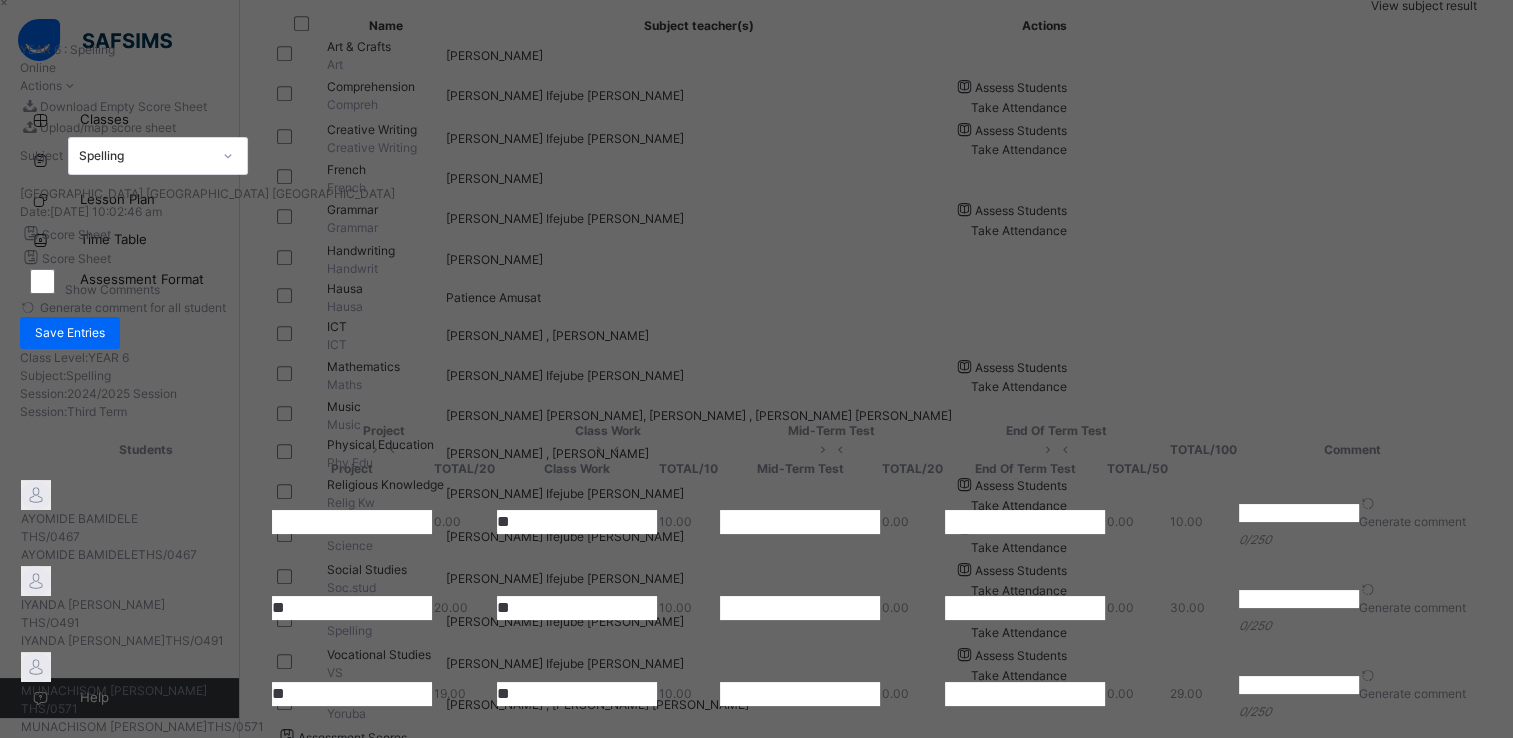 type on "**" 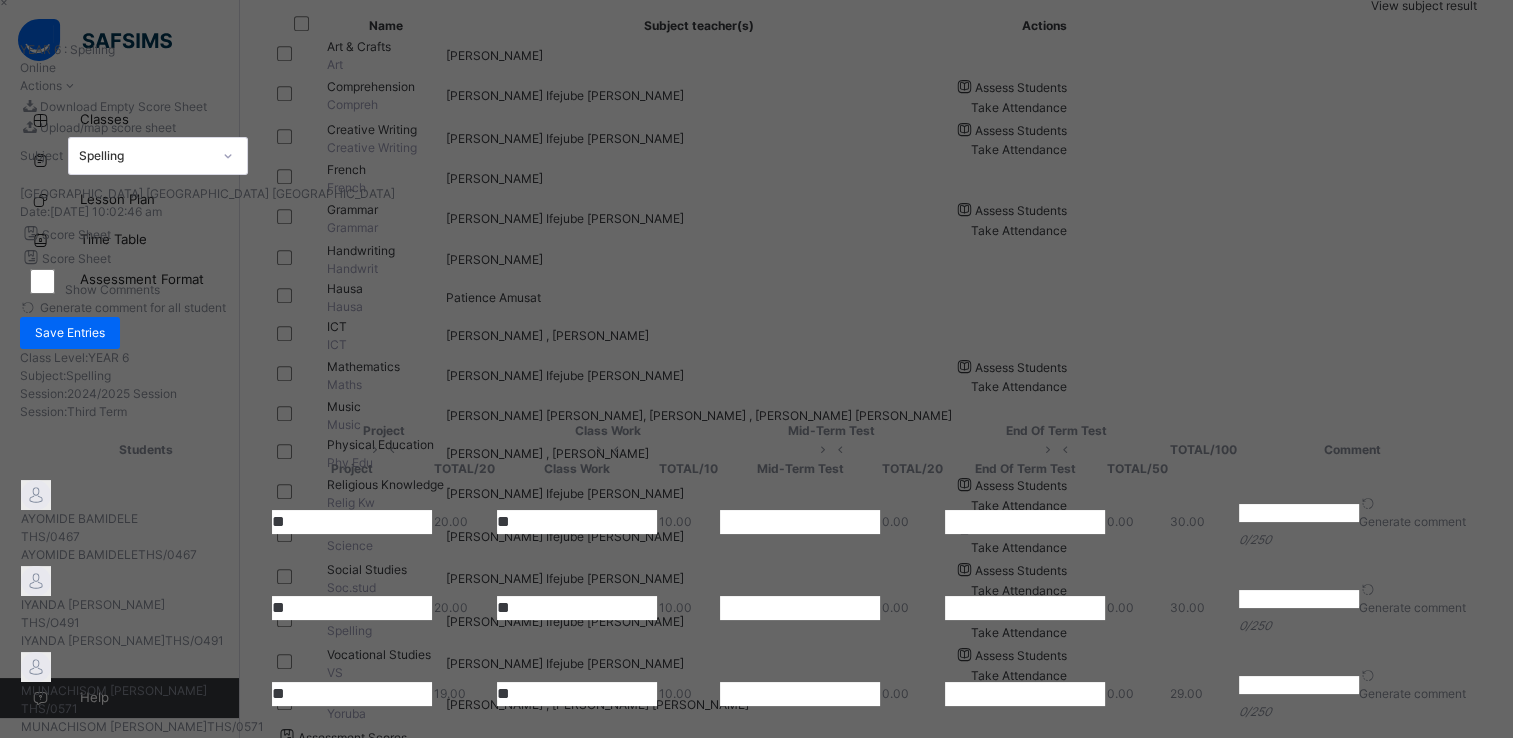 type on "**" 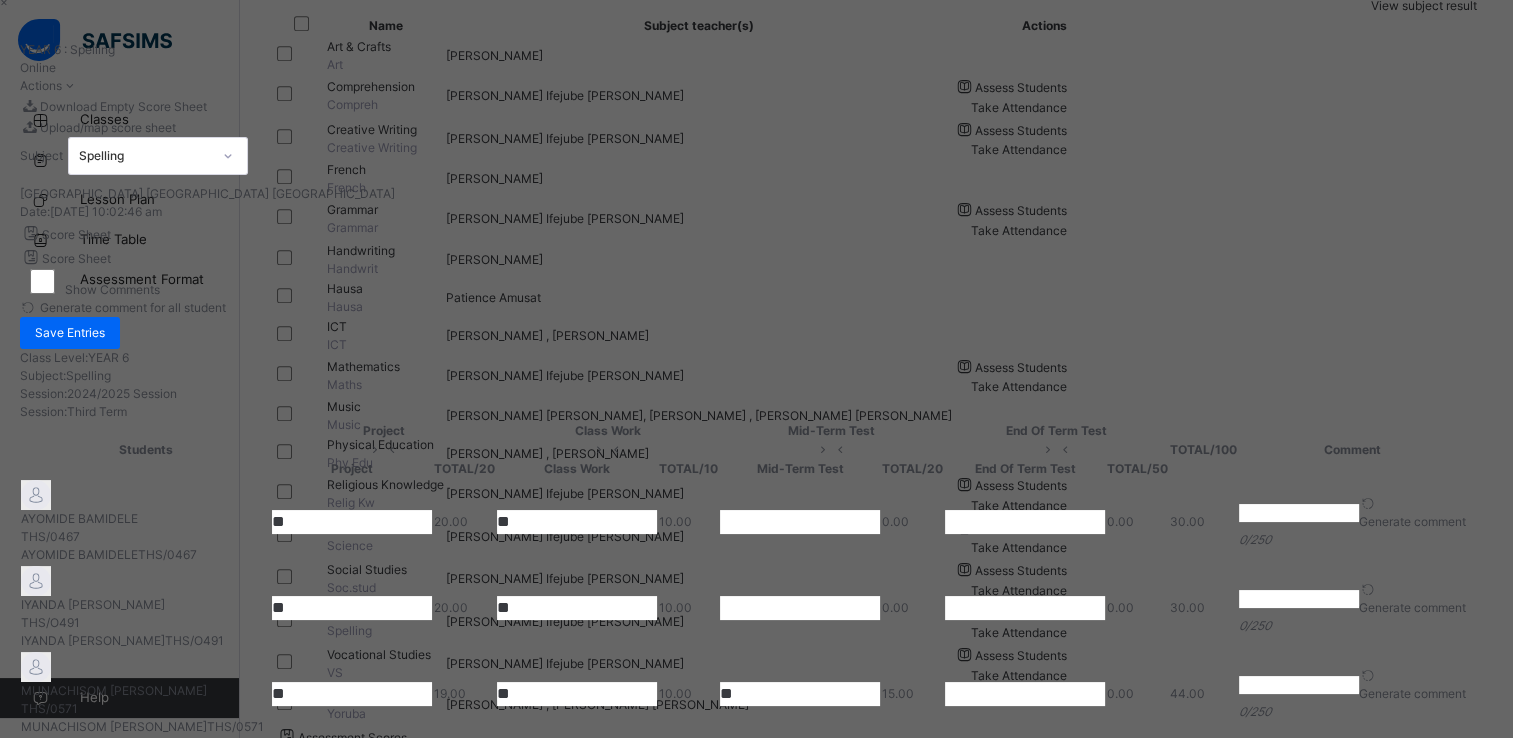 type on "**" 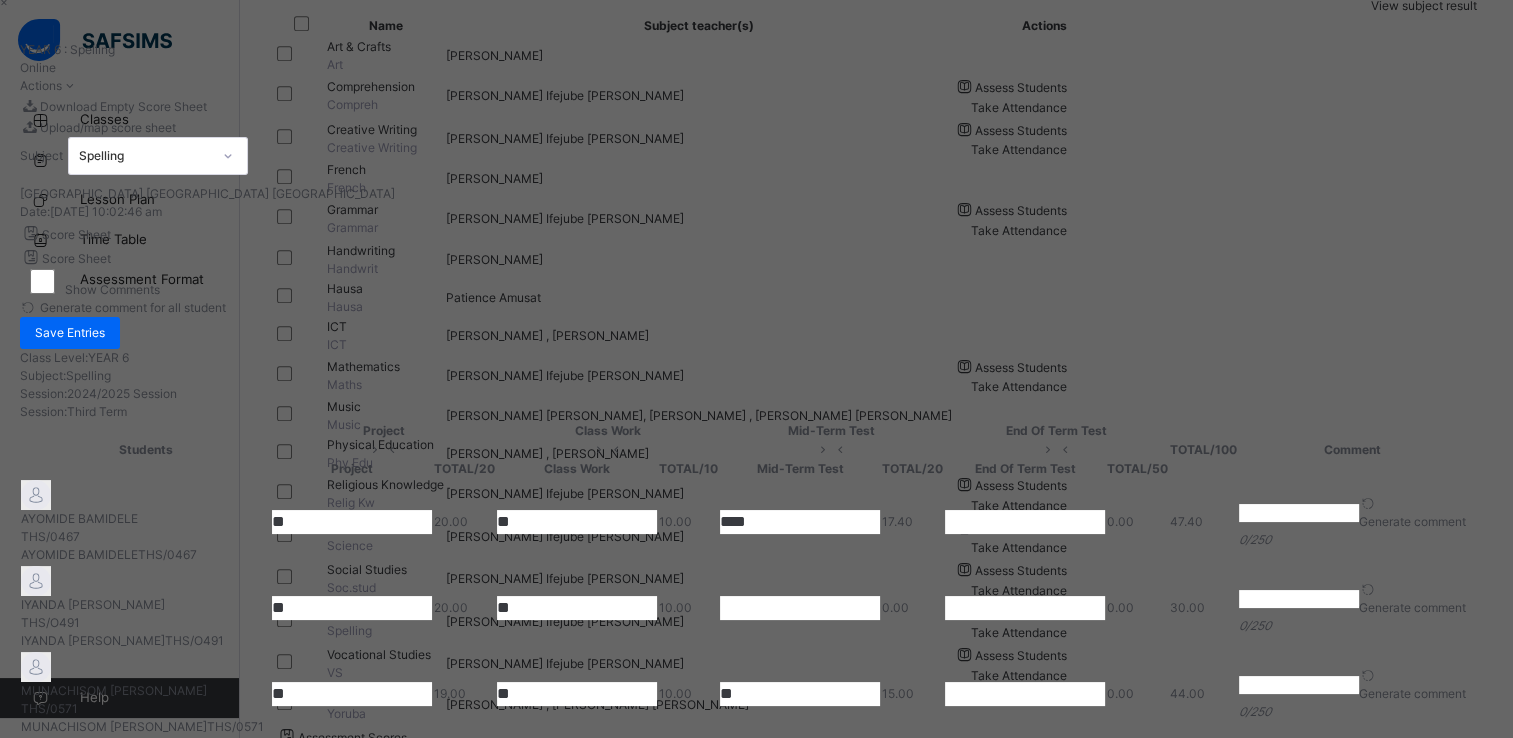 type on "****" 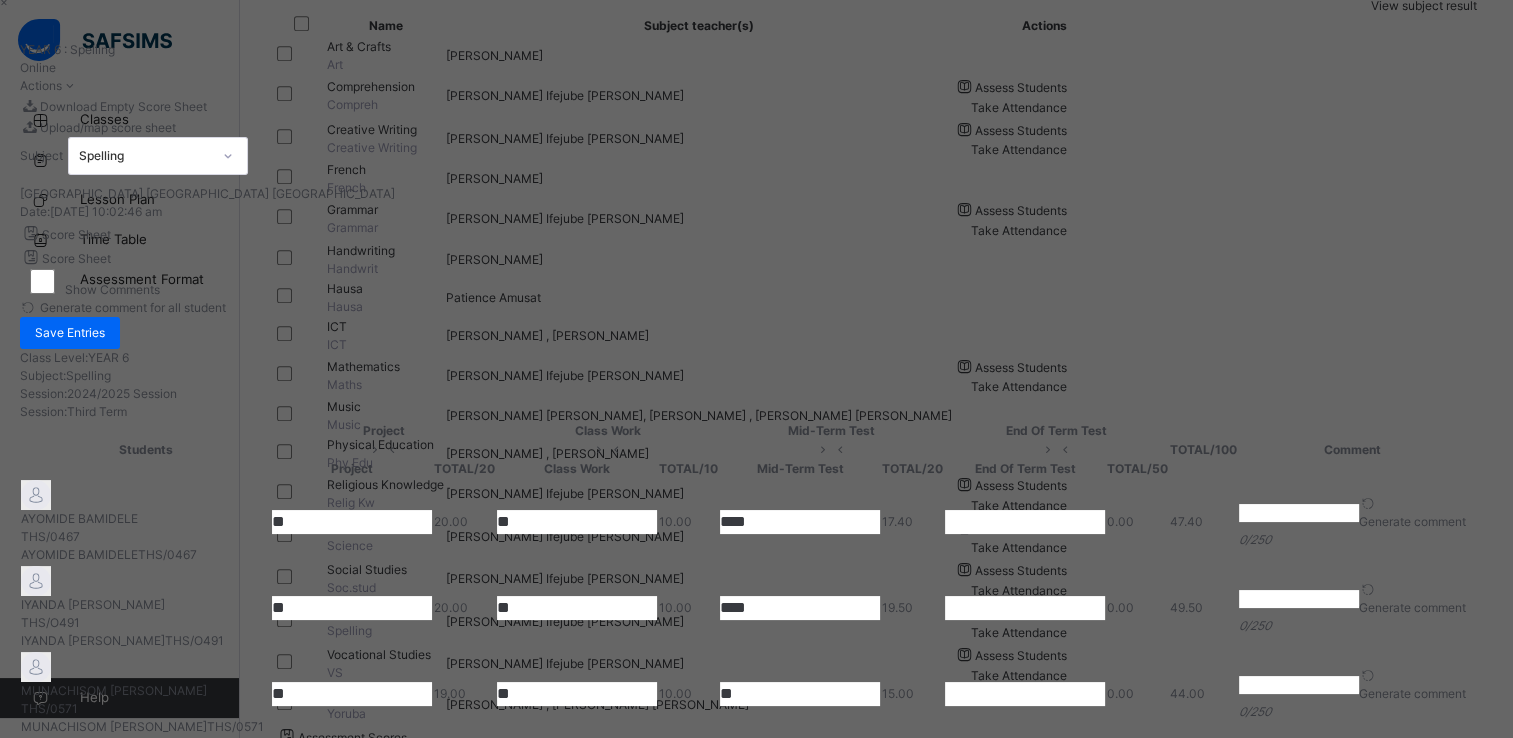 type on "****" 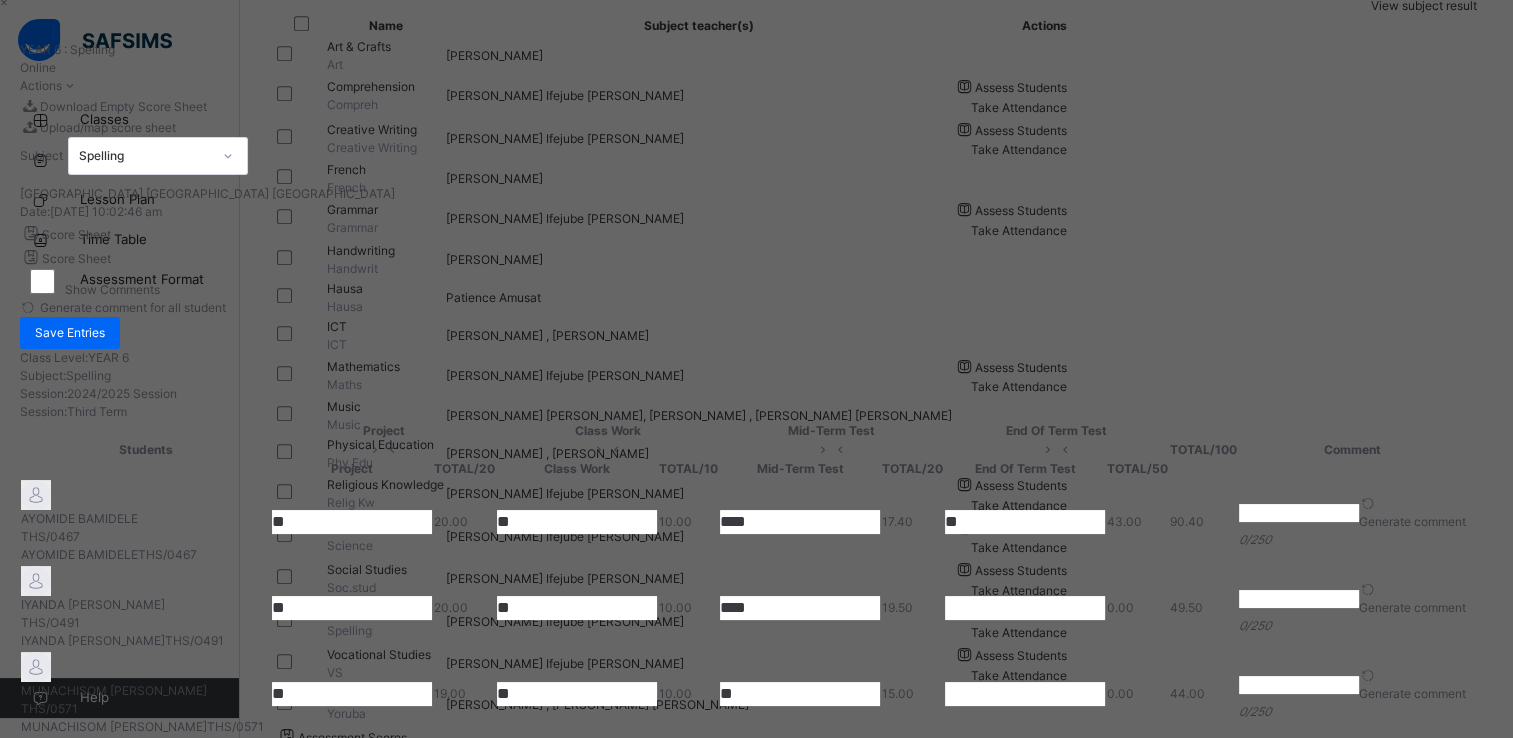type on "**" 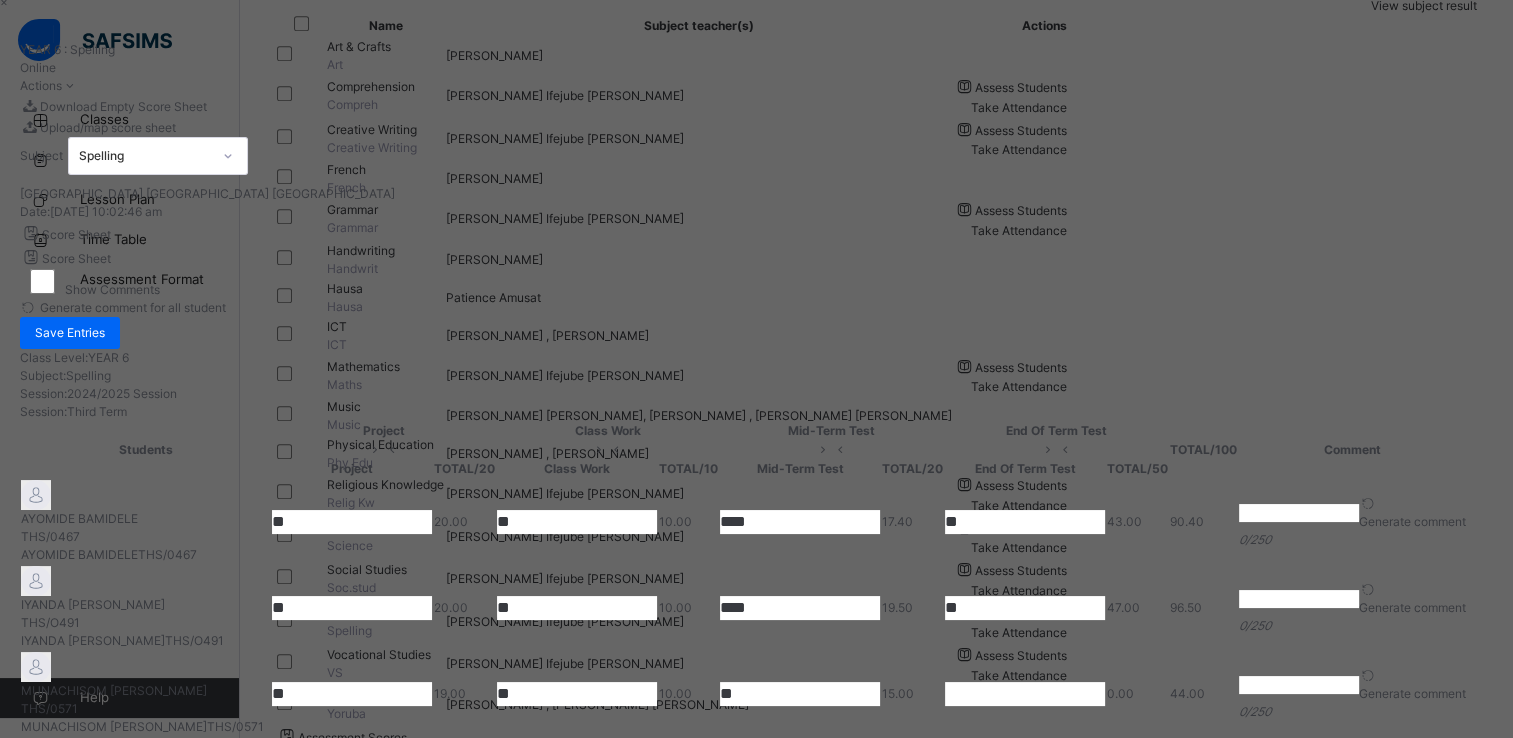 type on "**" 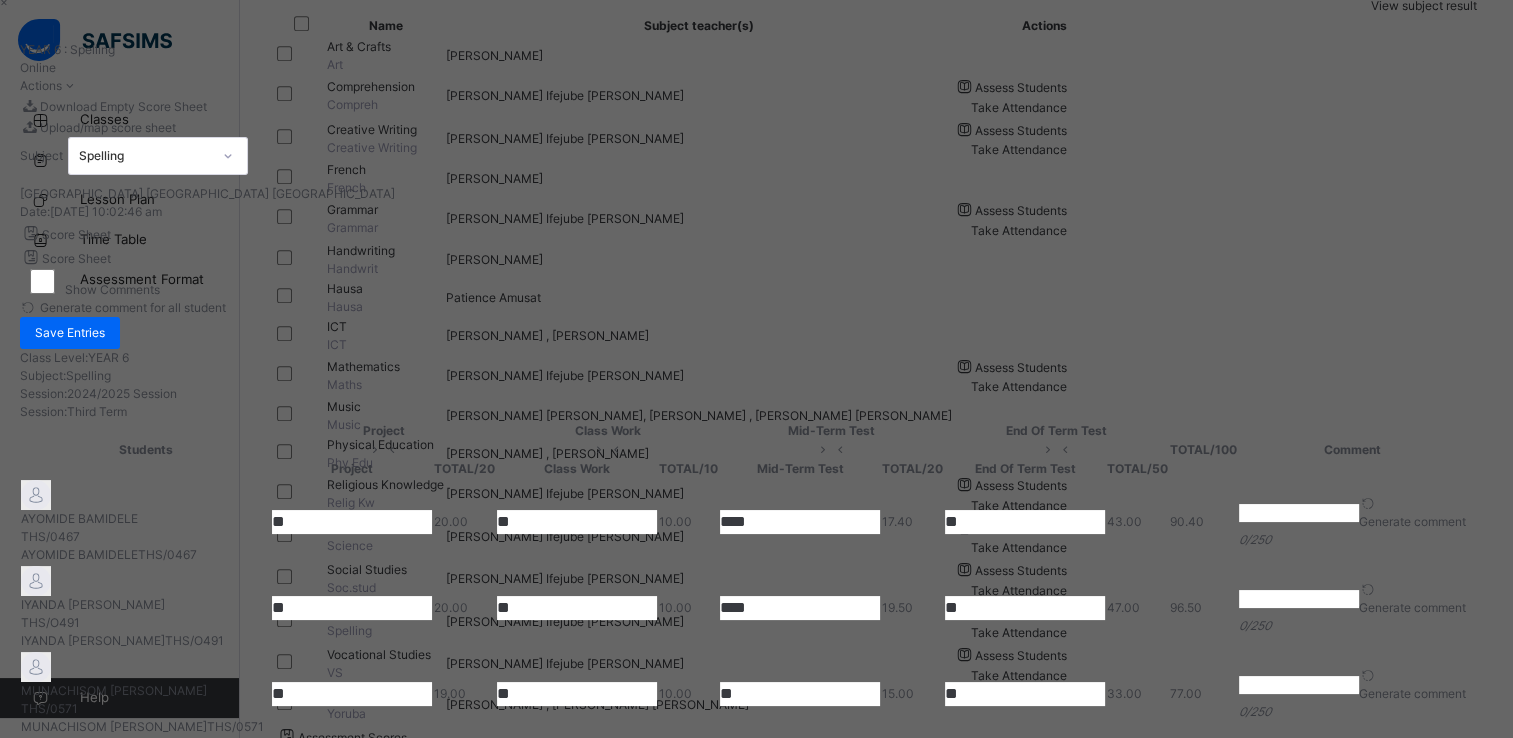 type on "**" 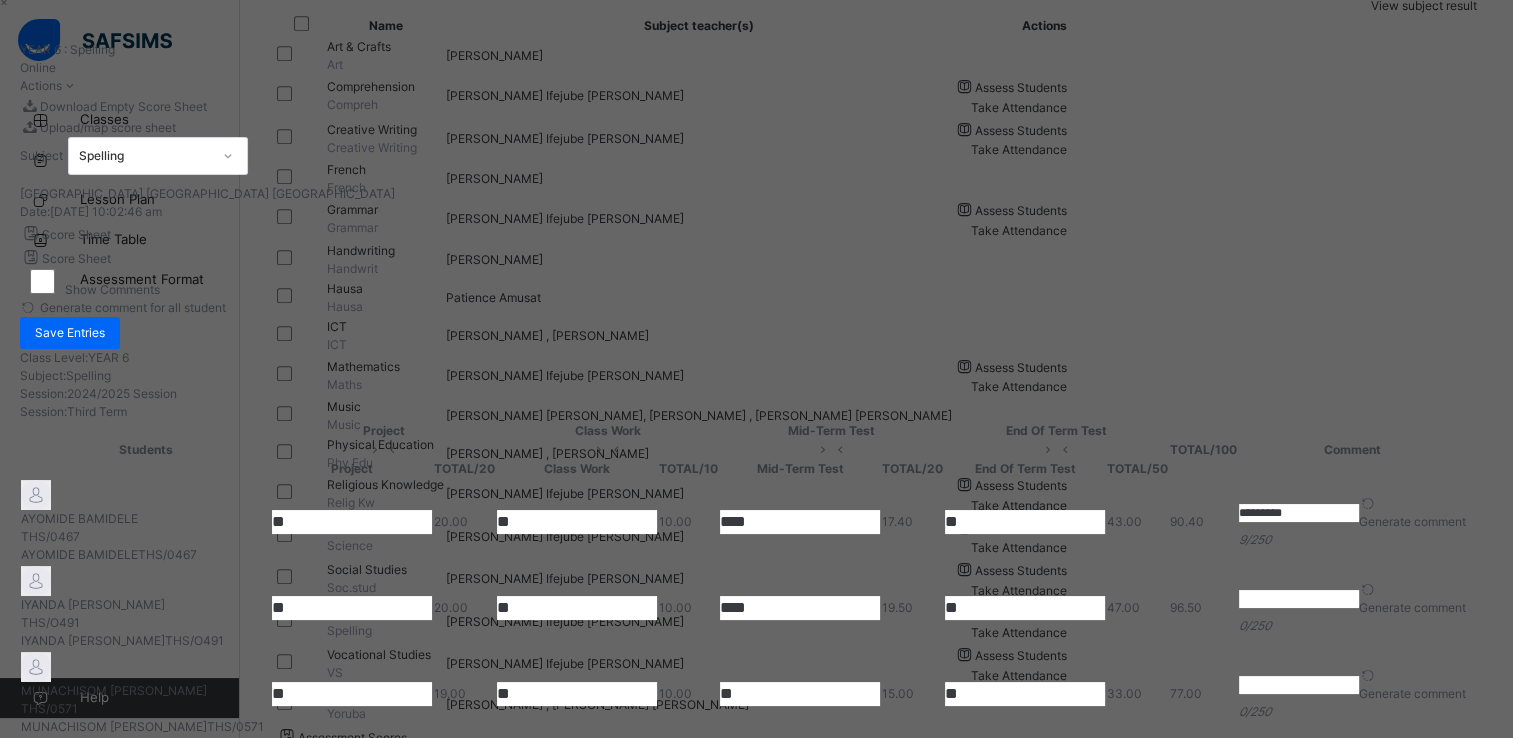 type on "*********" 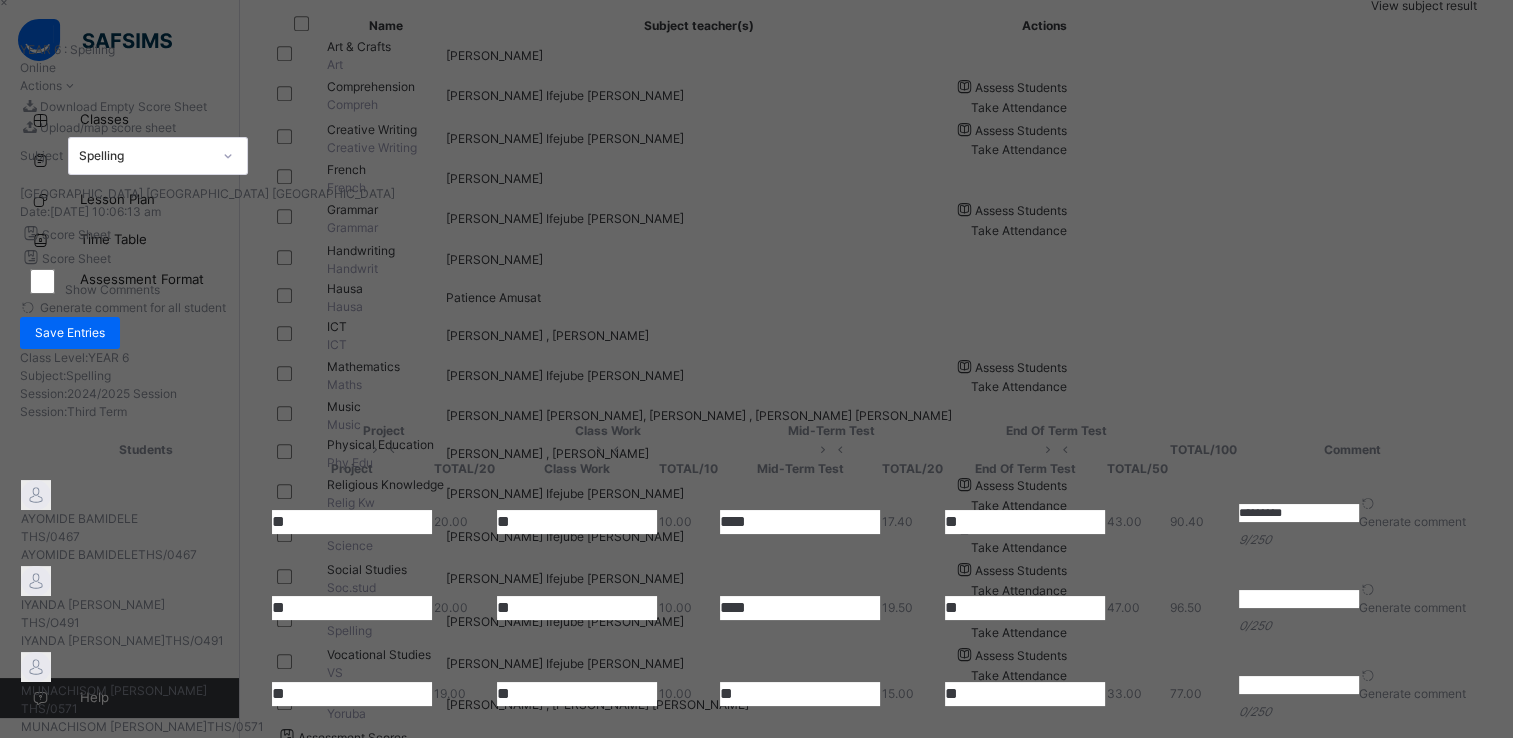 click on "0 / 250" at bounding box center [1352, 626] 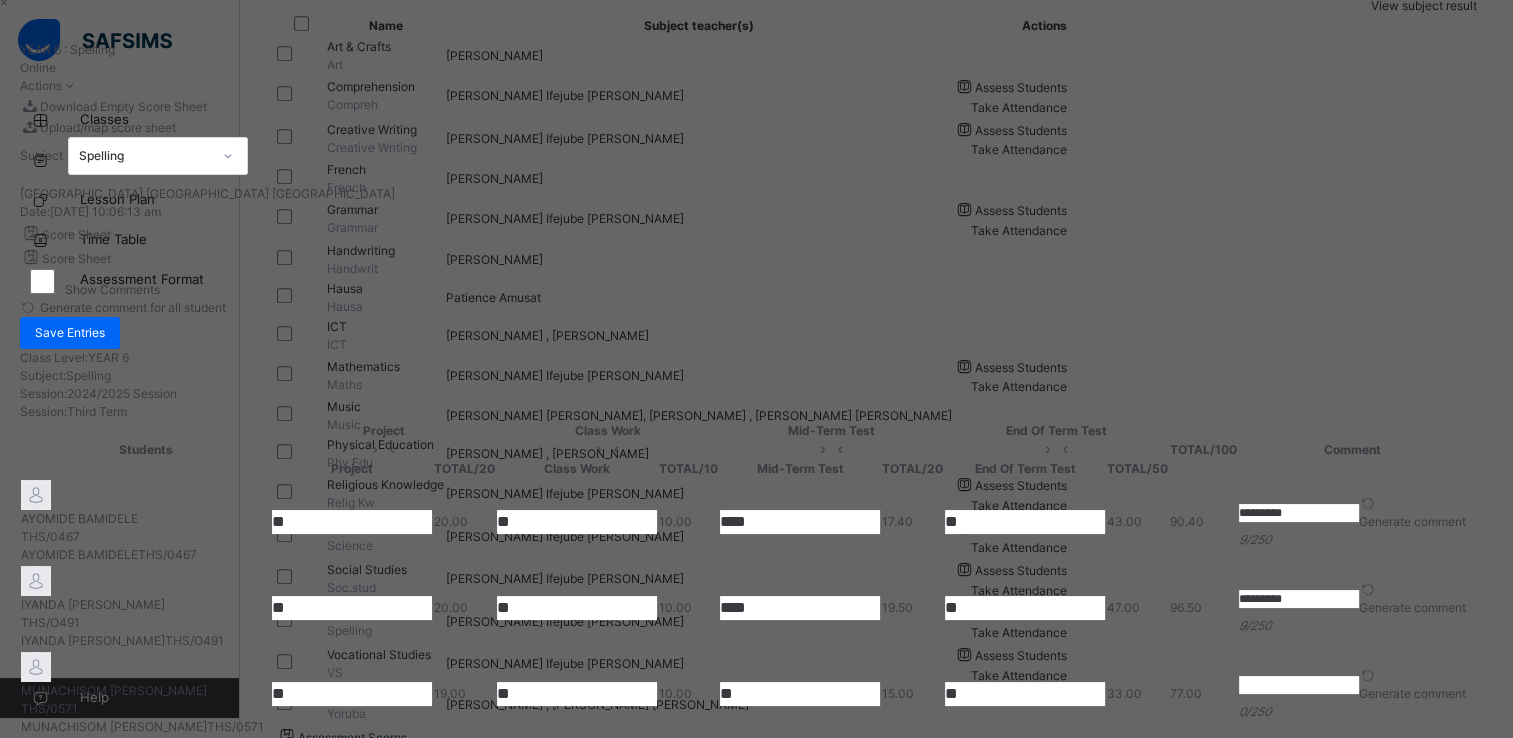 type on "*********" 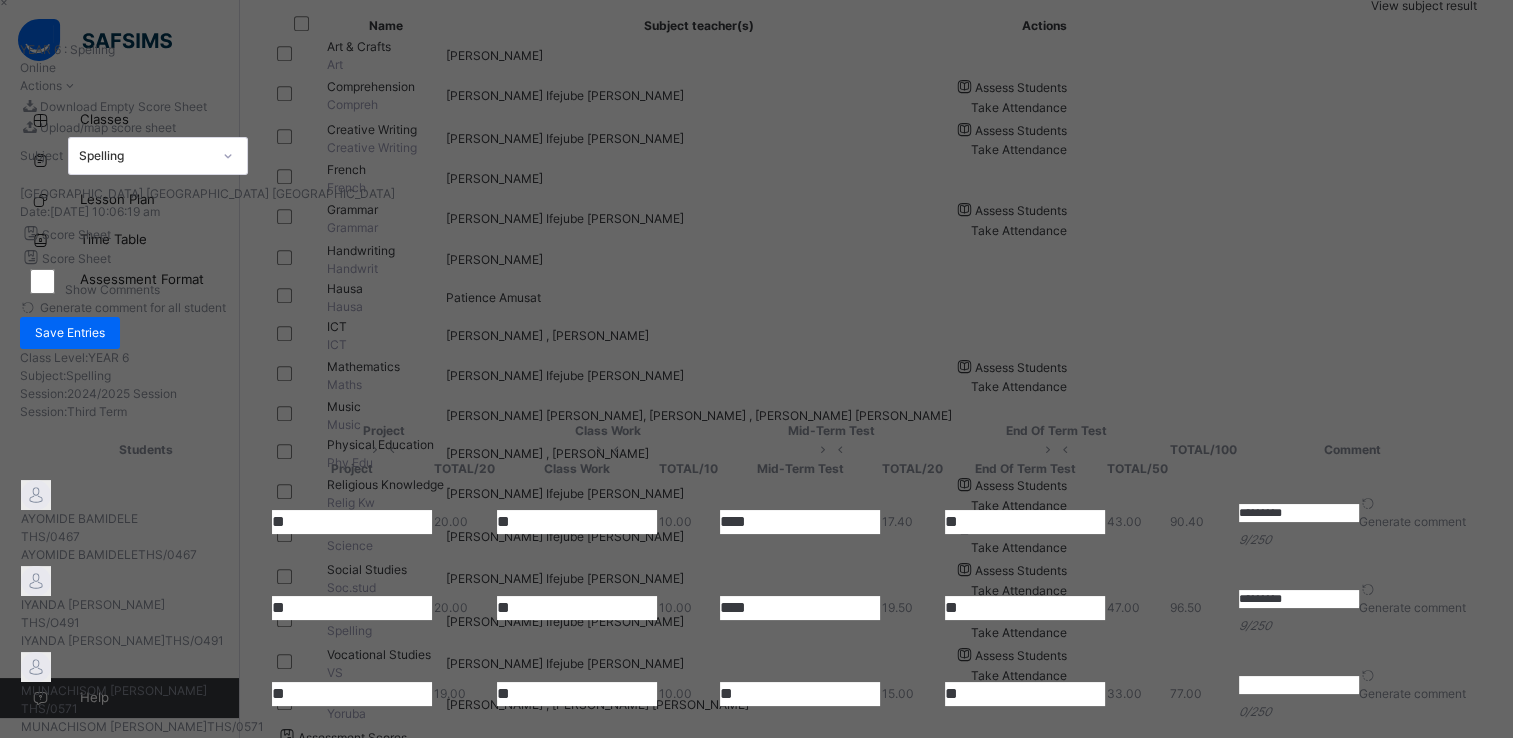 click at bounding box center [1299, 685] 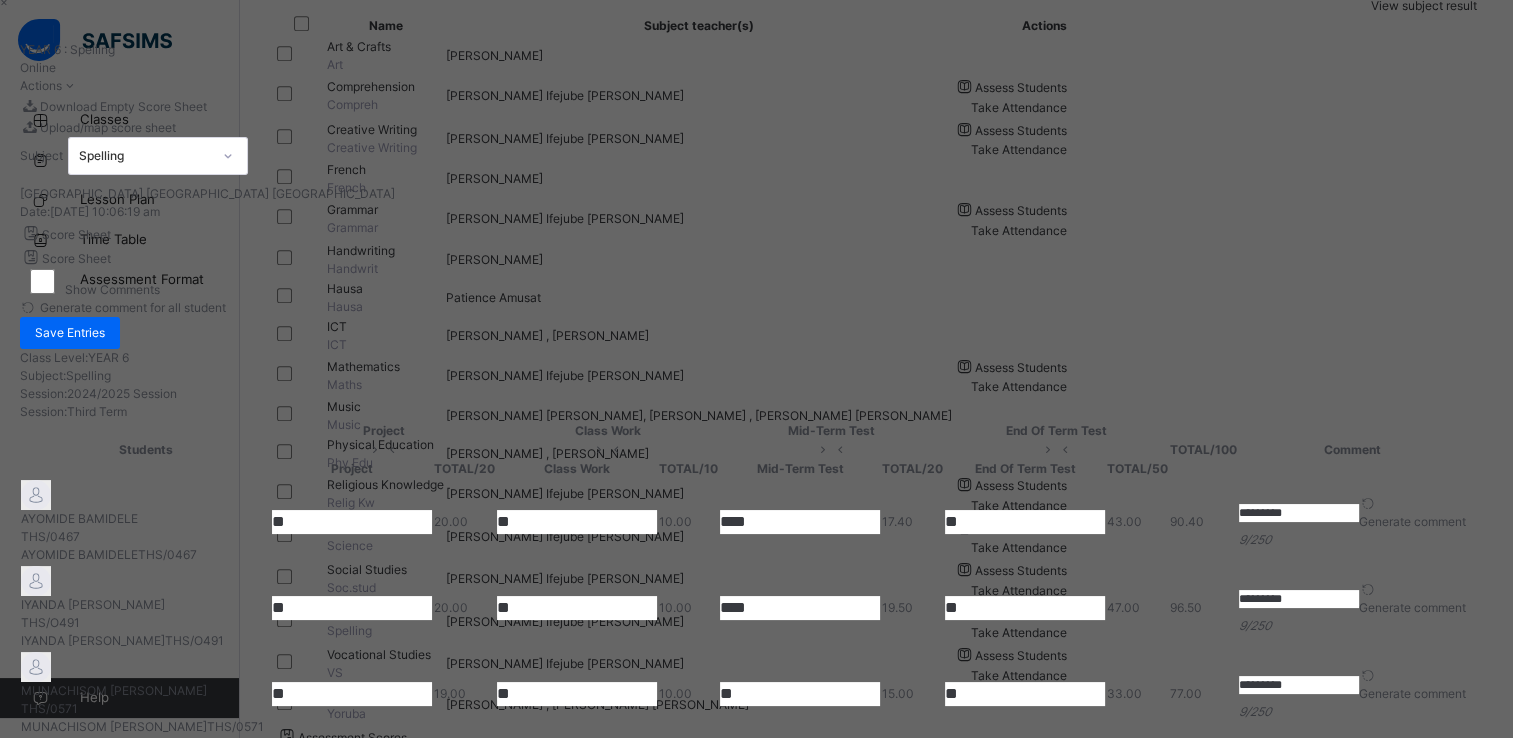 type on "*********" 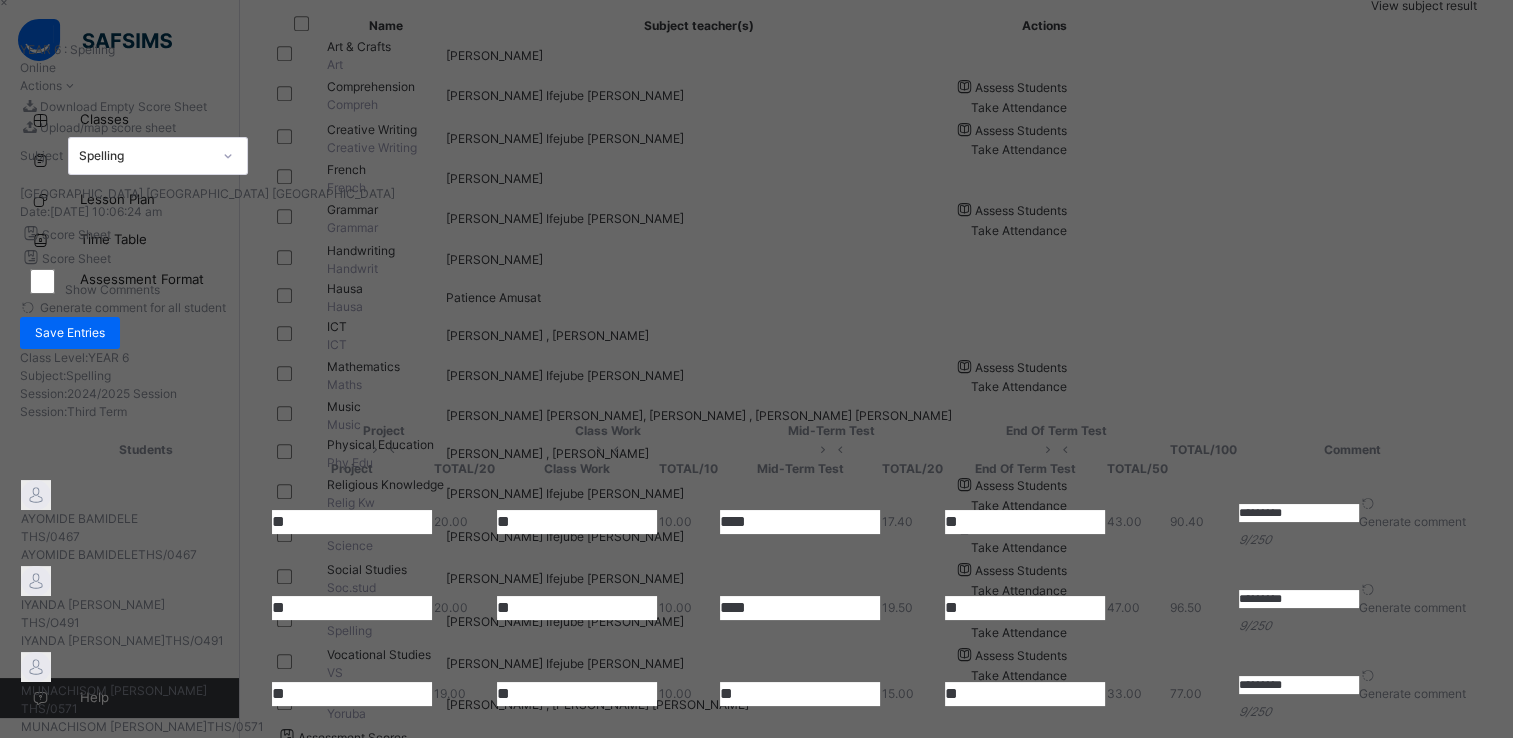 click at bounding box center (1299, 771) 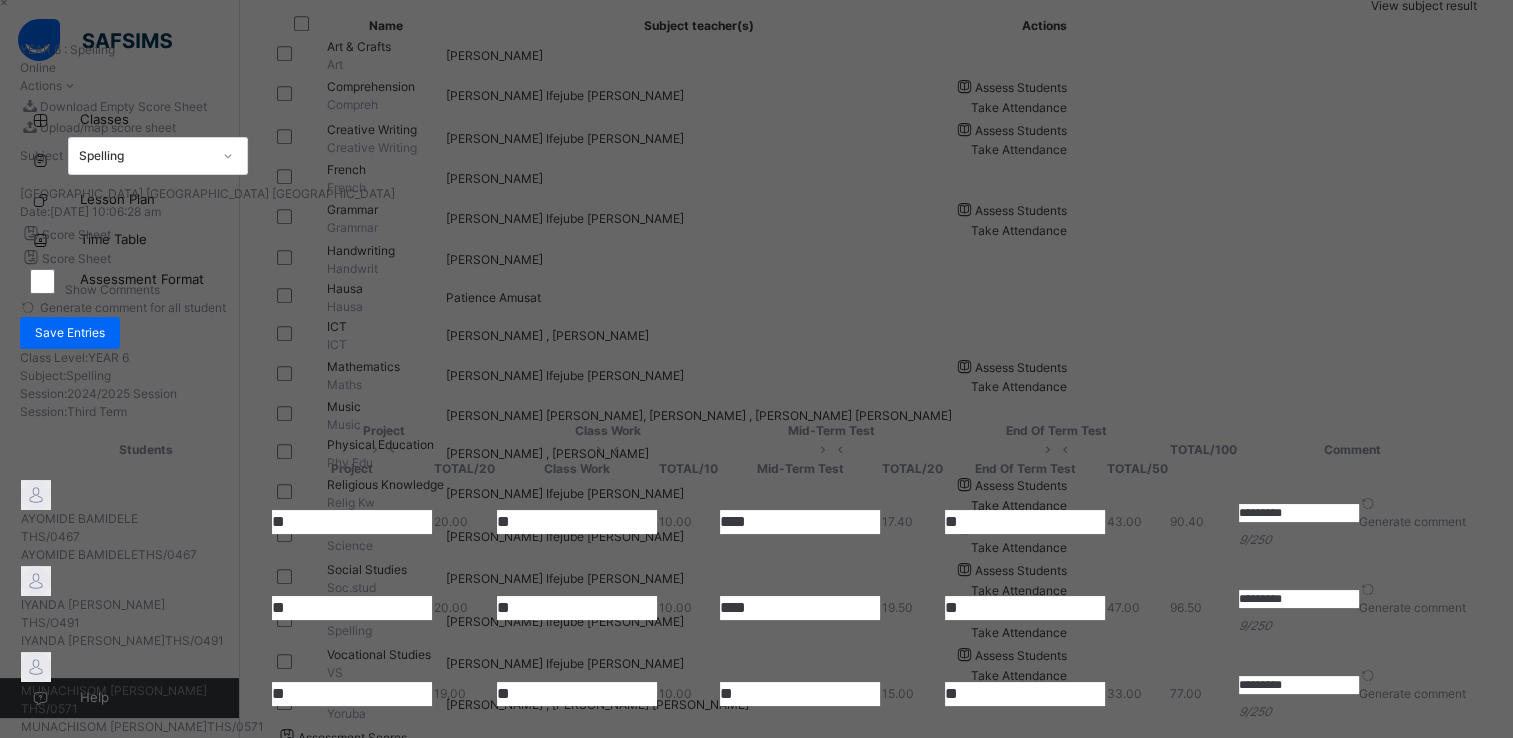 click at bounding box center [1299, 857] 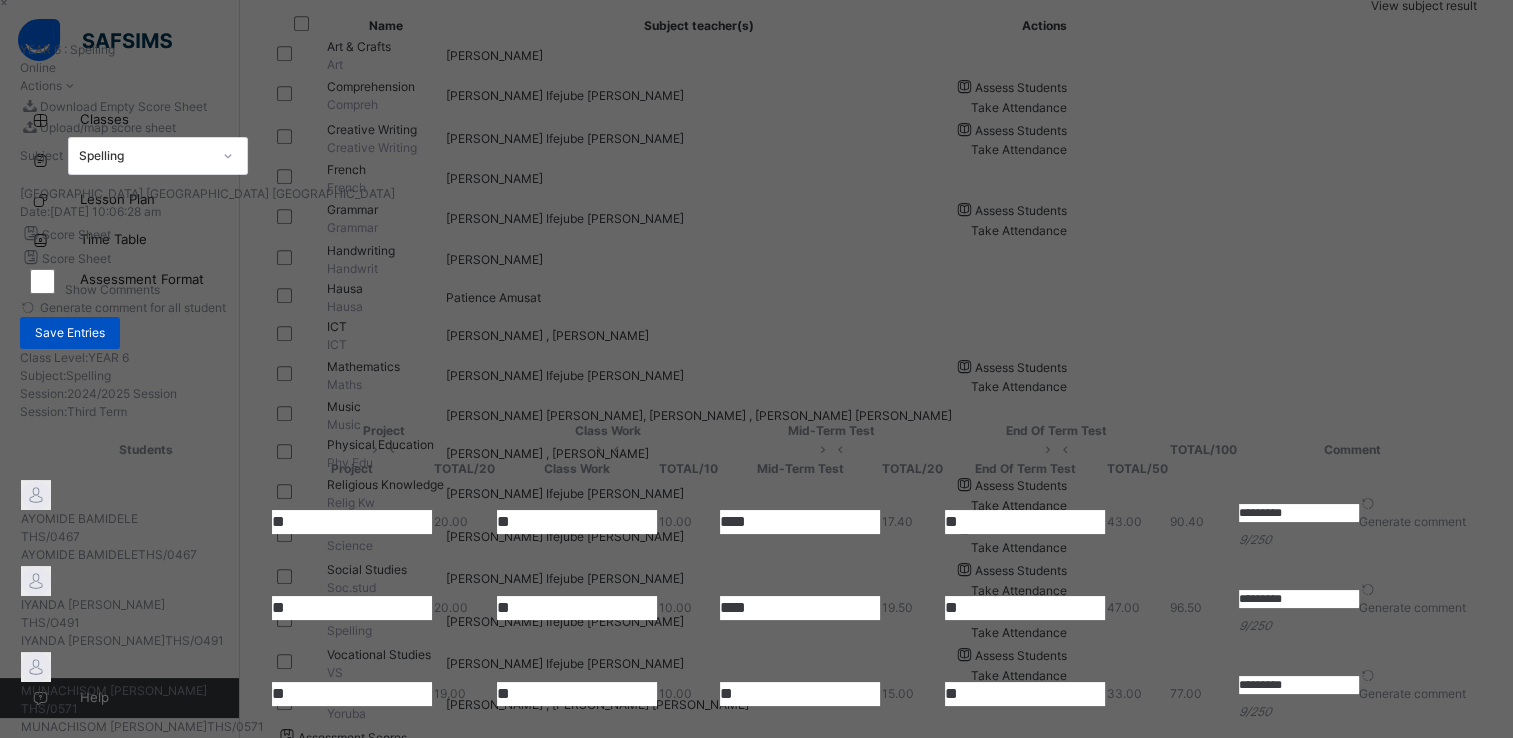 type on "*********" 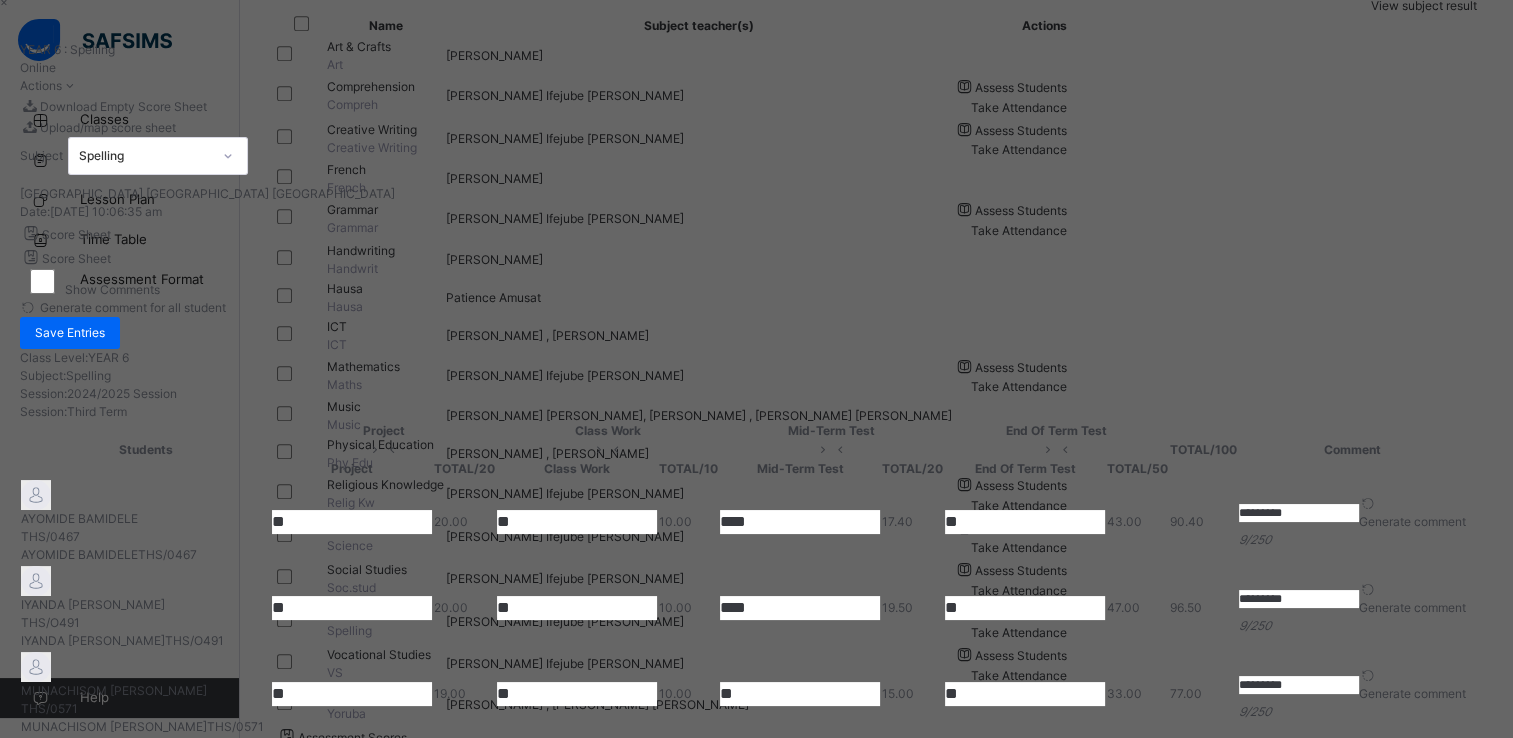 click on "×" at bounding box center [745, 2] 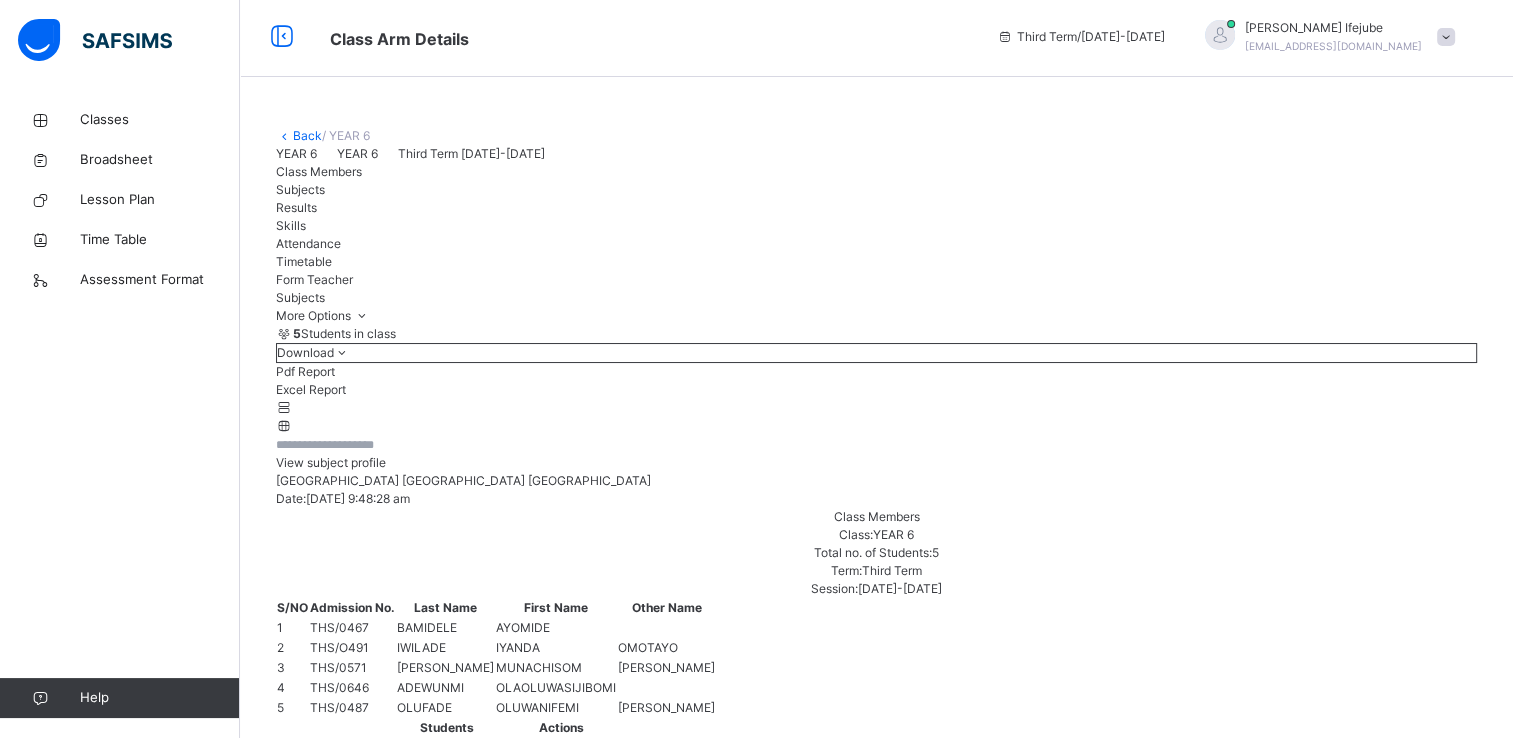 scroll, scrollTop: 0, scrollLeft: 0, axis: both 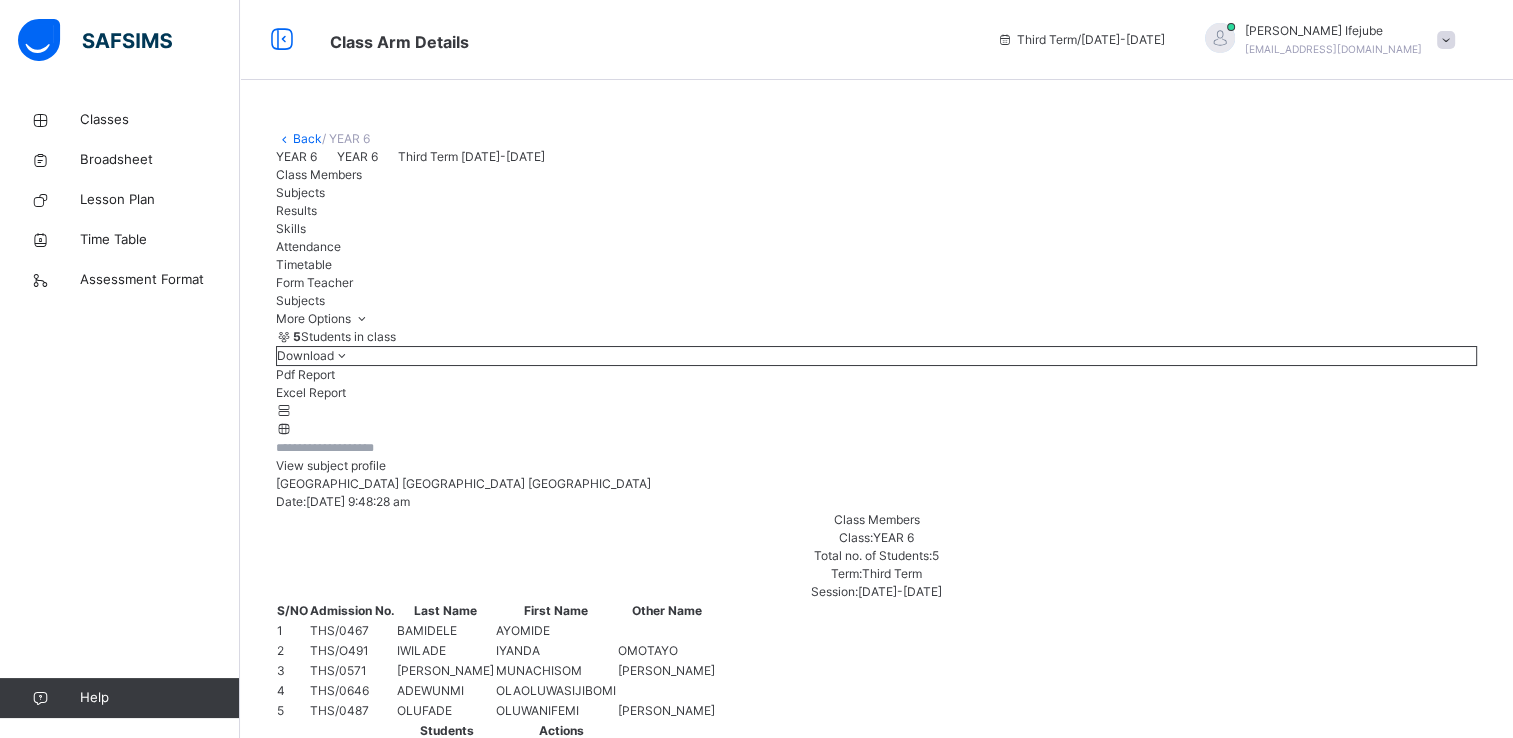 click on "Results" at bounding box center (296, 210) 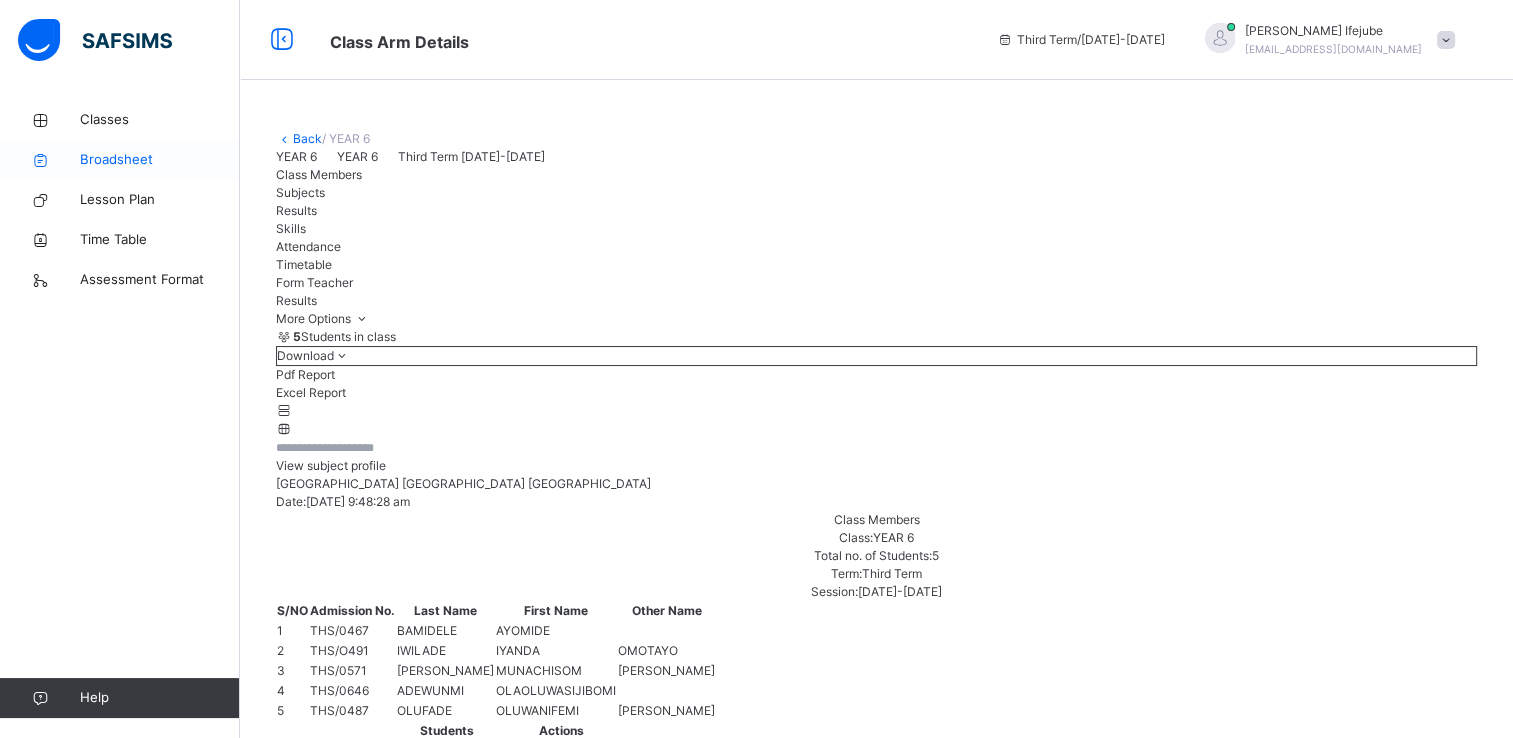 click on "Broadsheet" at bounding box center (160, 160) 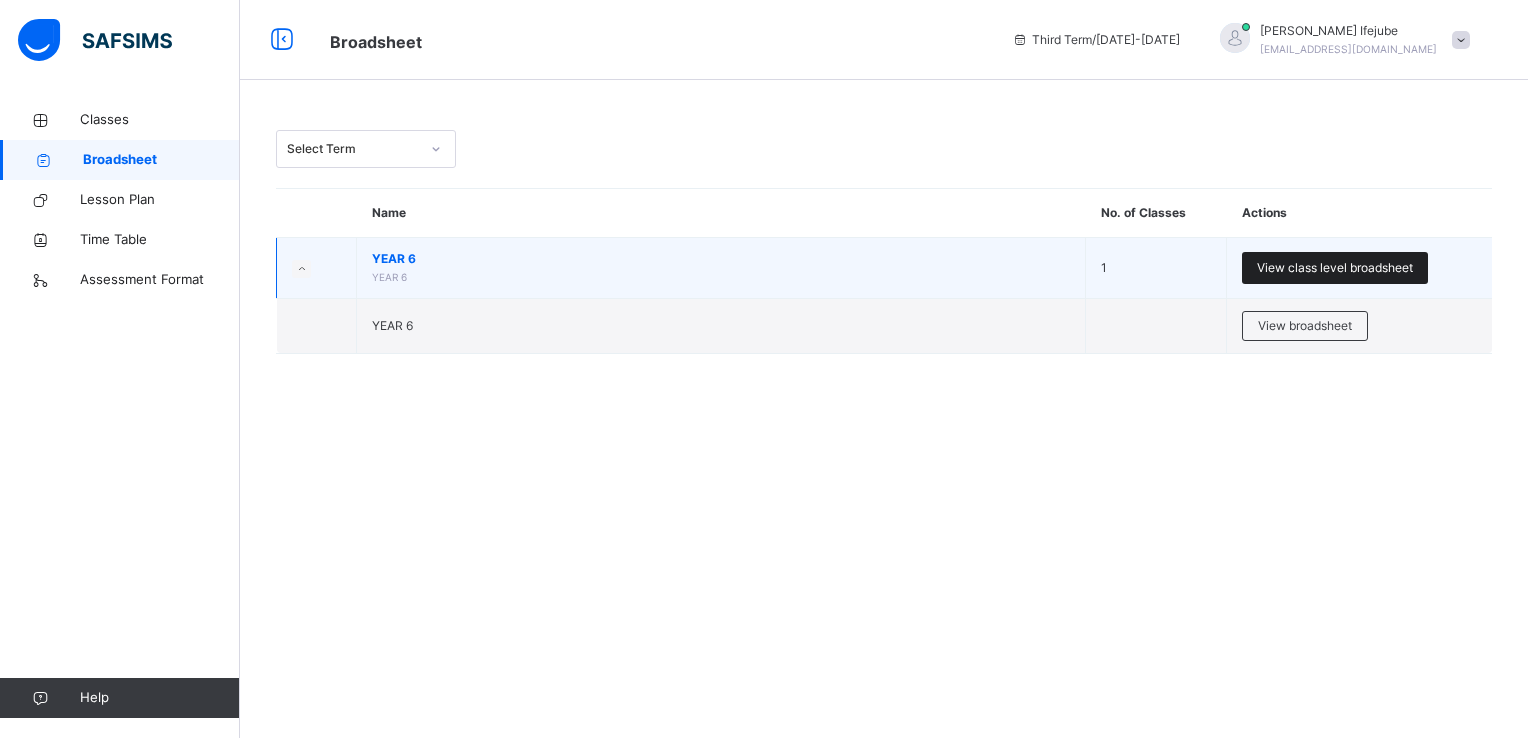 click on "View class level broadsheet" at bounding box center (1335, 268) 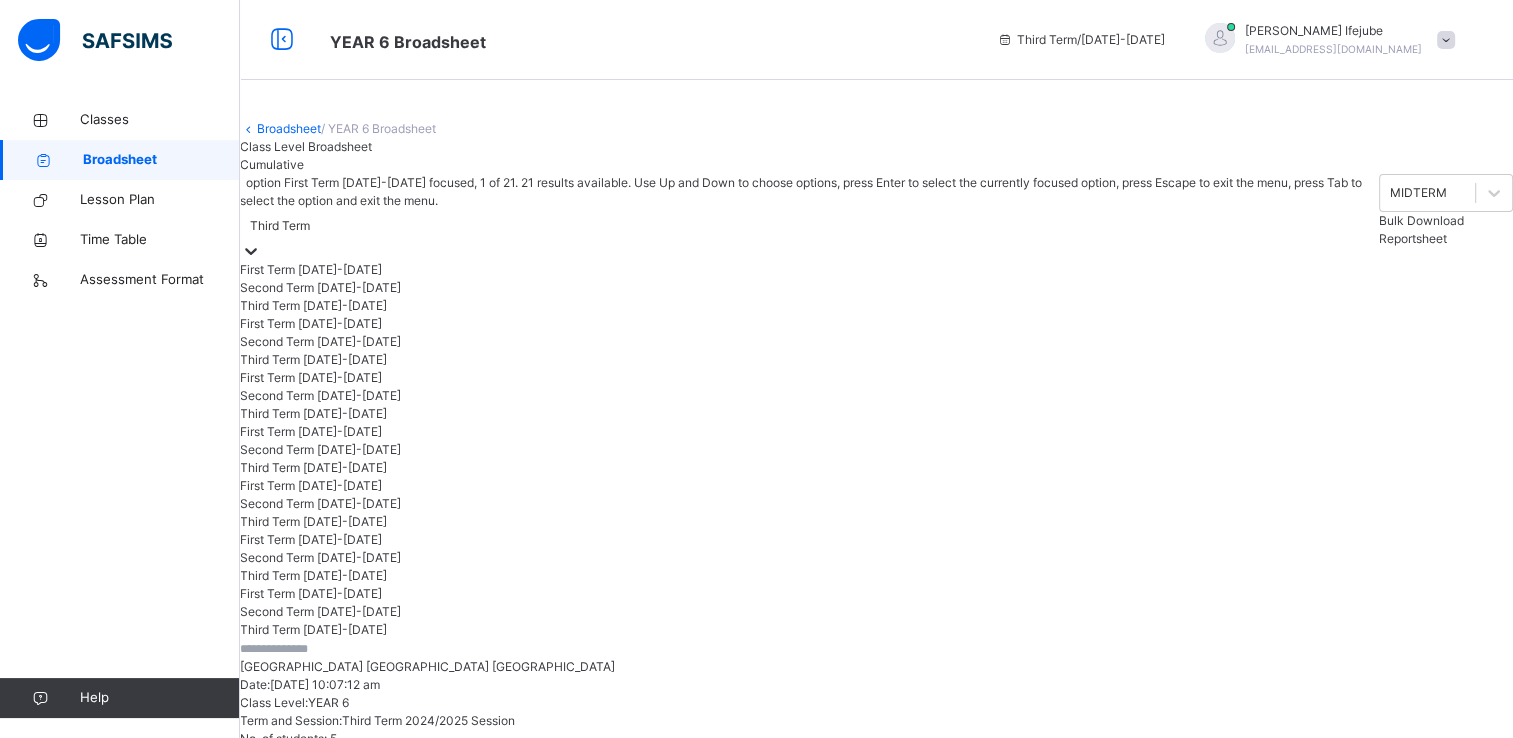 click on "Third Term" at bounding box center [280, 226] 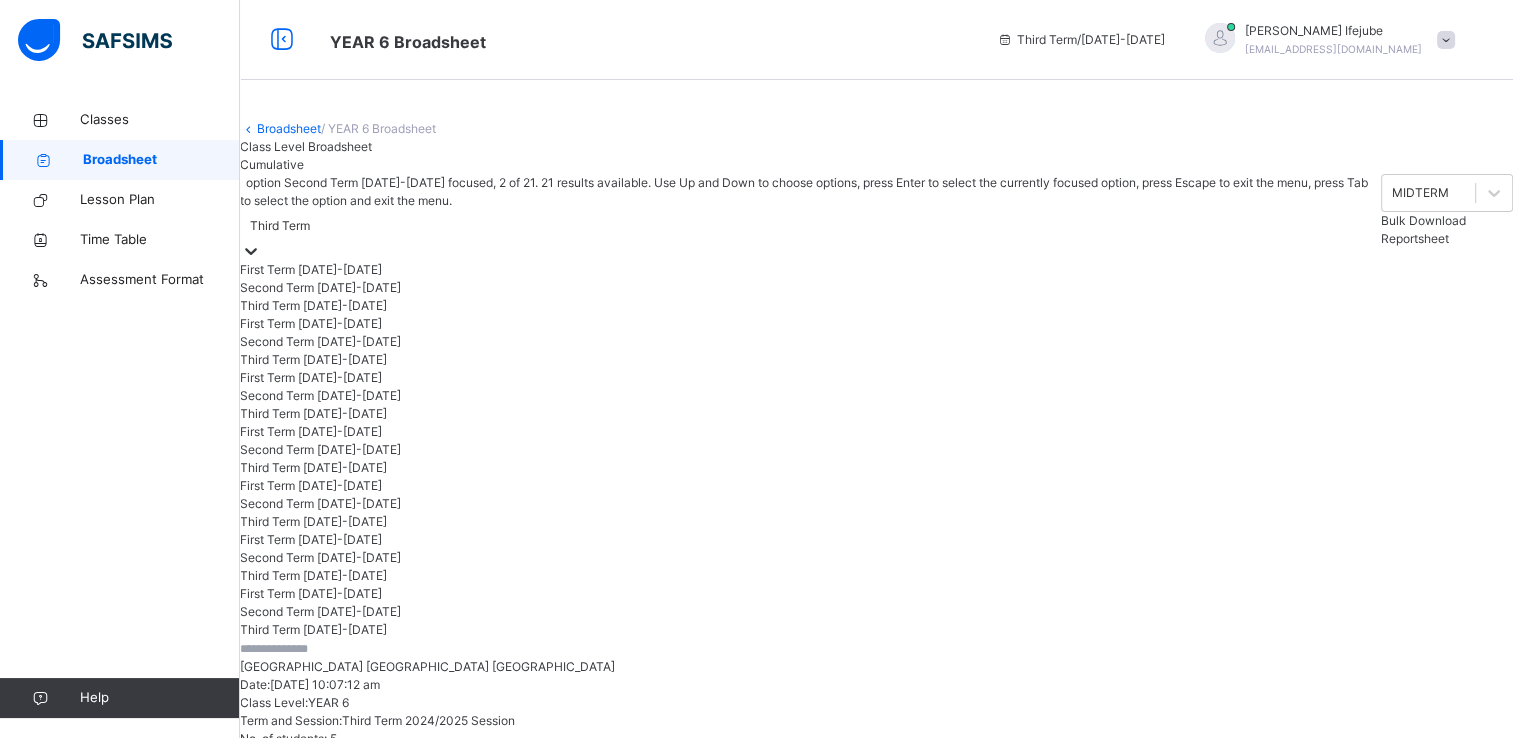 click on "Second Term [DATE]-[DATE]" at bounding box center (810, 288) 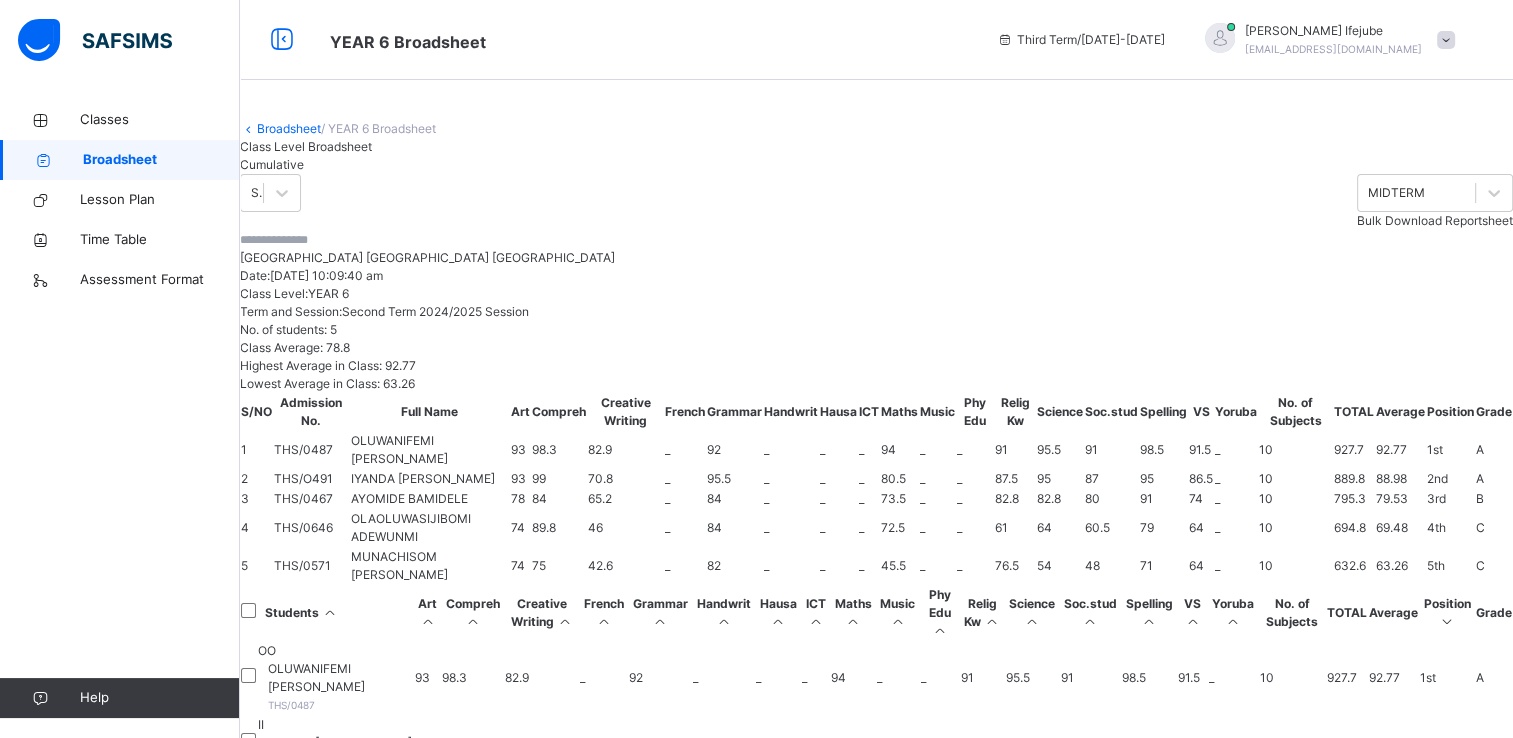 click at bounding box center (300, 240) 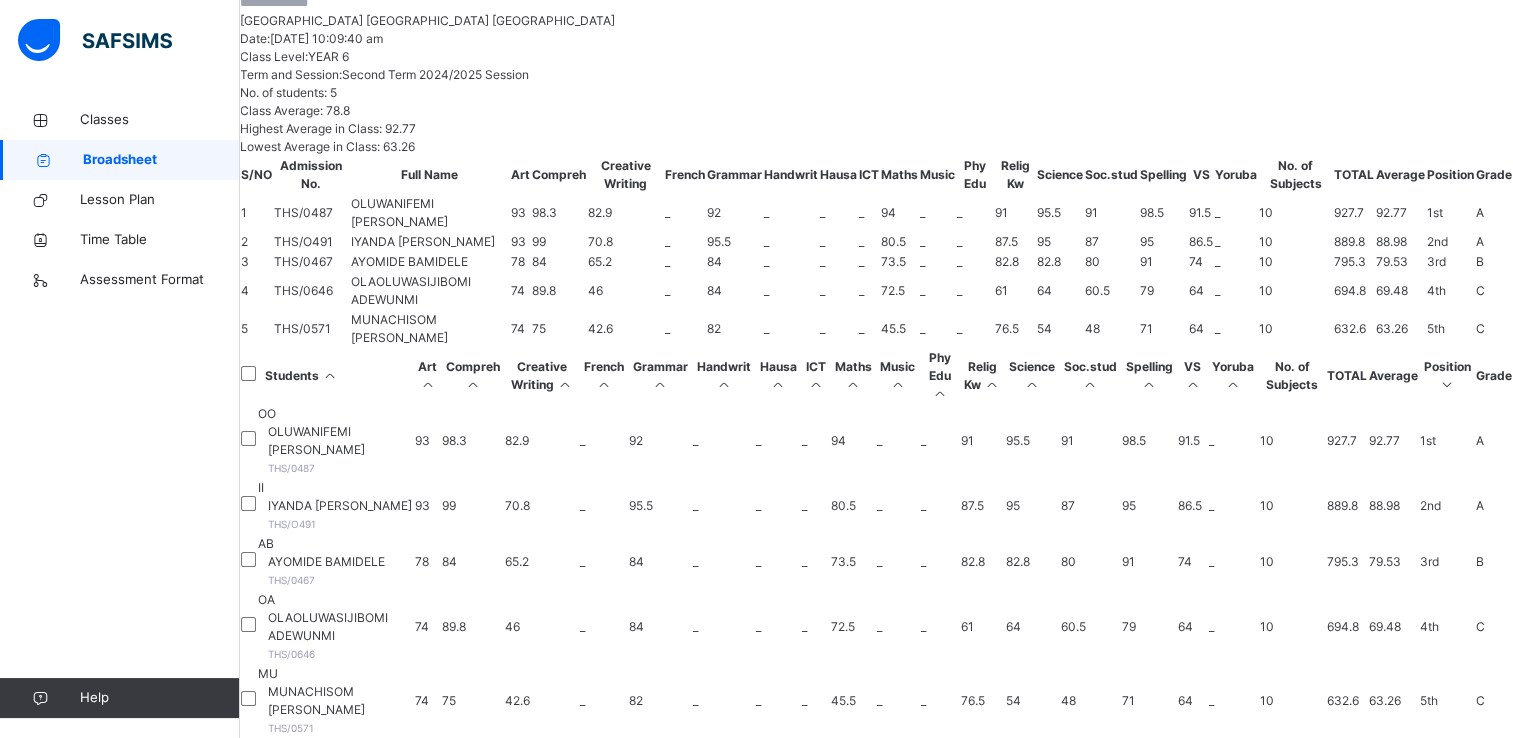 scroll, scrollTop: 249, scrollLeft: 0, axis: vertical 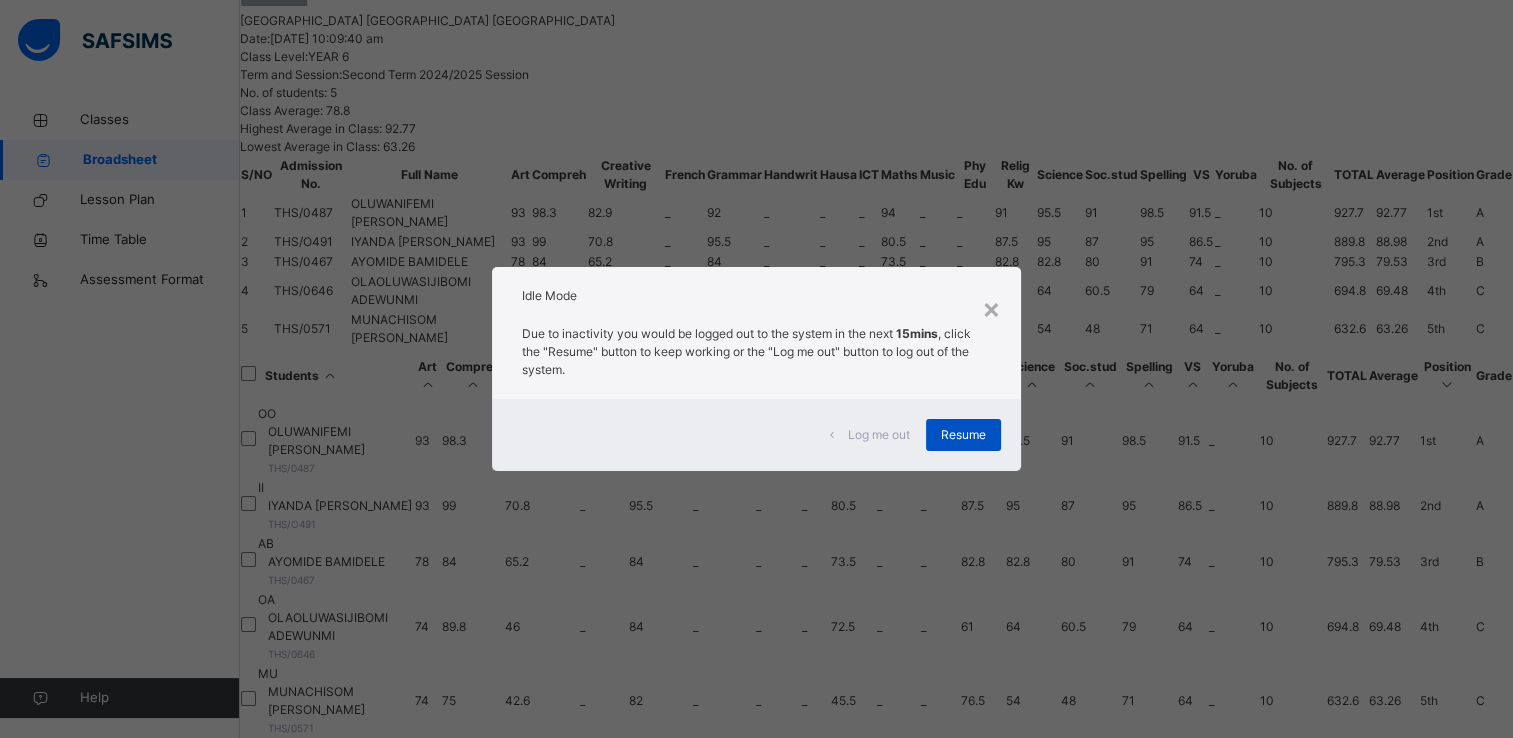 click on "Resume" at bounding box center [963, 435] 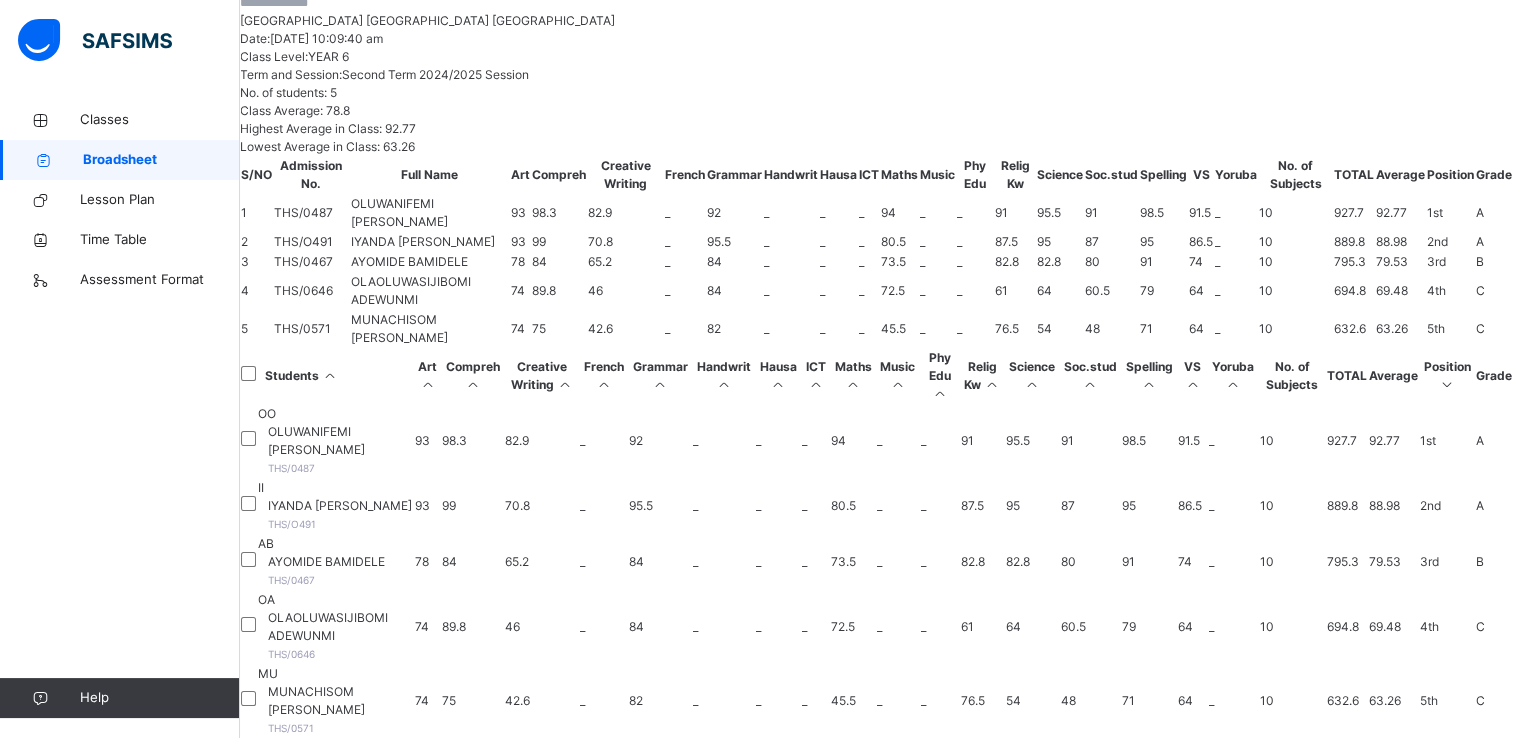 click on "Second Term [DATE]-[DATE] MIDTERM Bulk Download Reportsheet" at bounding box center (876, -35) 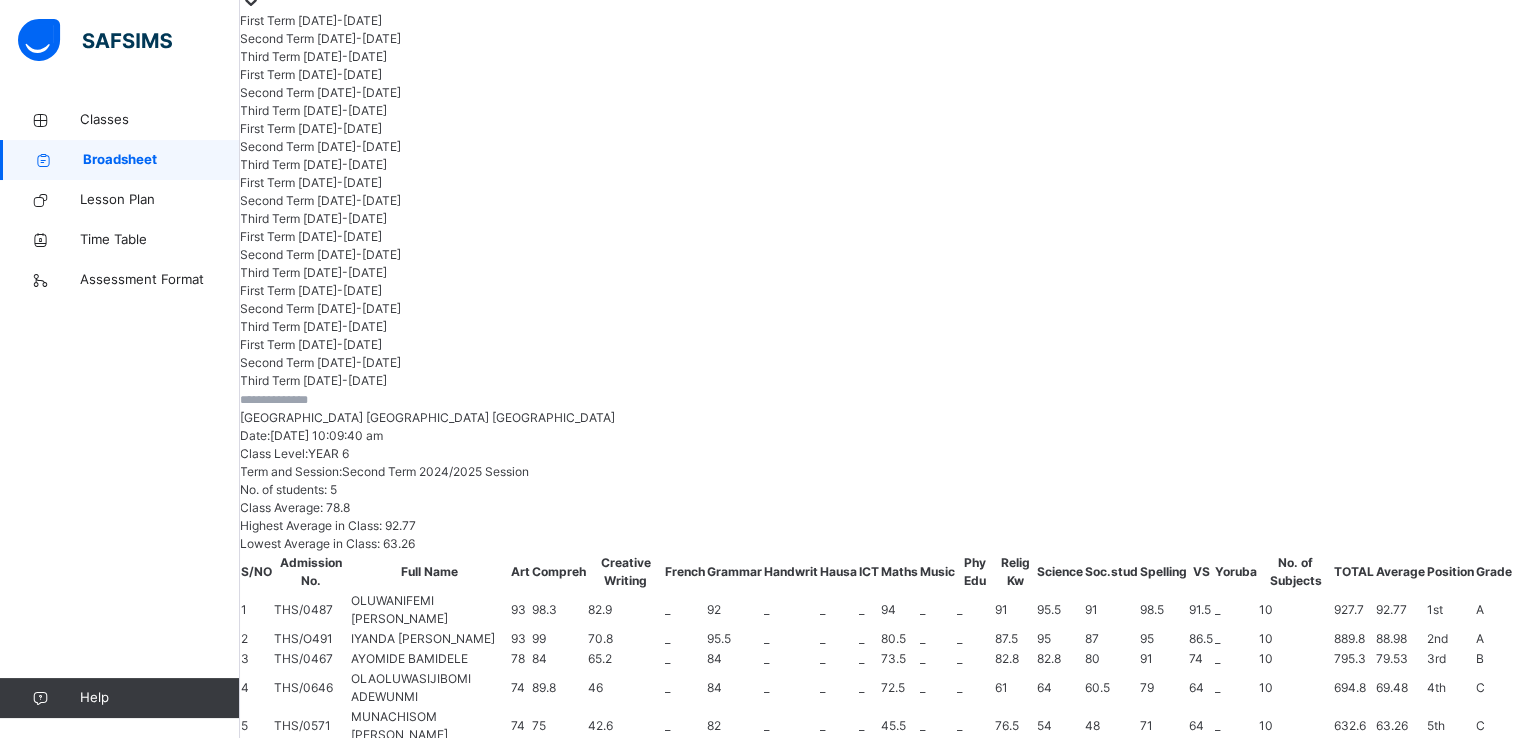 click on "Third Term [DATE]-[DATE]" at bounding box center [809, 57] 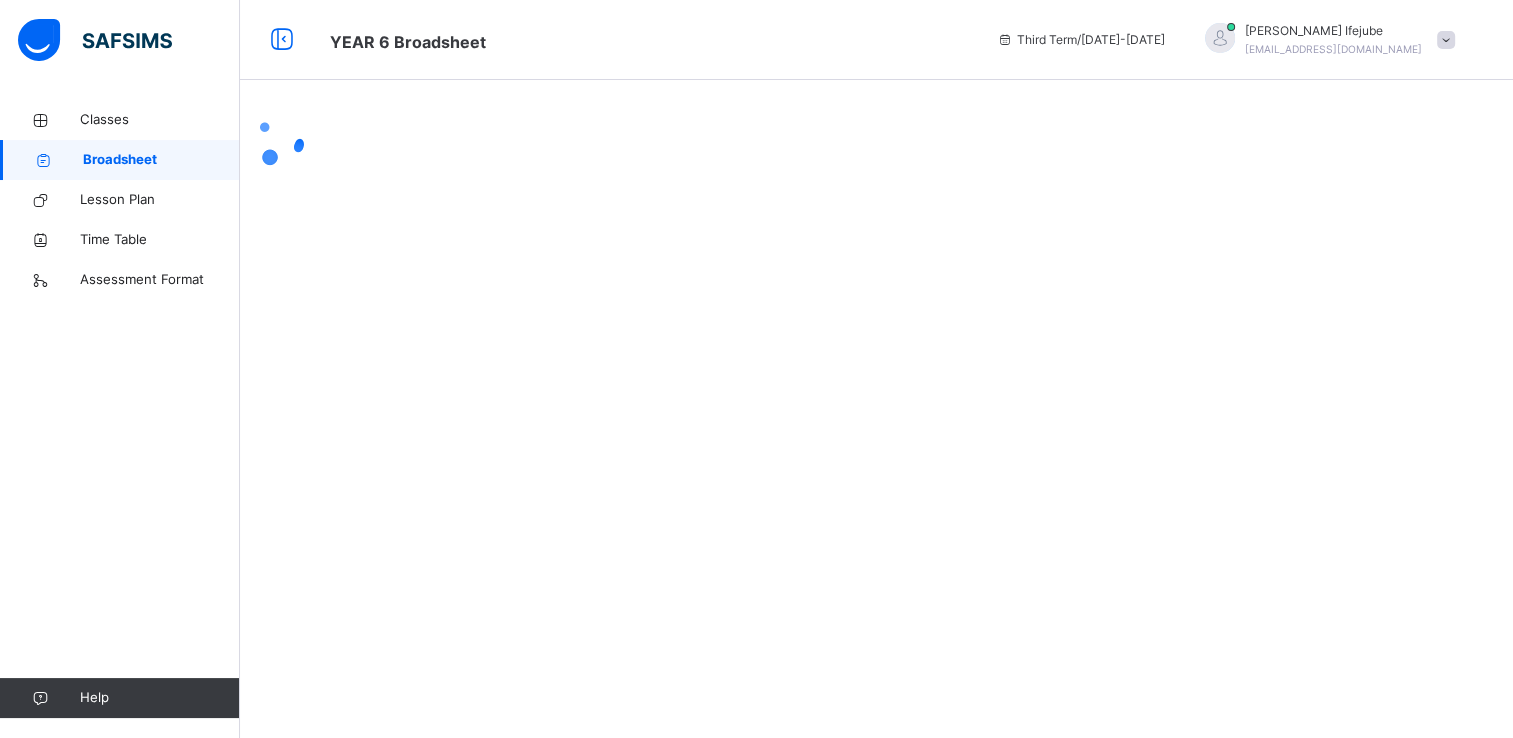 scroll, scrollTop: 0, scrollLeft: 0, axis: both 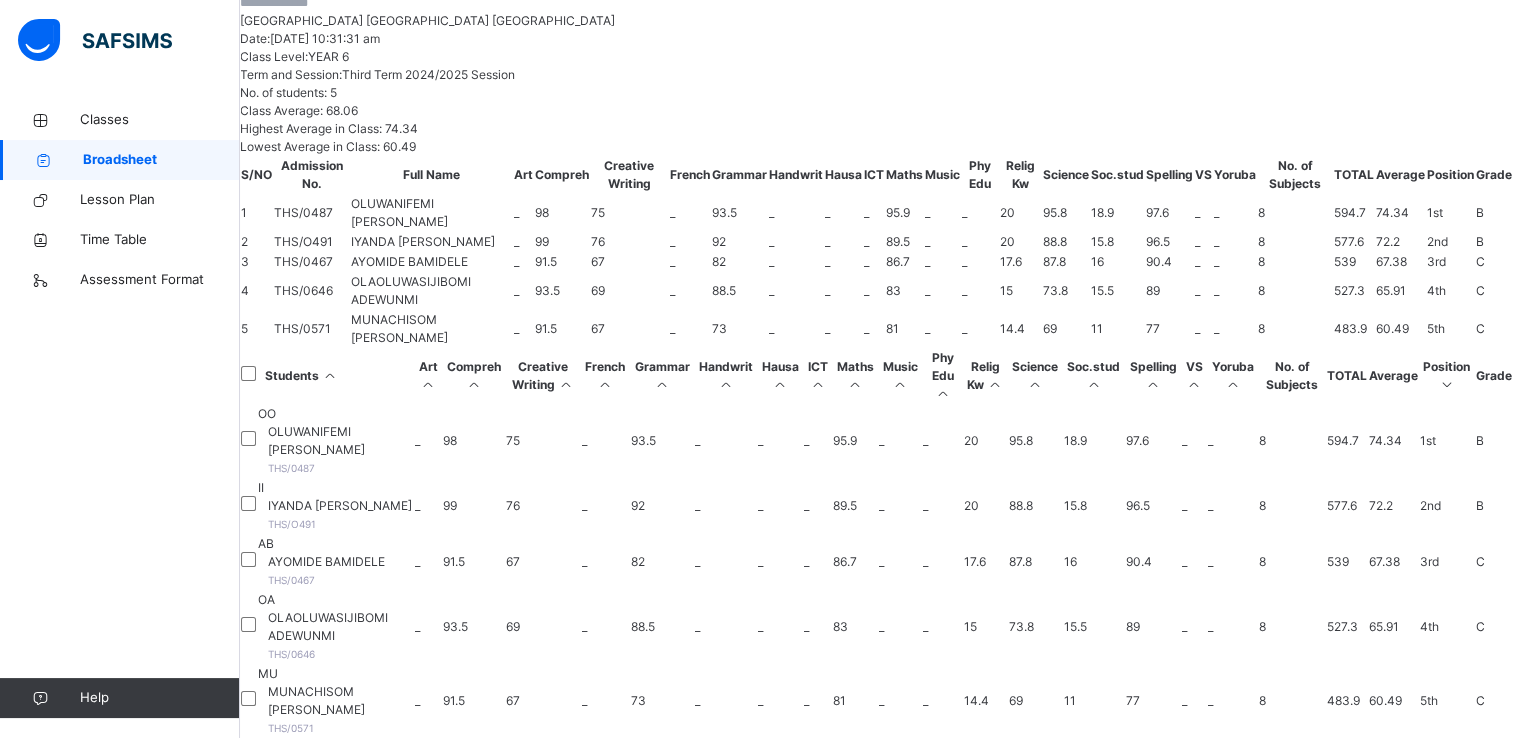 click at bounding box center (876, 2) 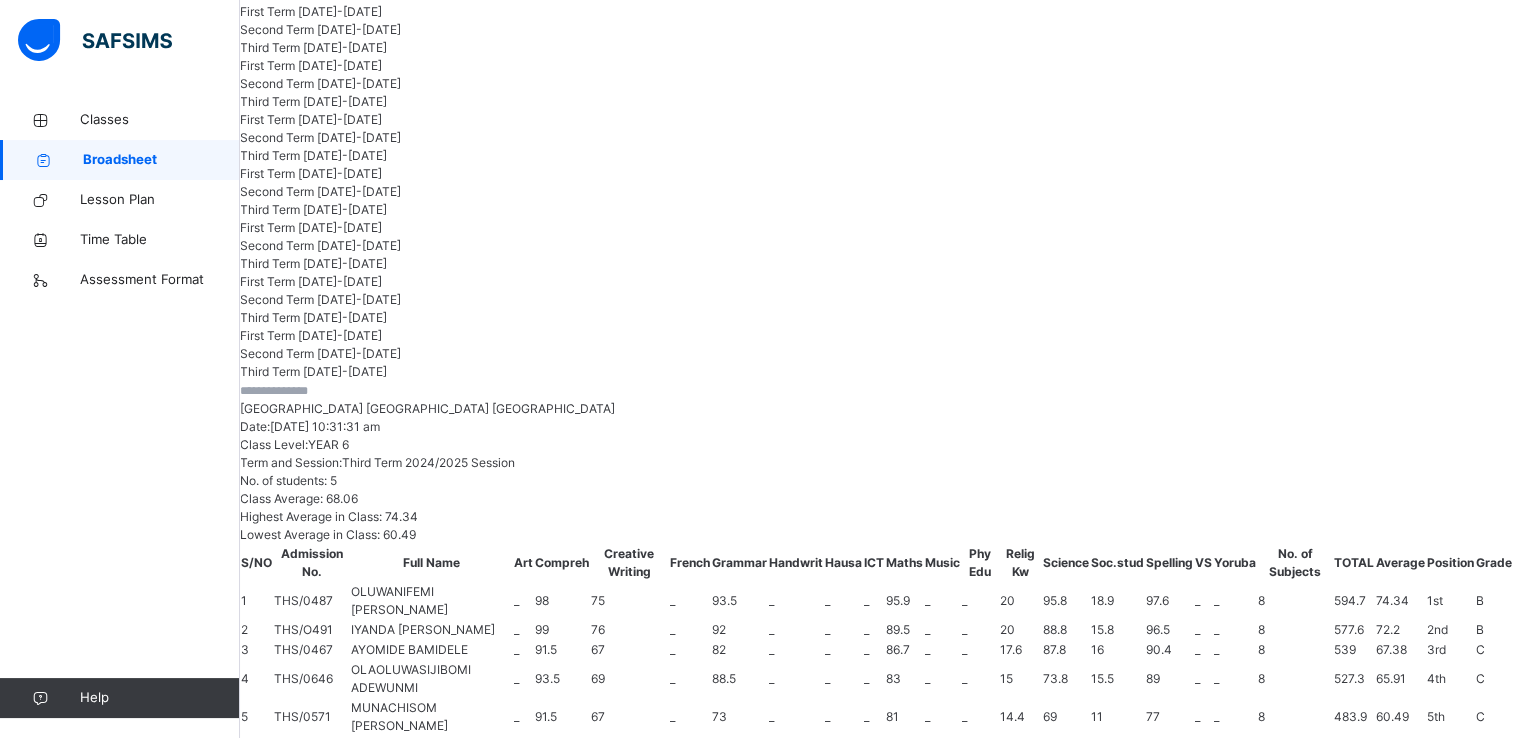 click on "Third Term [DATE]-[DATE]" at bounding box center (809, -23) 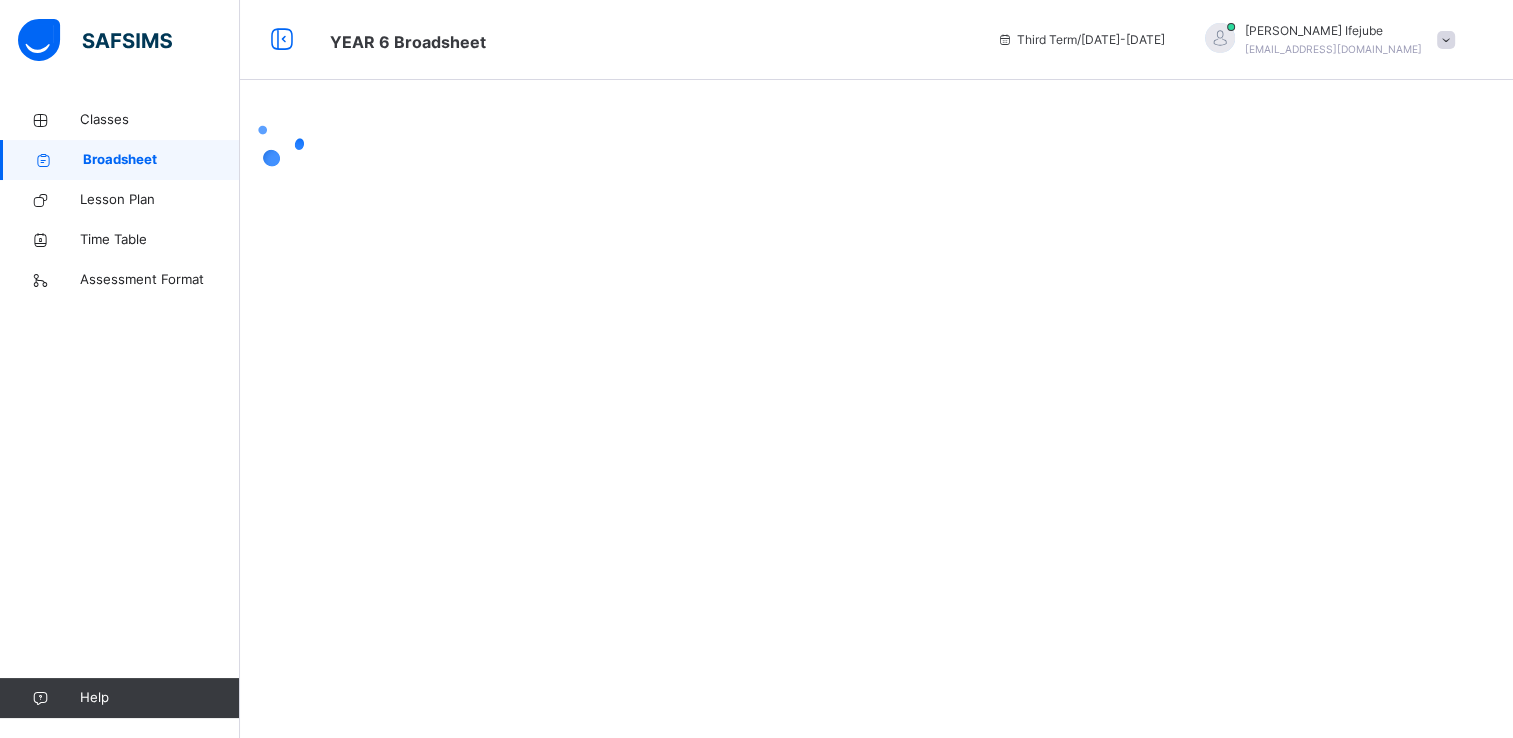 scroll, scrollTop: 0, scrollLeft: 0, axis: both 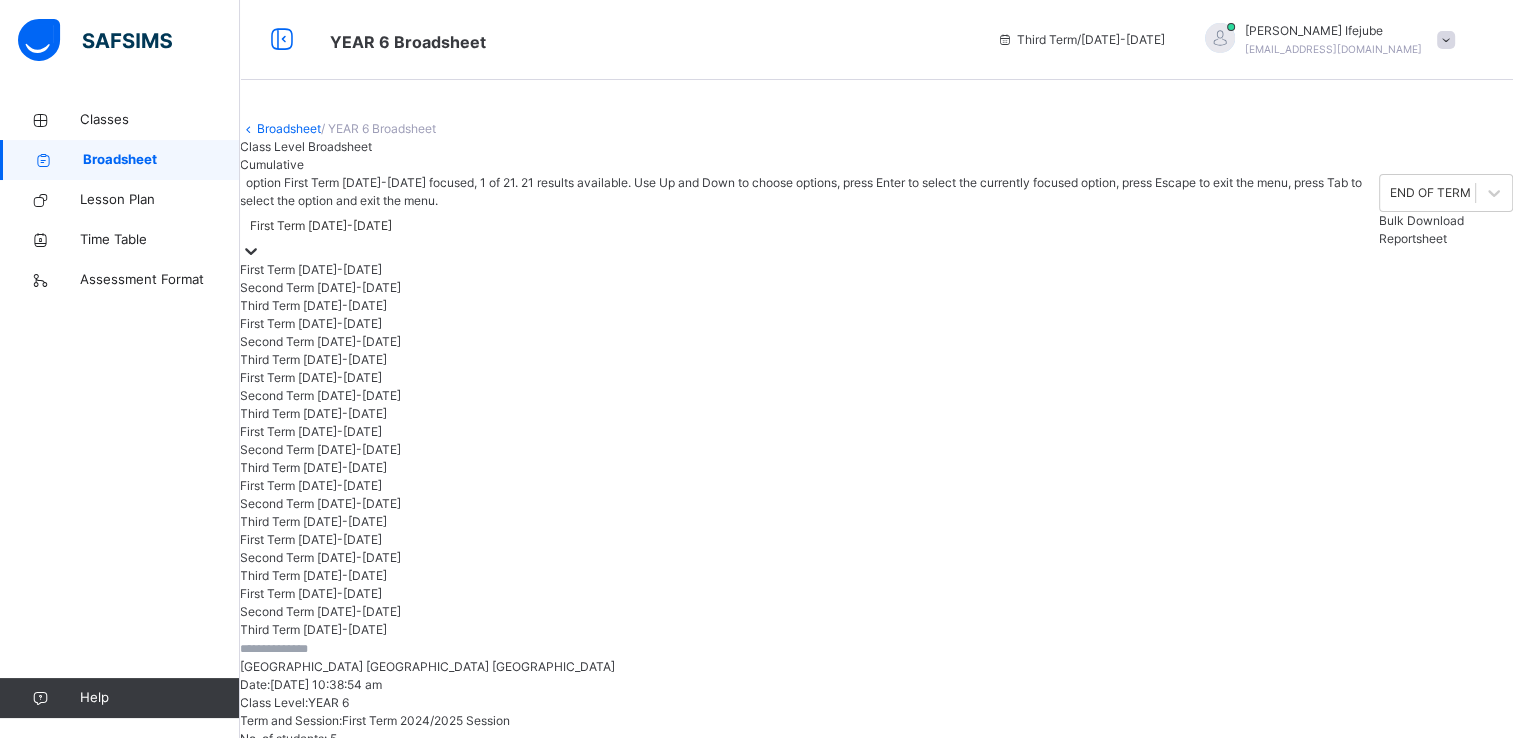 click on "First Term [DATE]-[DATE]" at bounding box center (809, 225) 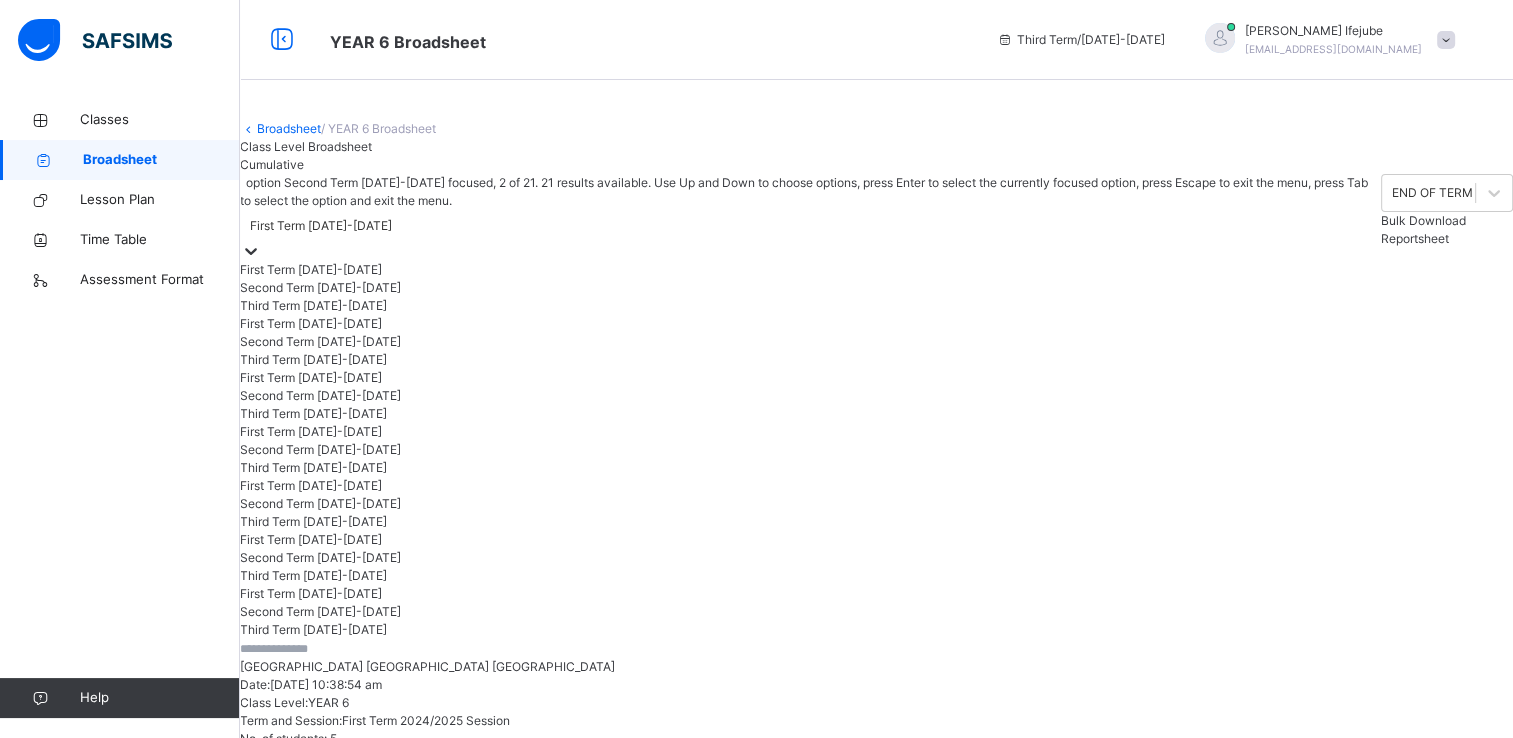 click on "Second Term [DATE]-[DATE]" at bounding box center [810, 288] 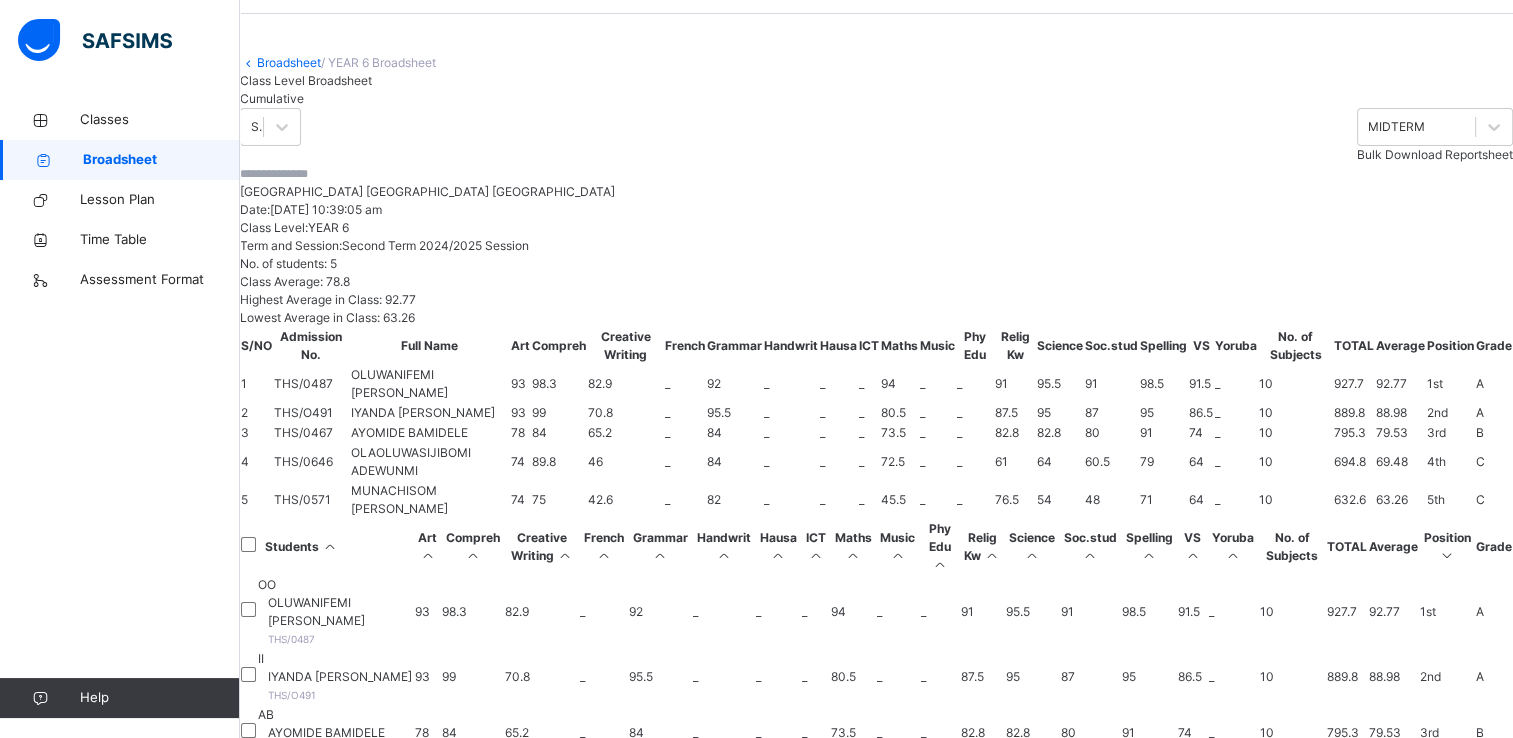 scroll, scrollTop: 74, scrollLeft: 0, axis: vertical 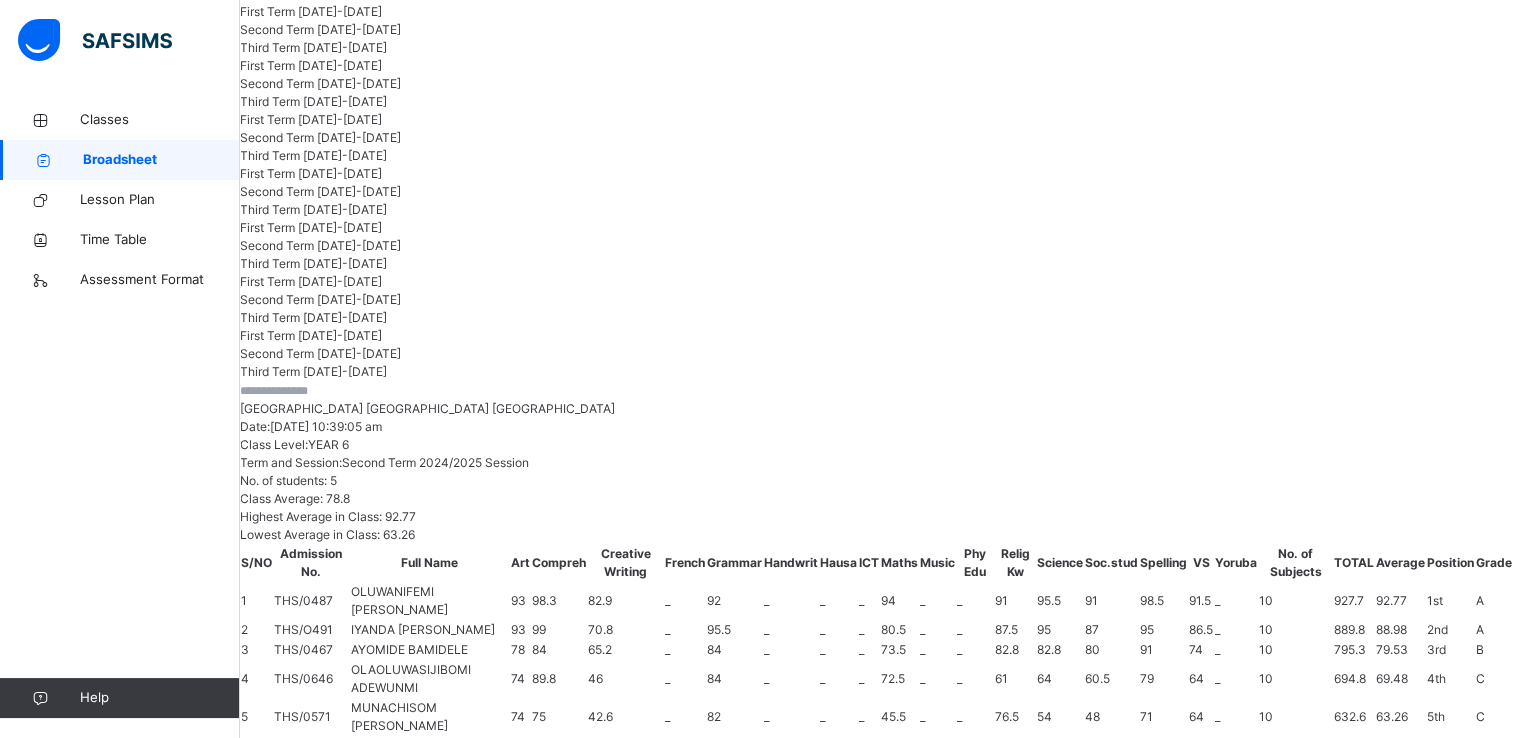 click on "Second Term [DATE]-[DATE]" at bounding box center (330, -32) 